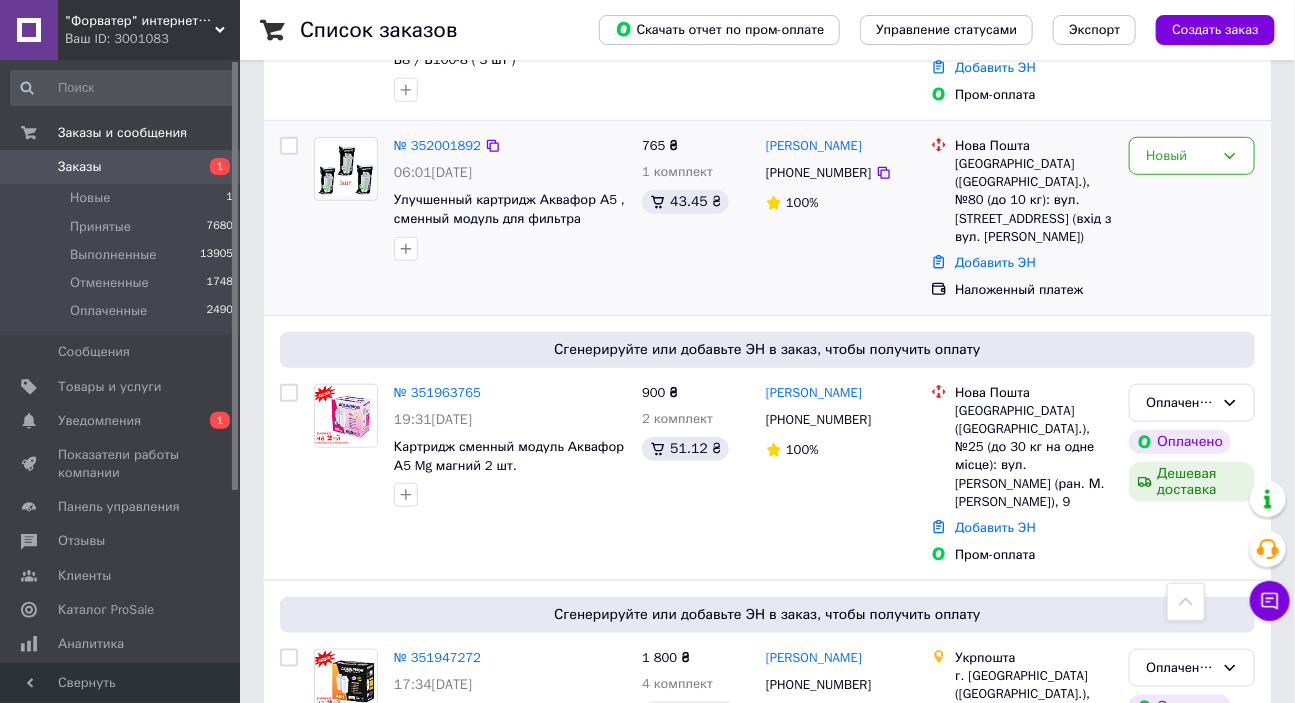 scroll, scrollTop: 424, scrollLeft: 0, axis: vertical 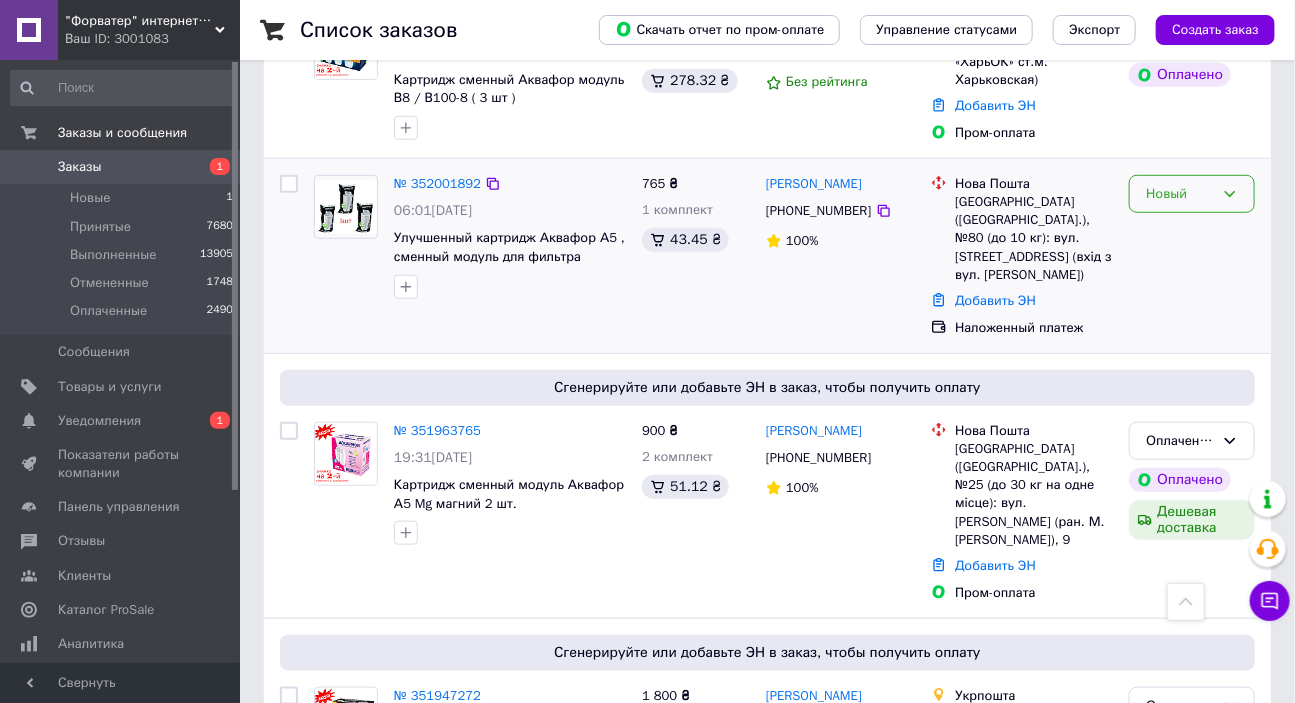 click 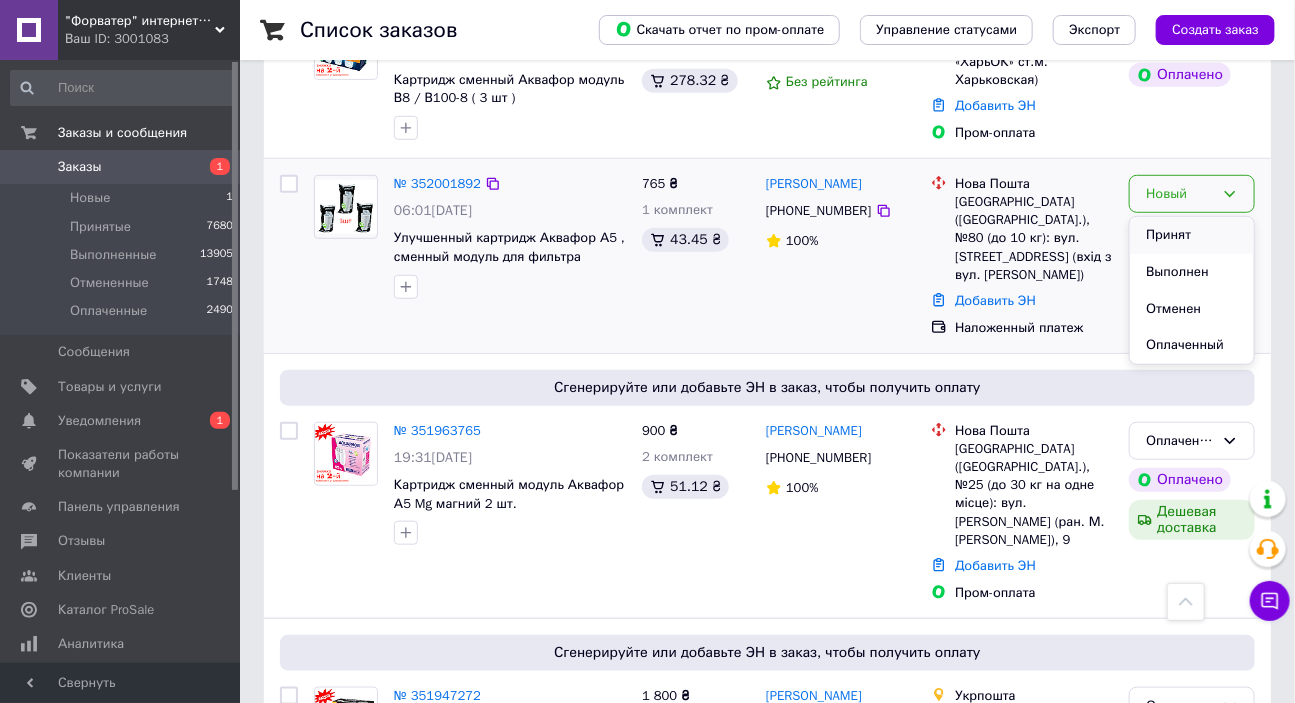 click on "Принят" at bounding box center [1192, 235] 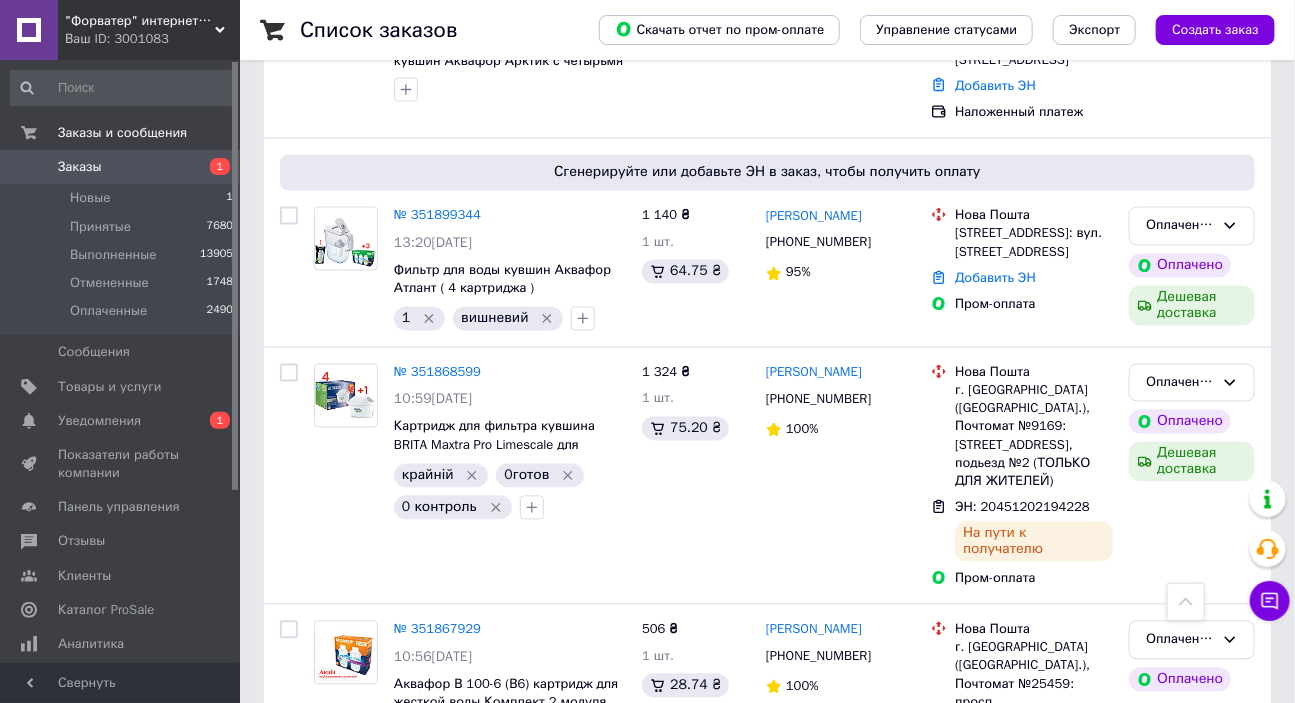 scroll, scrollTop: 1272, scrollLeft: 0, axis: vertical 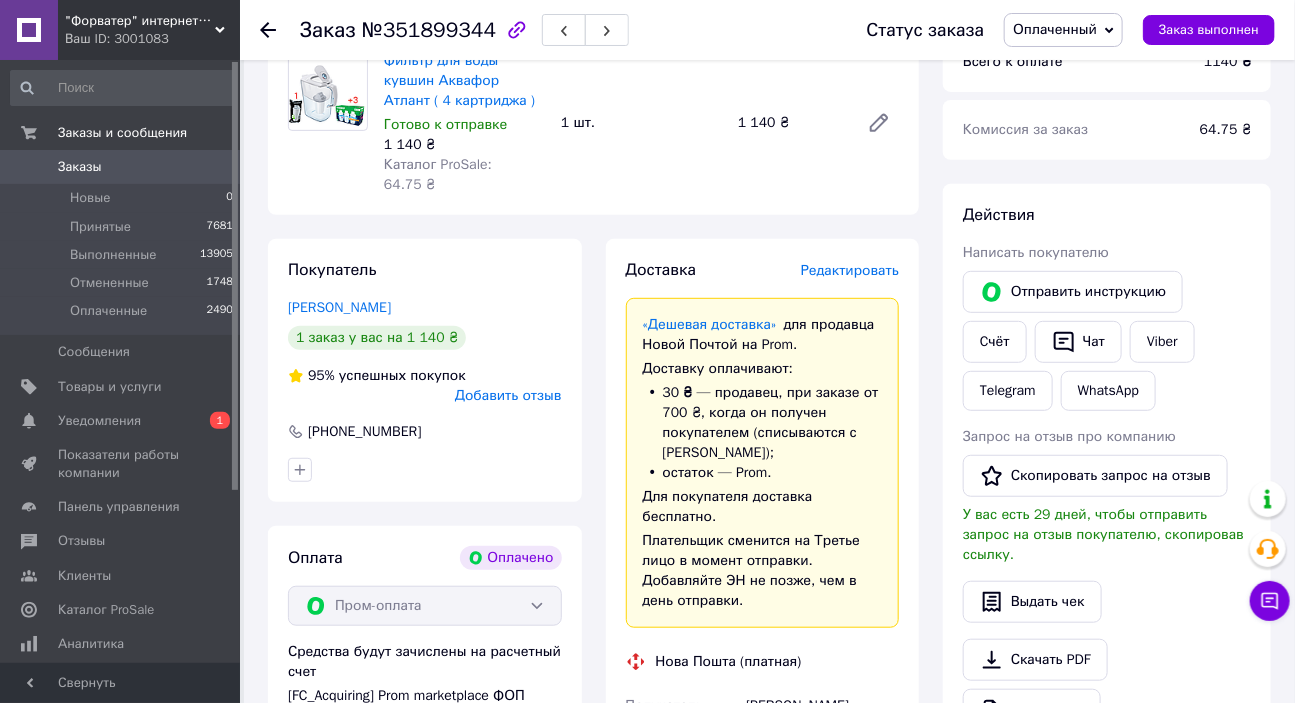 click on "Редактировать" at bounding box center (850, 270) 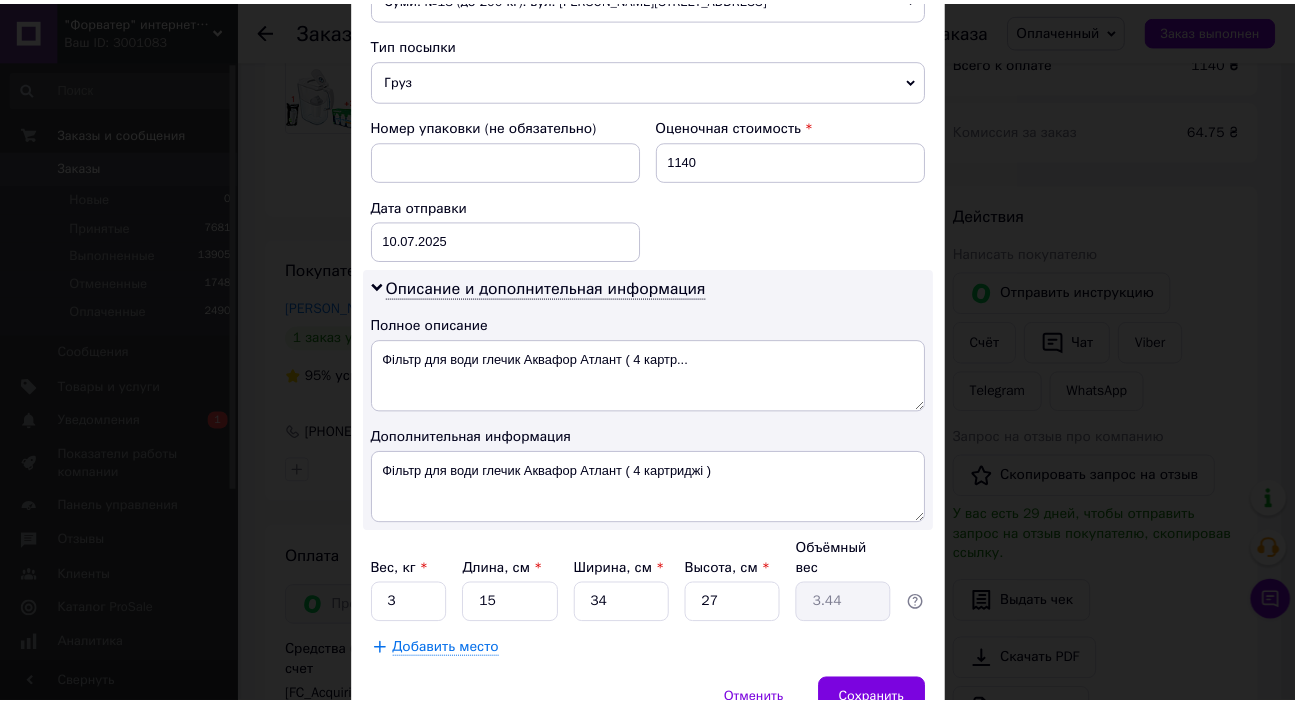 scroll, scrollTop: 846, scrollLeft: 0, axis: vertical 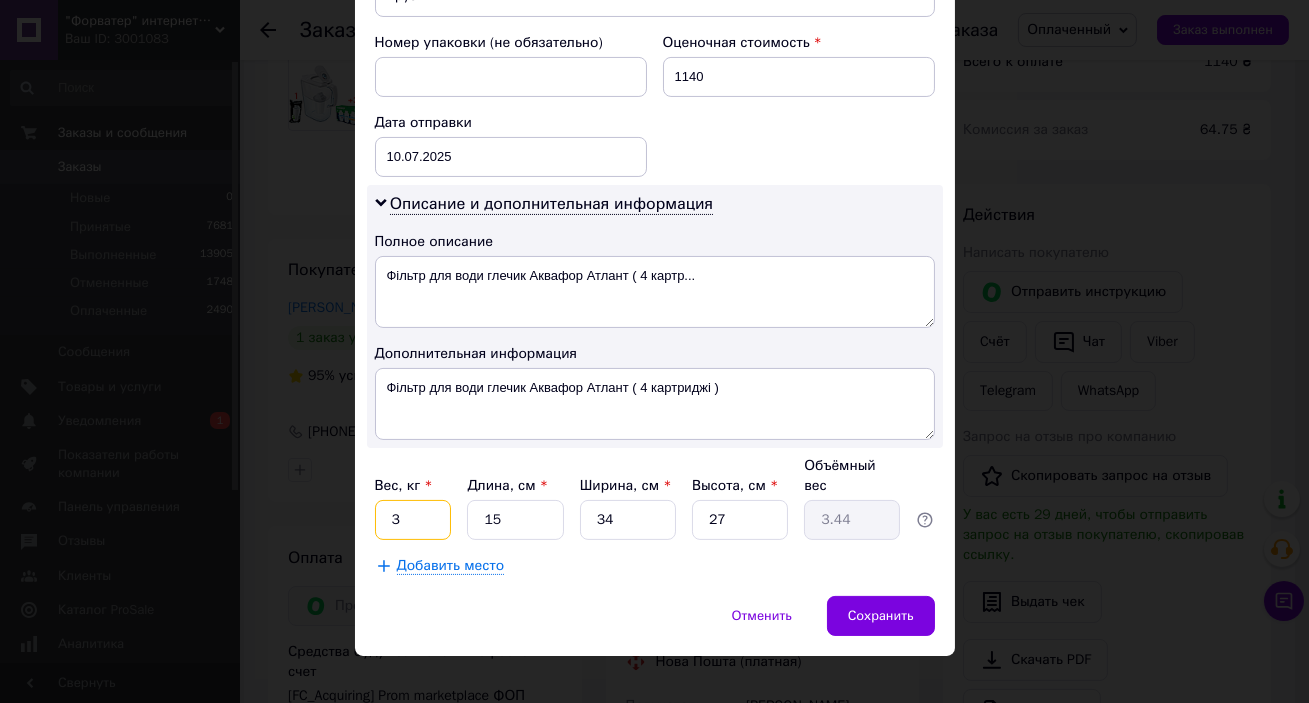 click on "3" at bounding box center [413, 520] 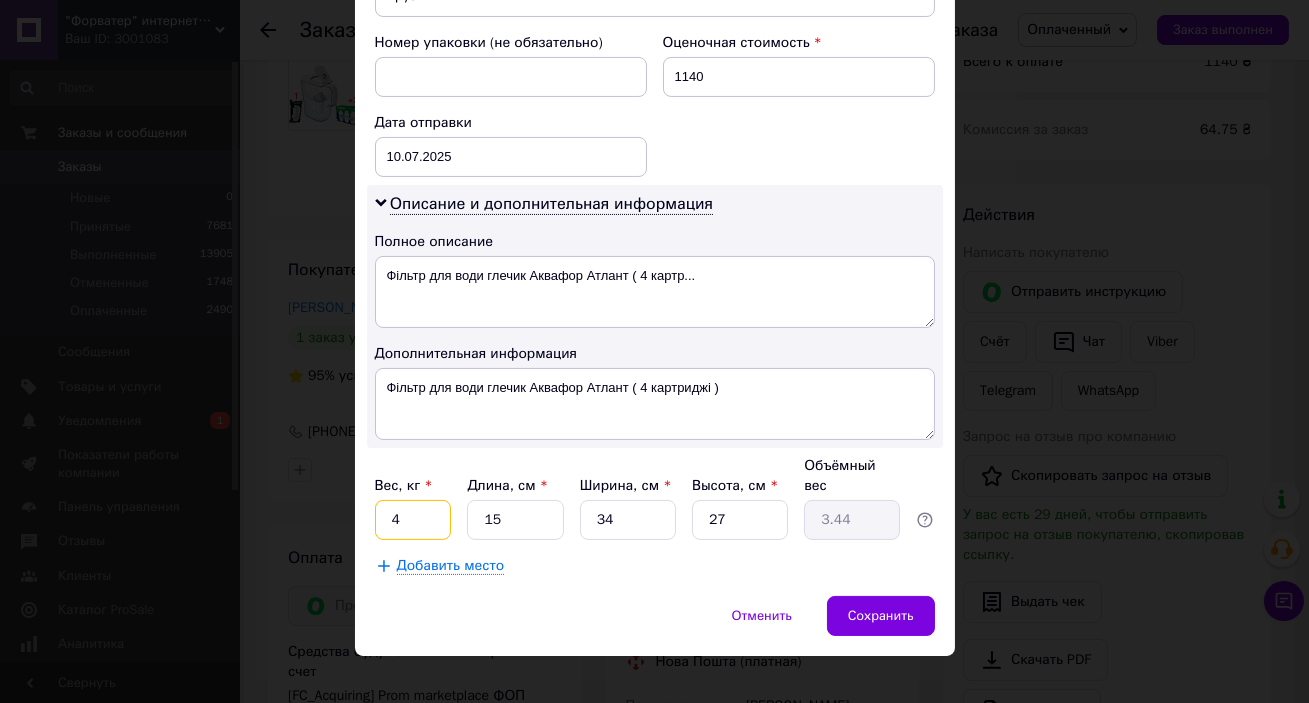 type on "4" 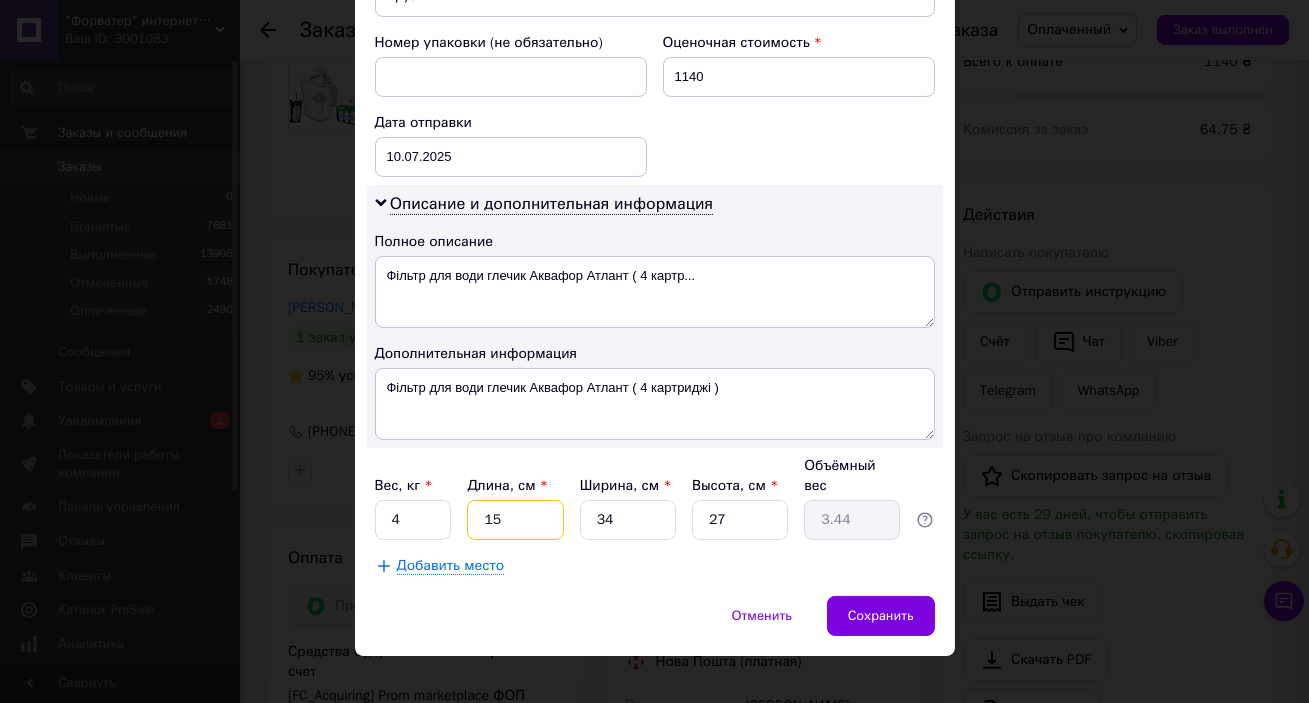 type on "3" 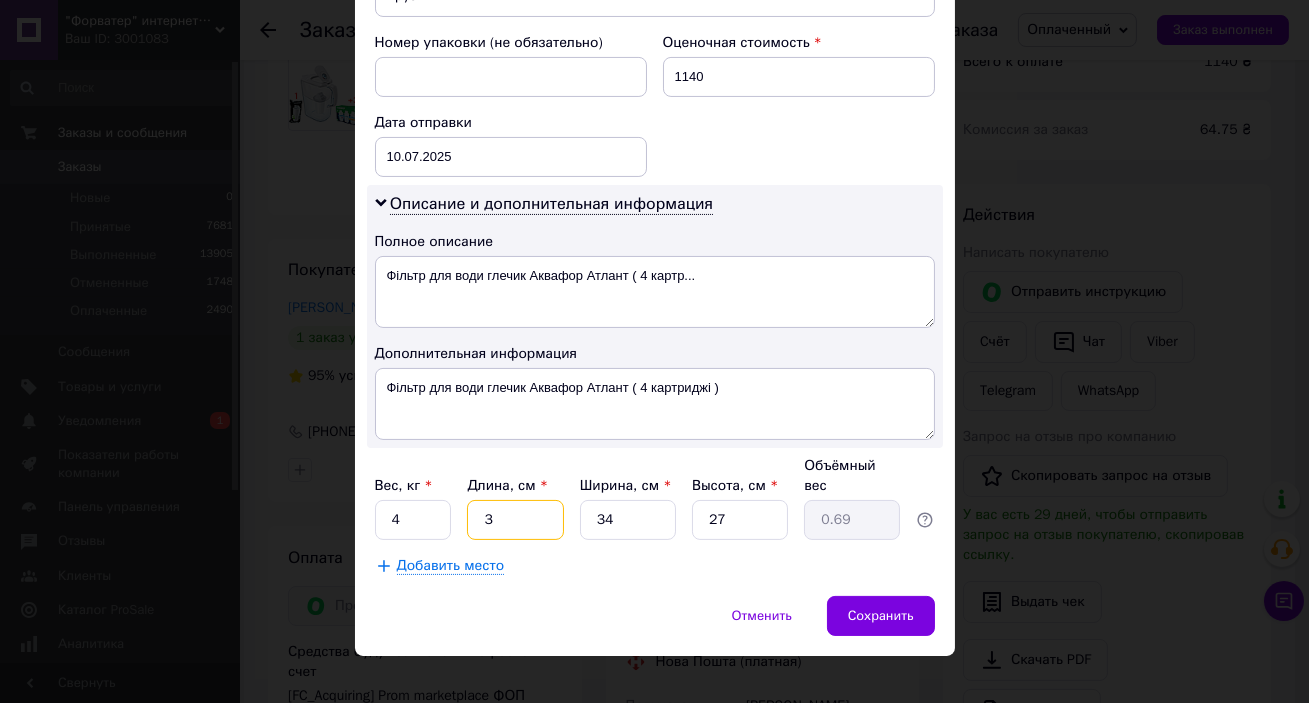 type on "30" 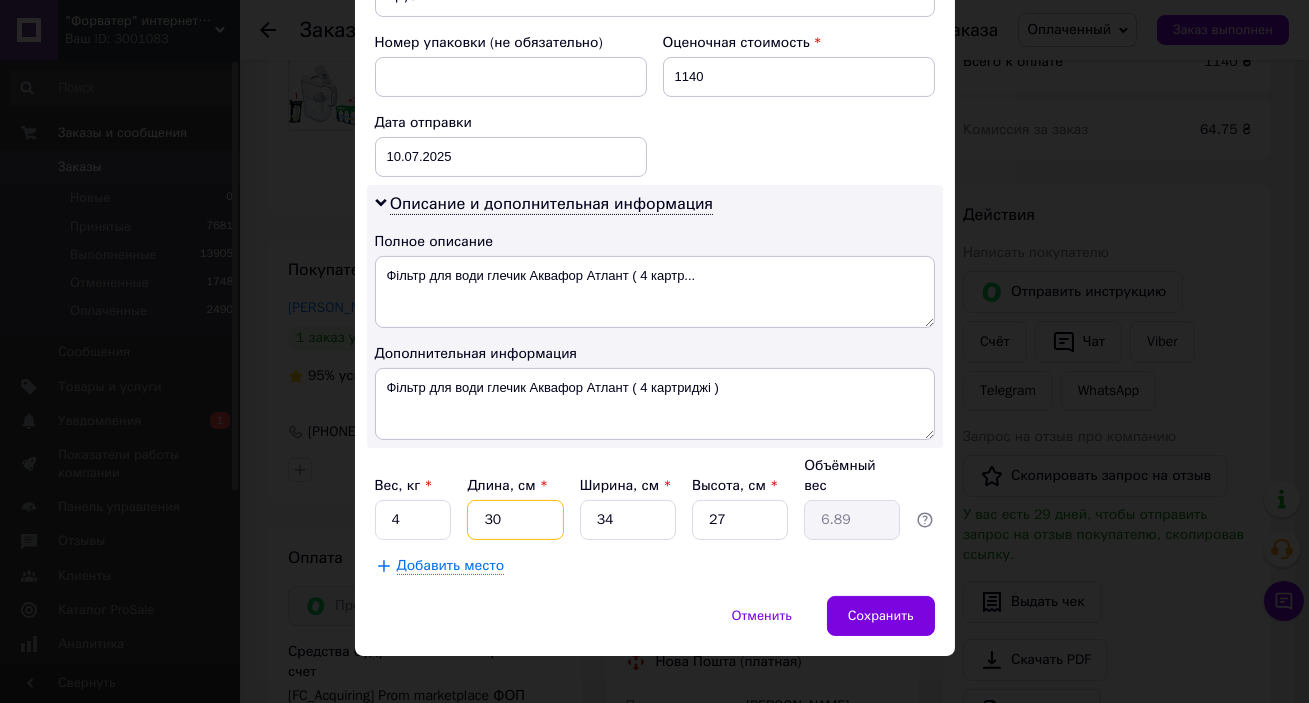 type on "30" 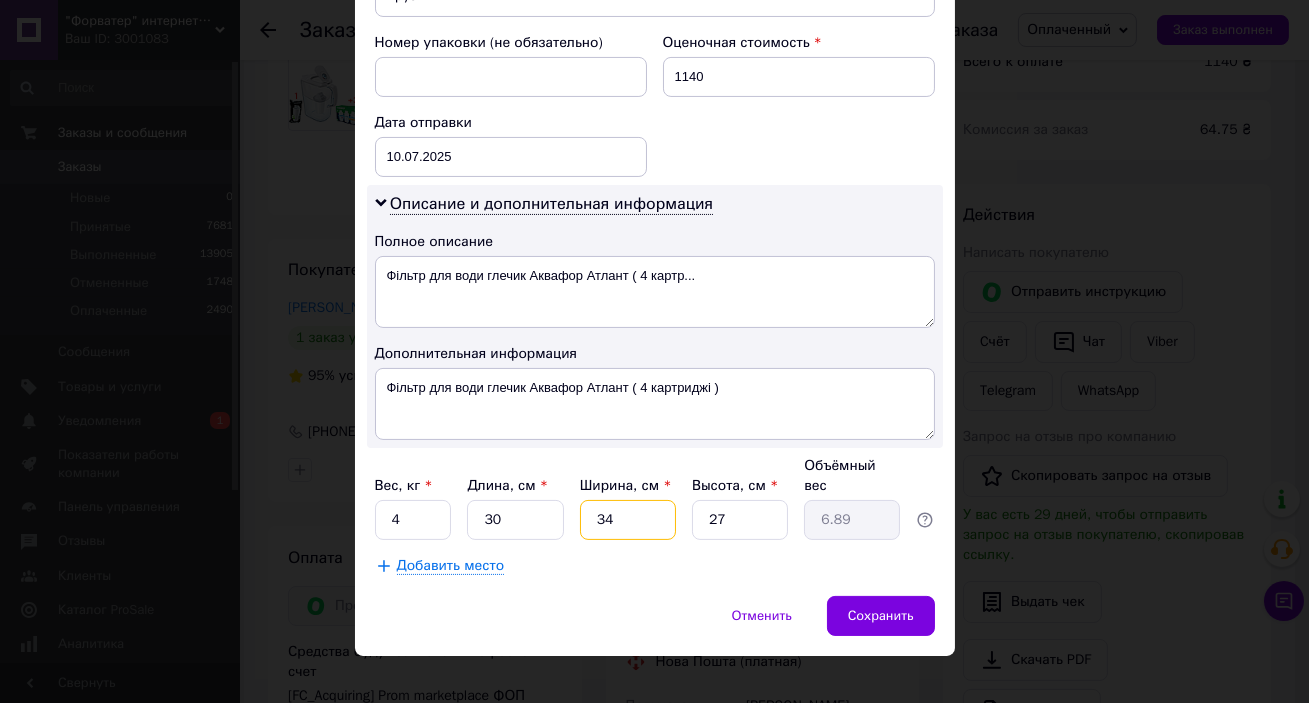 type on "2" 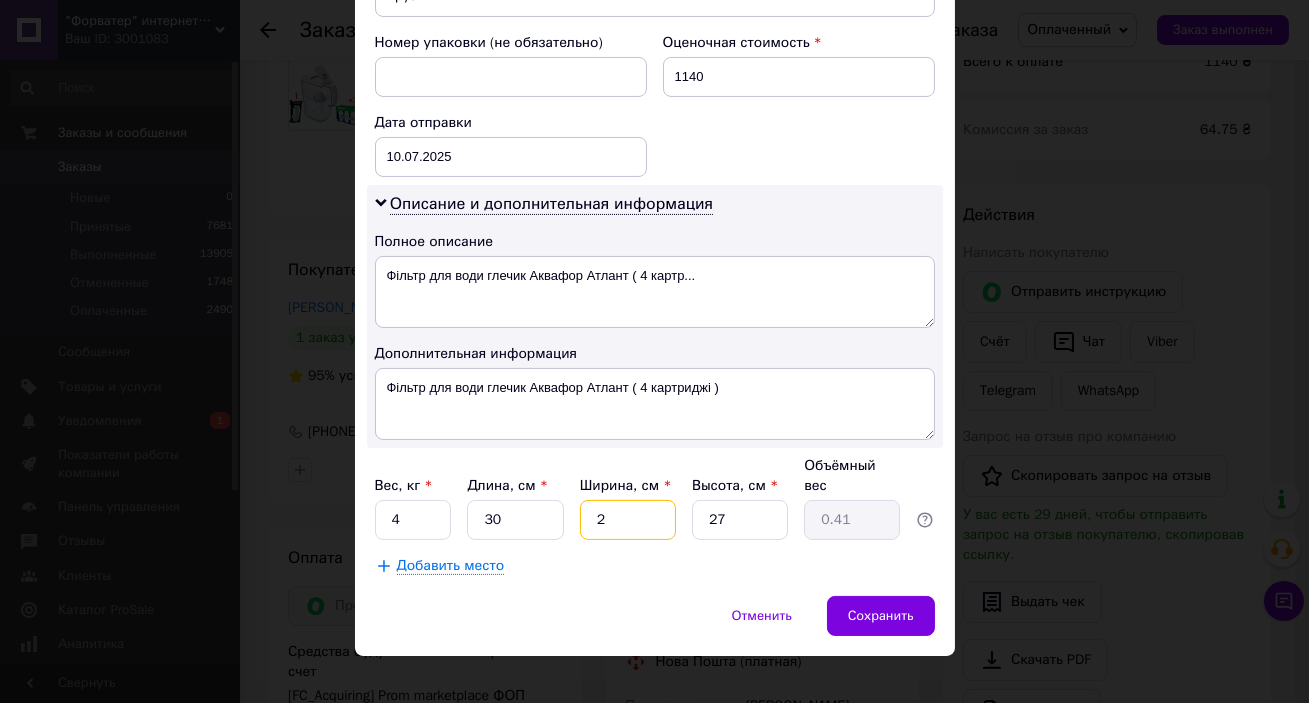type on "27" 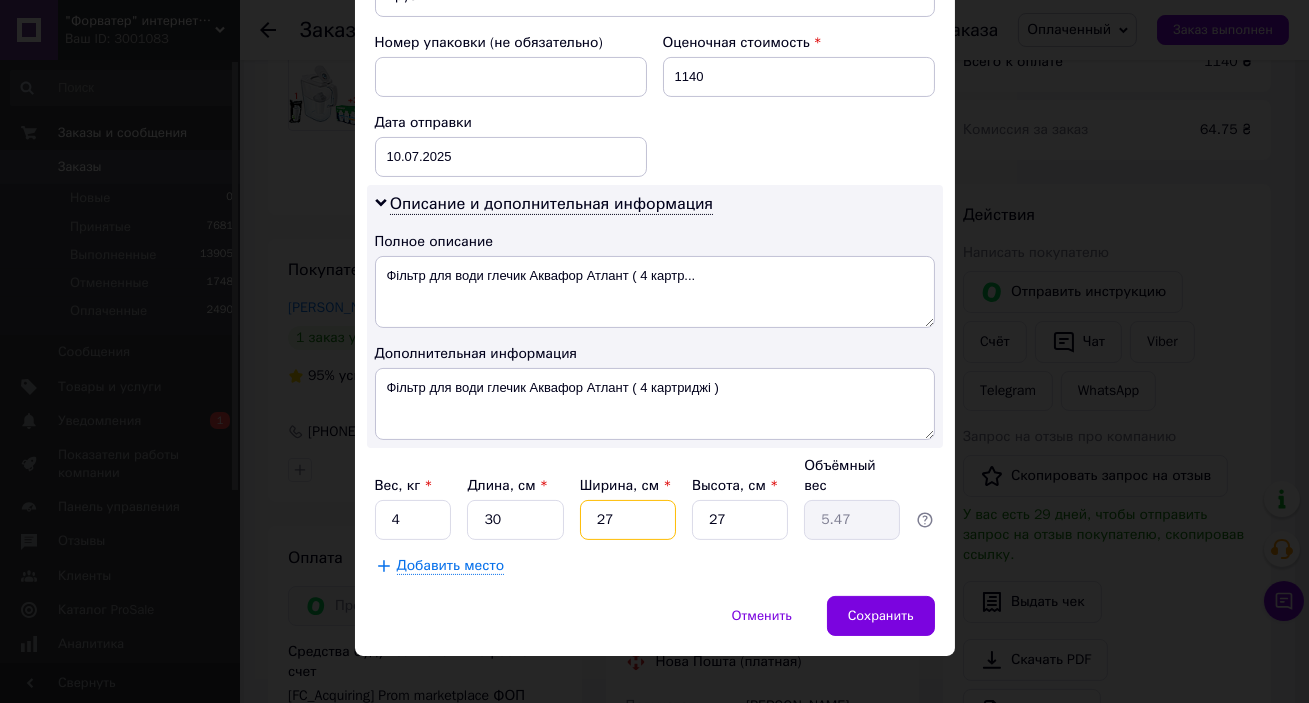 type on "27" 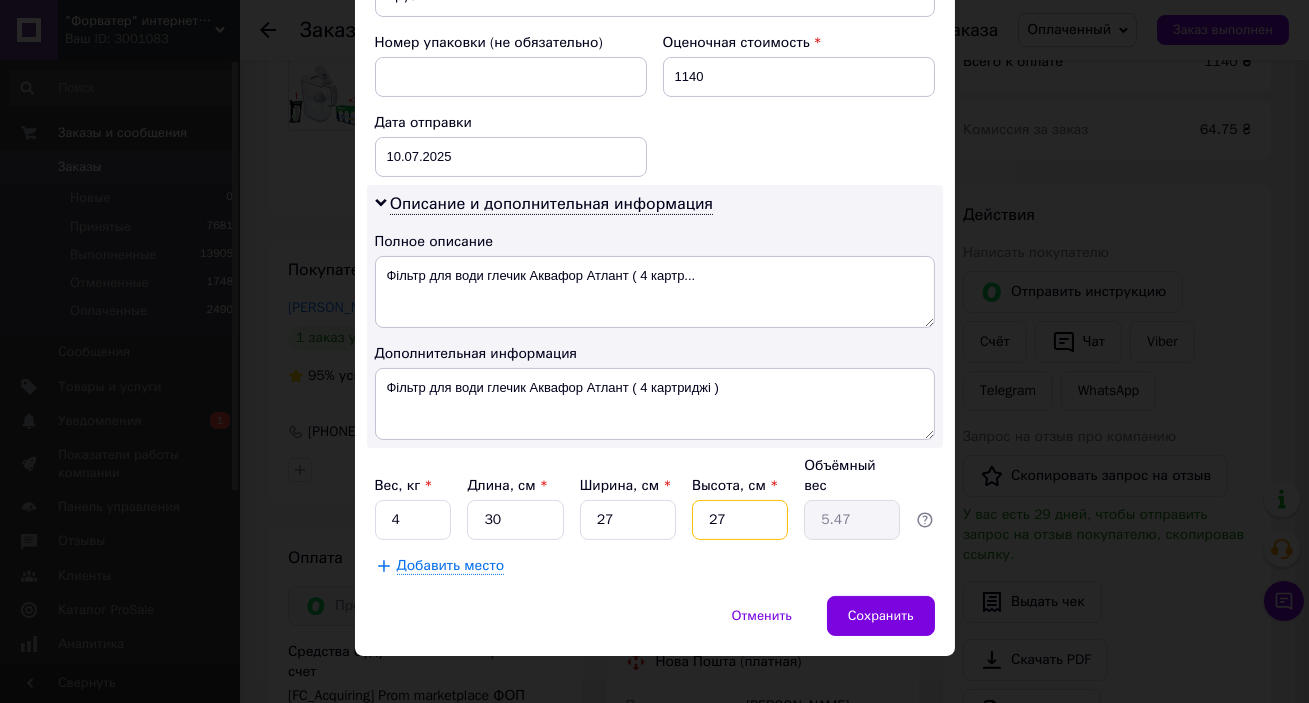 type on "2" 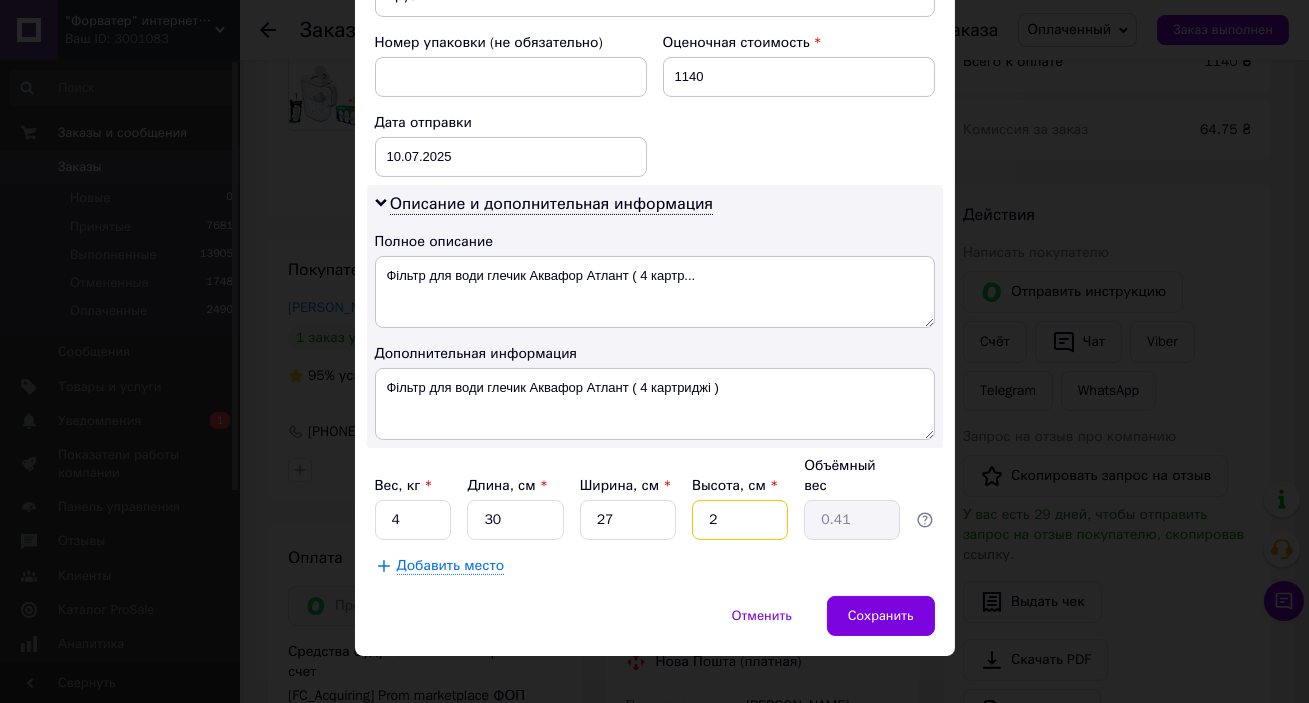 type on "20" 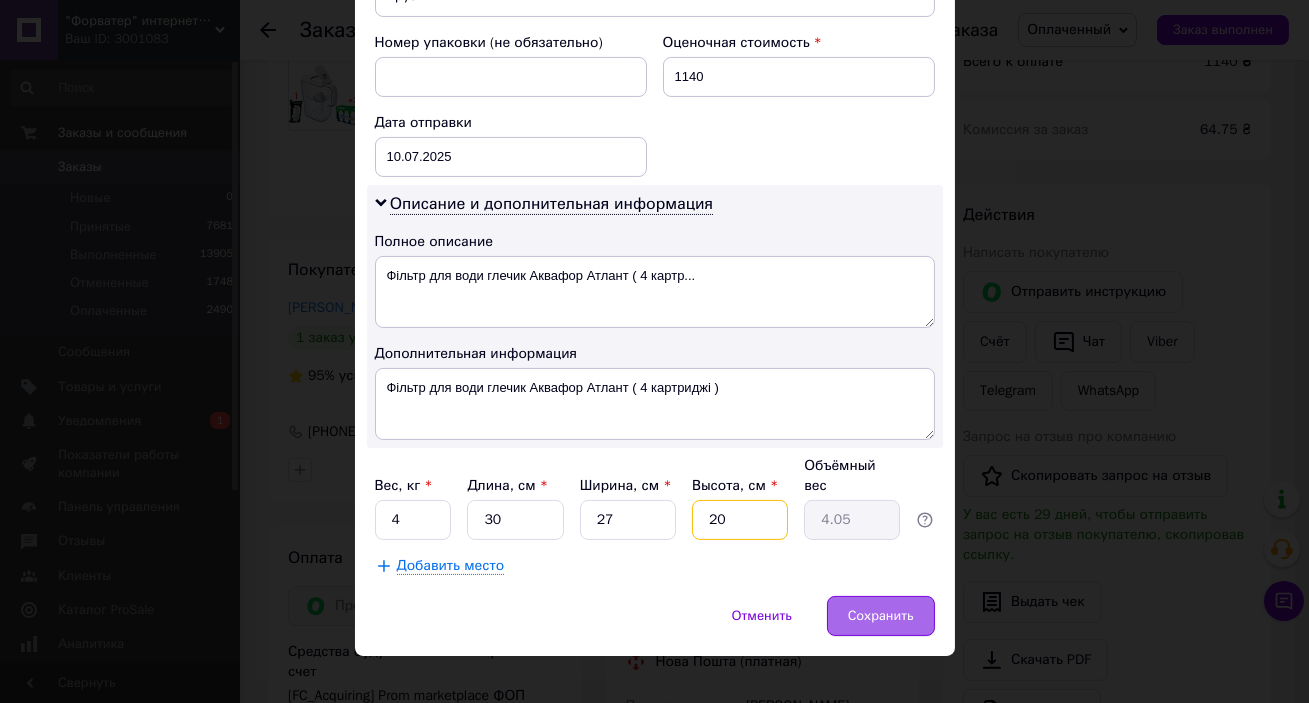 type on "20" 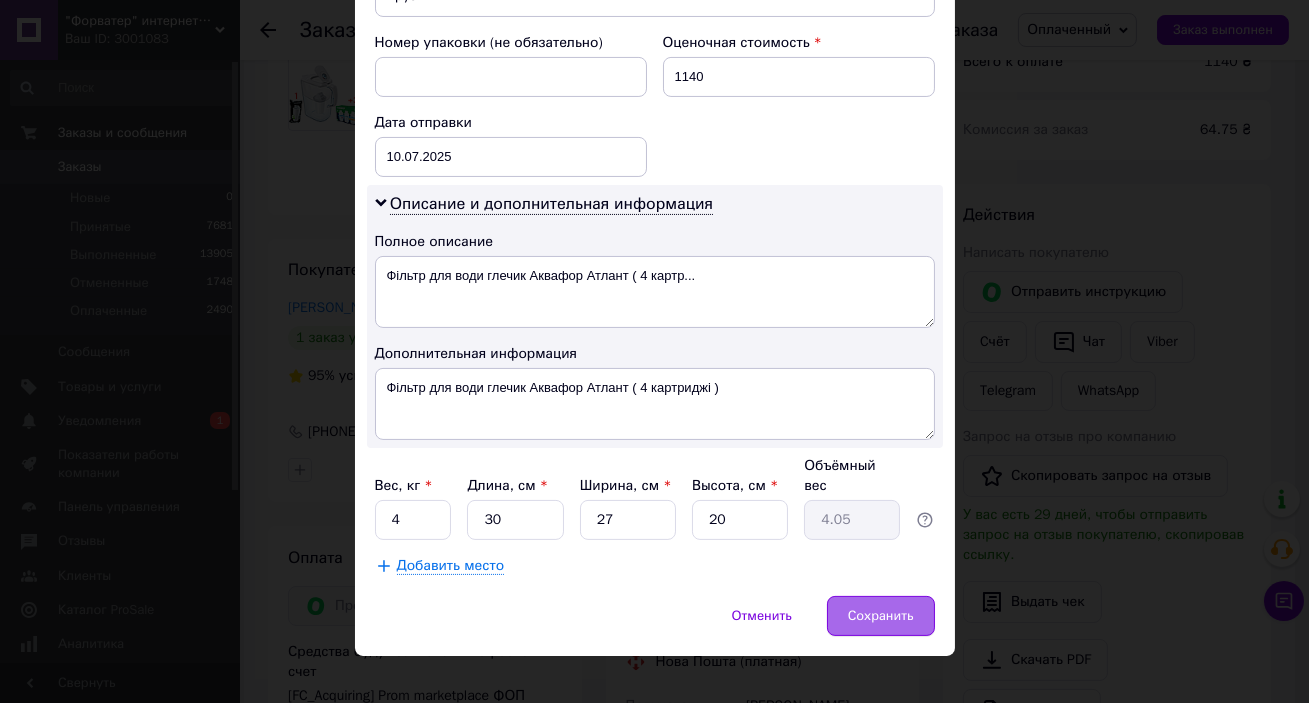 click on "Сохранить" at bounding box center [881, 616] 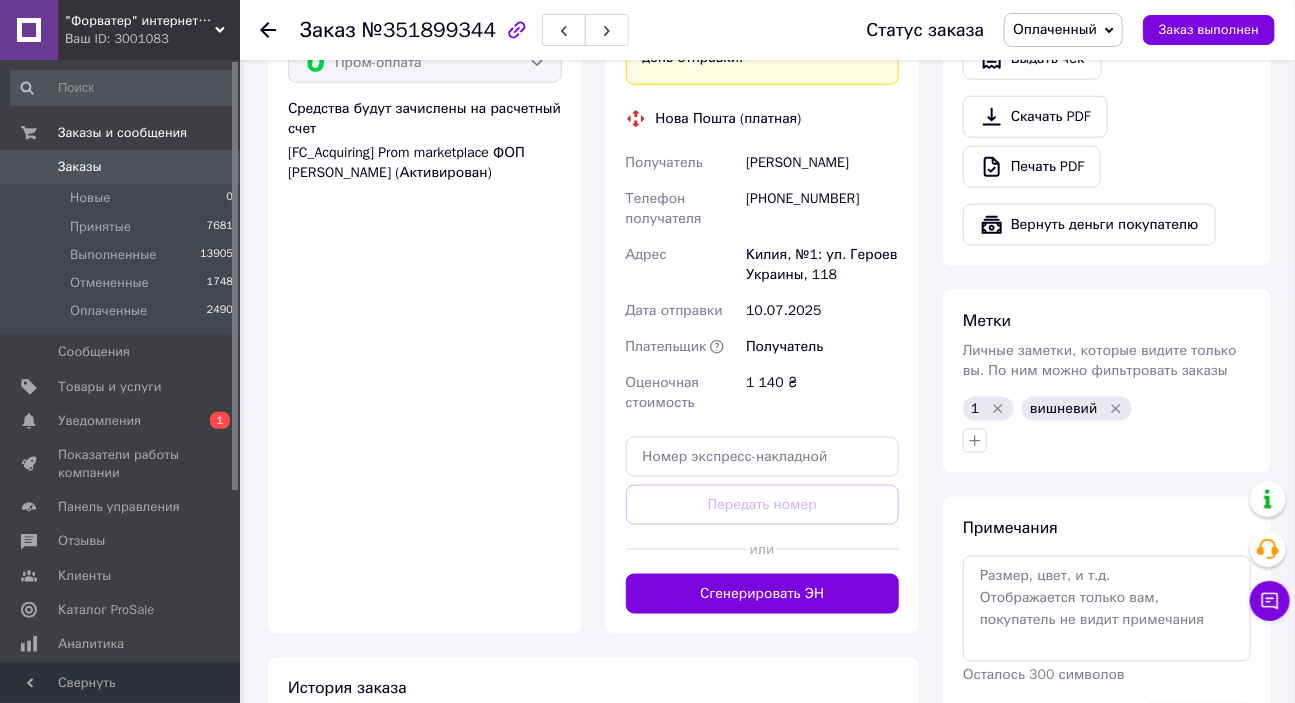 scroll, scrollTop: 788, scrollLeft: 0, axis: vertical 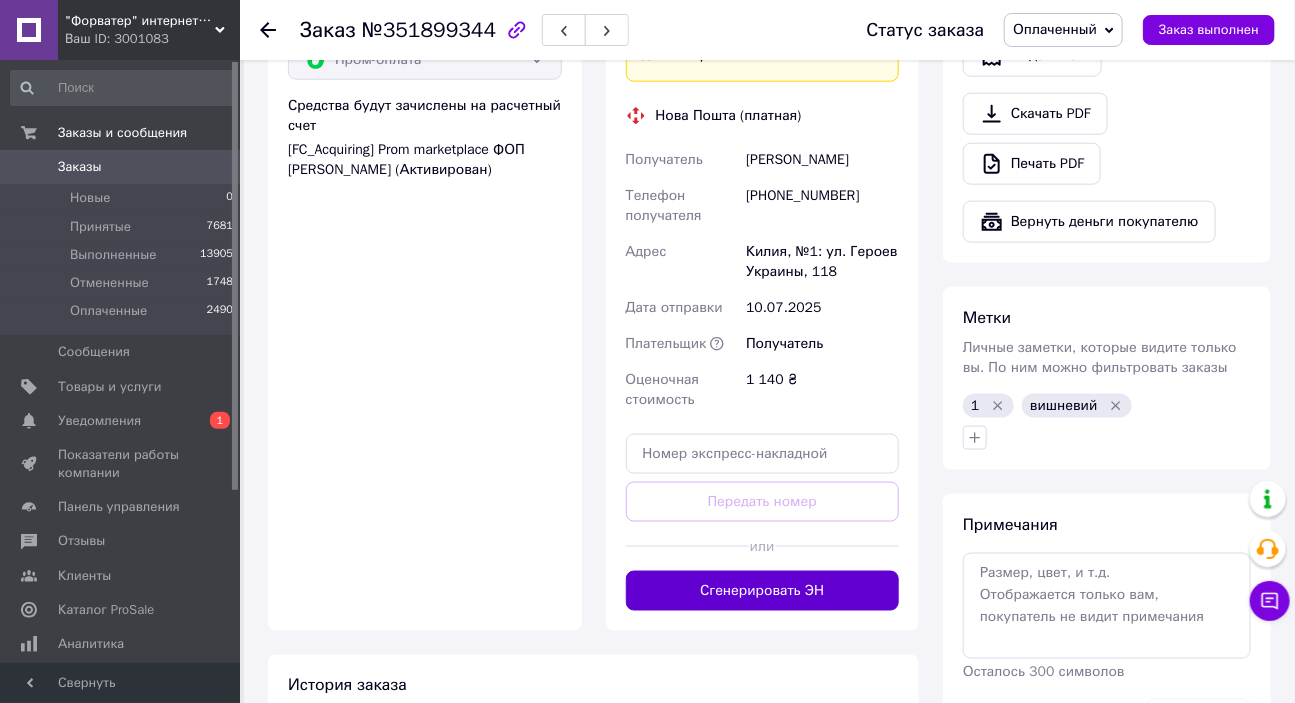 click on "Сгенерировать ЭН" at bounding box center (763, 591) 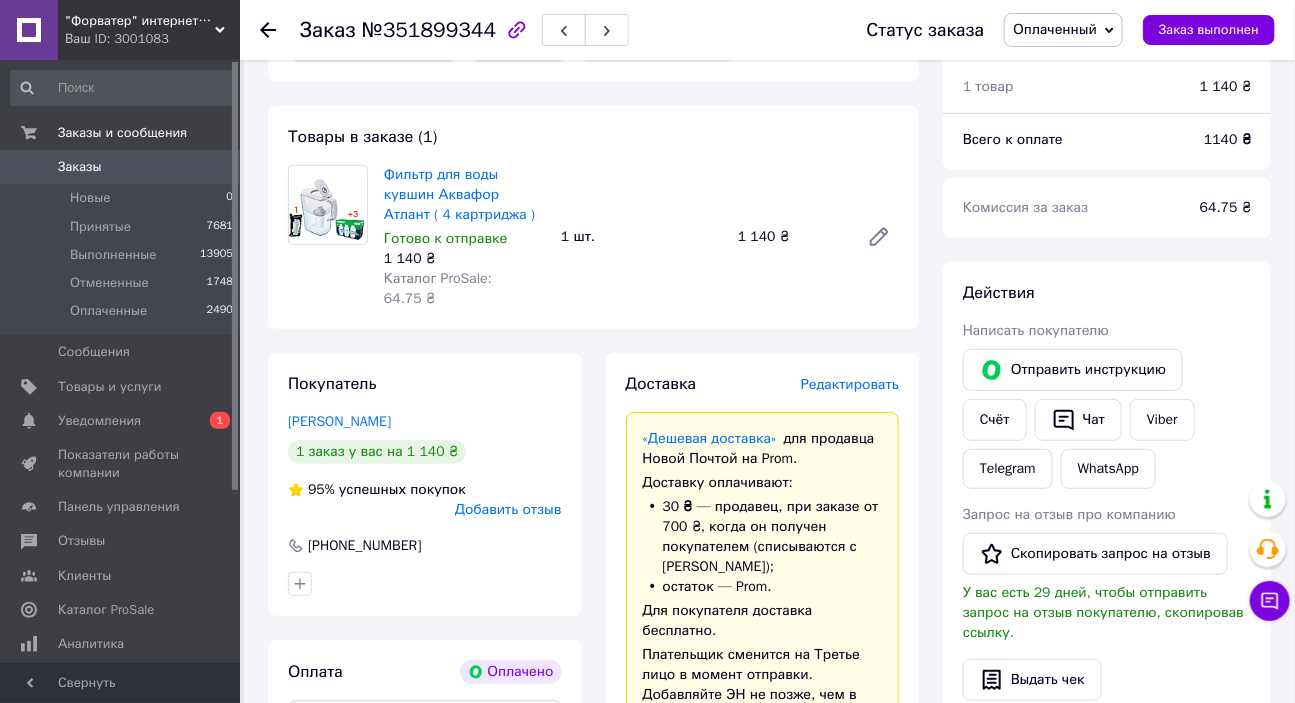 scroll, scrollTop: 120, scrollLeft: 0, axis: vertical 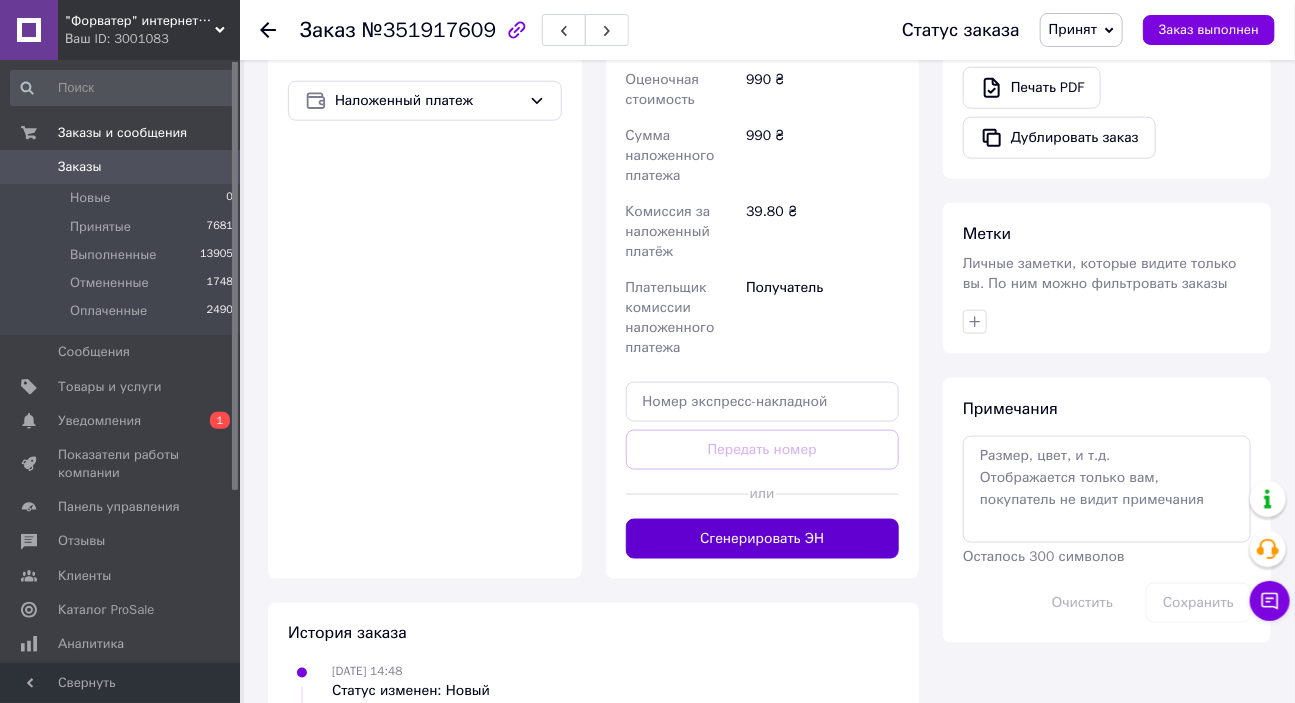 click on "Сгенерировать ЭН" at bounding box center [763, 539] 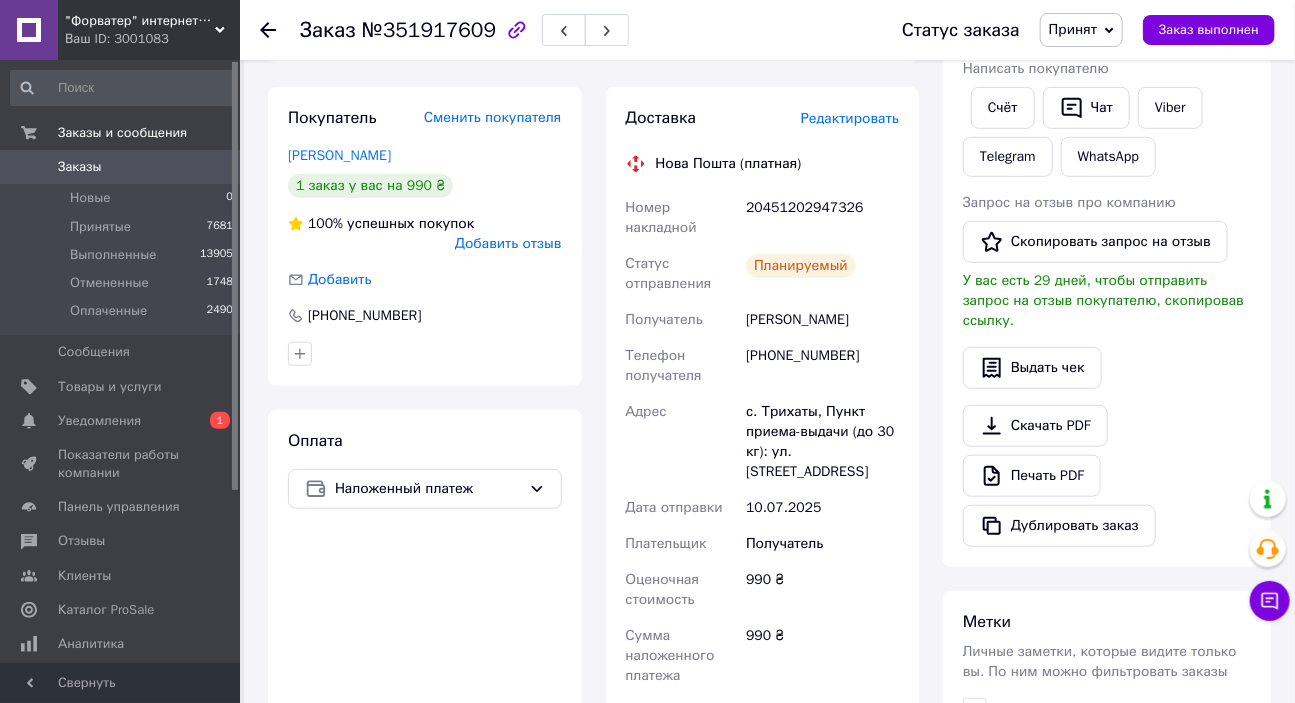scroll, scrollTop: 242, scrollLeft: 0, axis: vertical 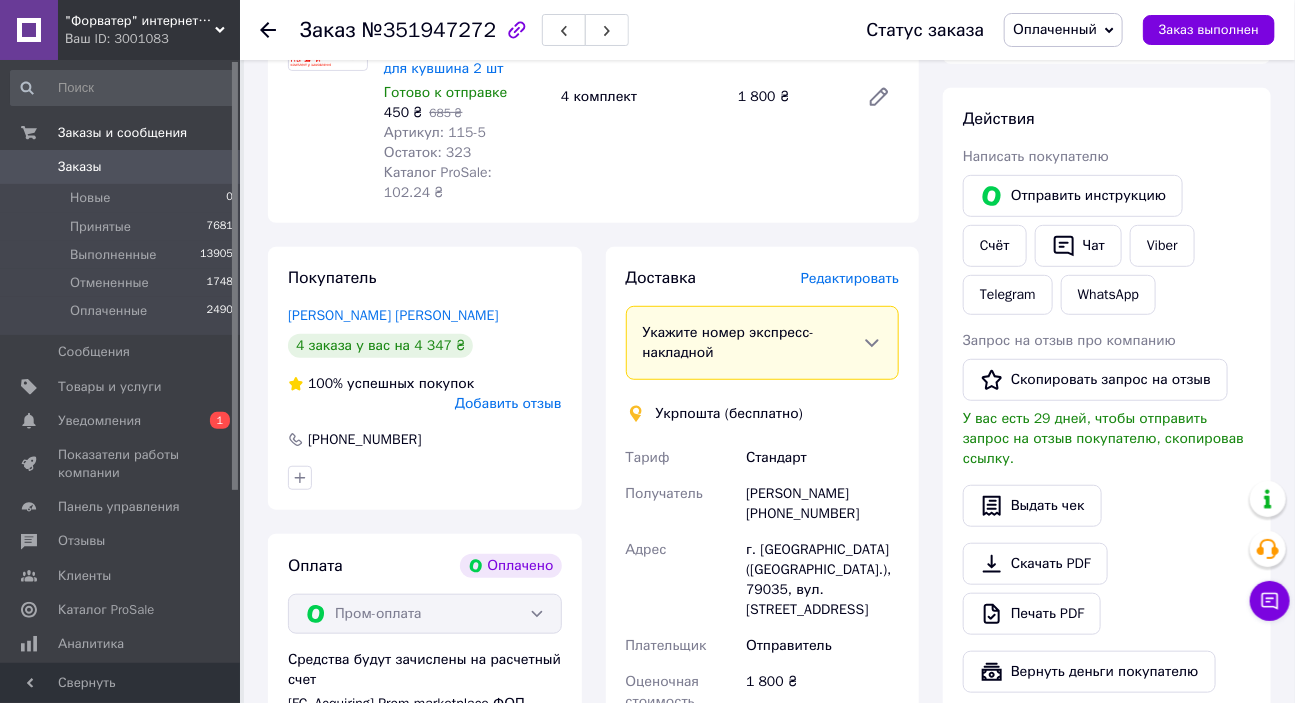 click on "Редактировать" at bounding box center (850, 278) 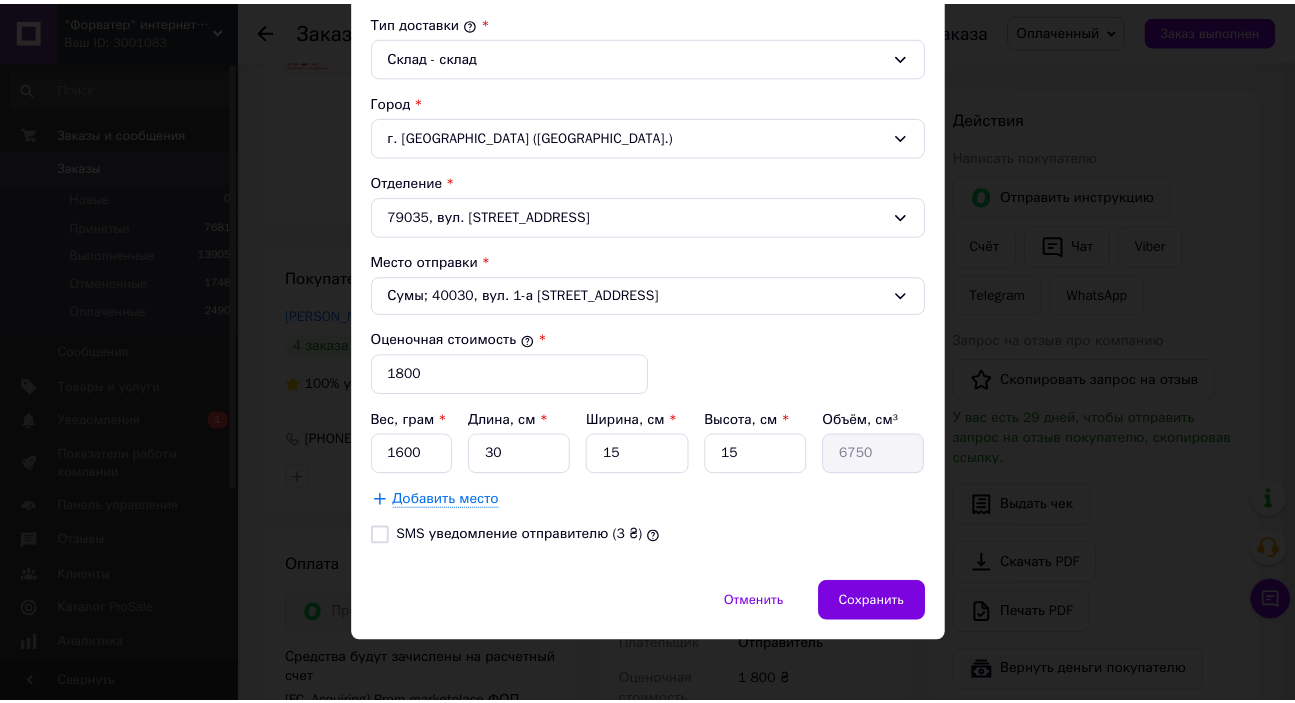scroll, scrollTop: 545, scrollLeft: 0, axis: vertical 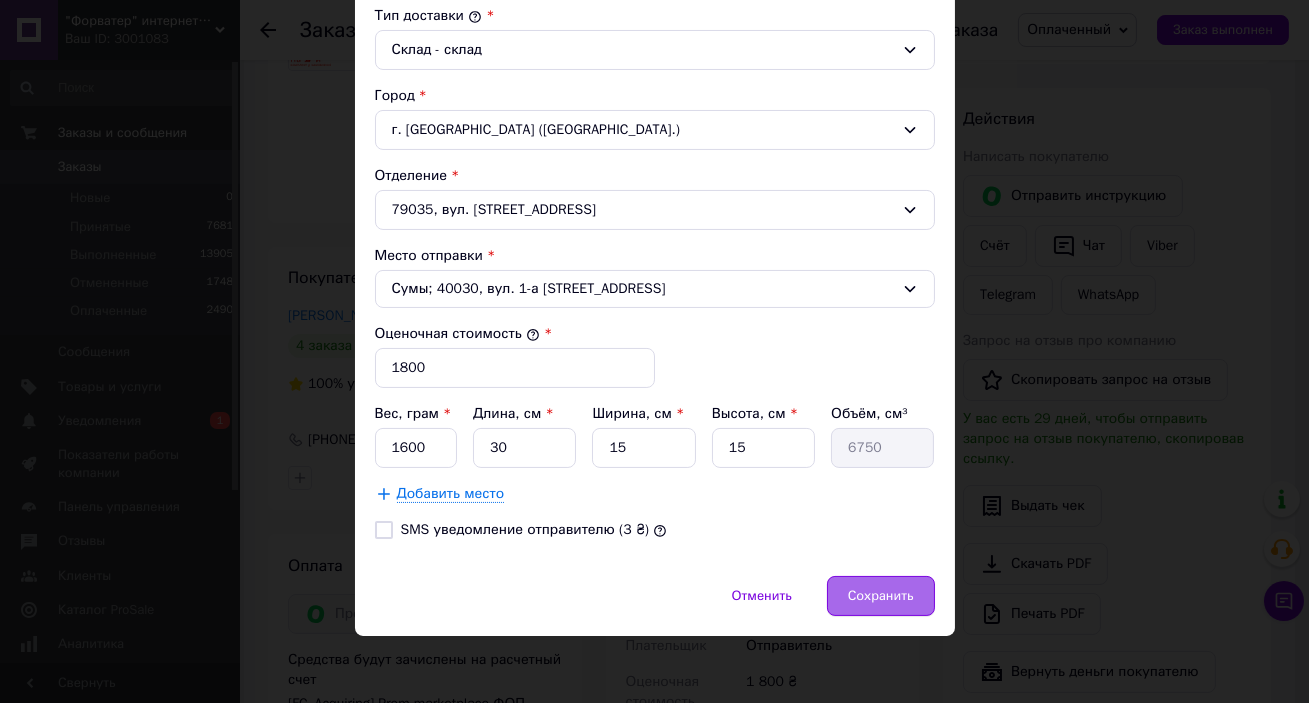 click on "Сохранить" at bounding box center [881, 596] 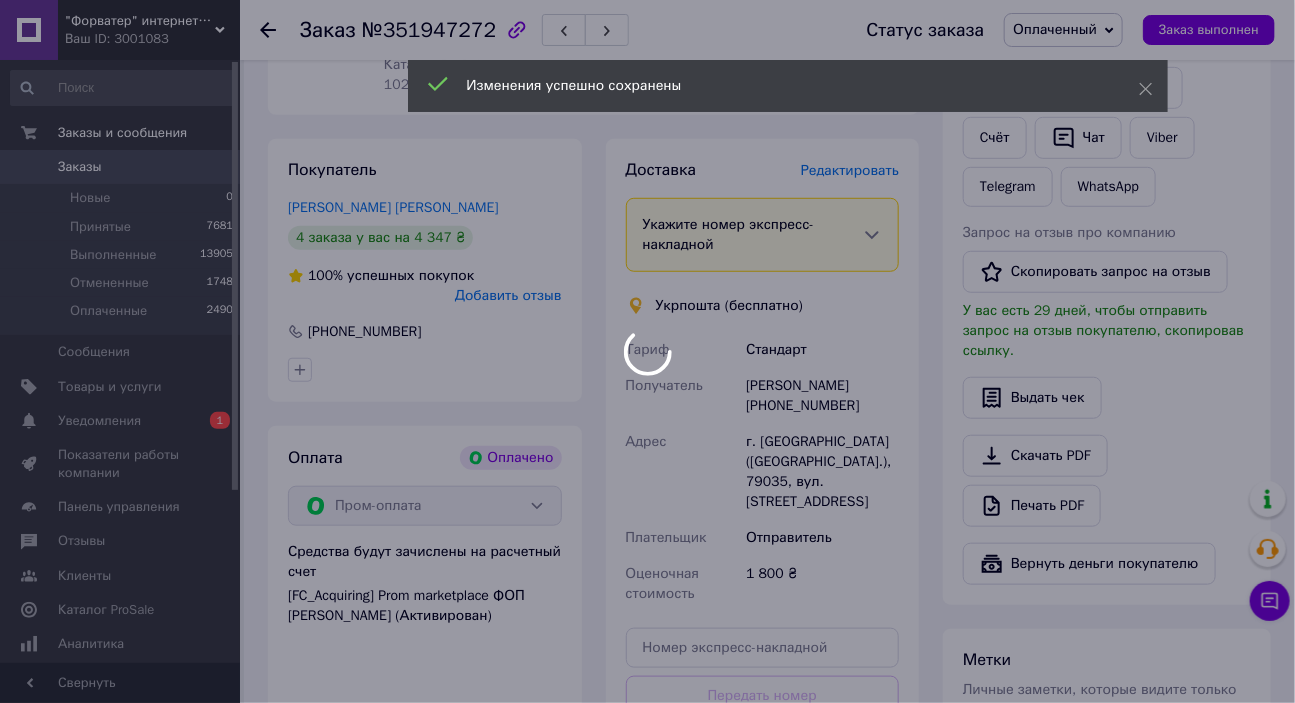scroll, scrollTop: 606, scrollLeft: 0, axis: vertical 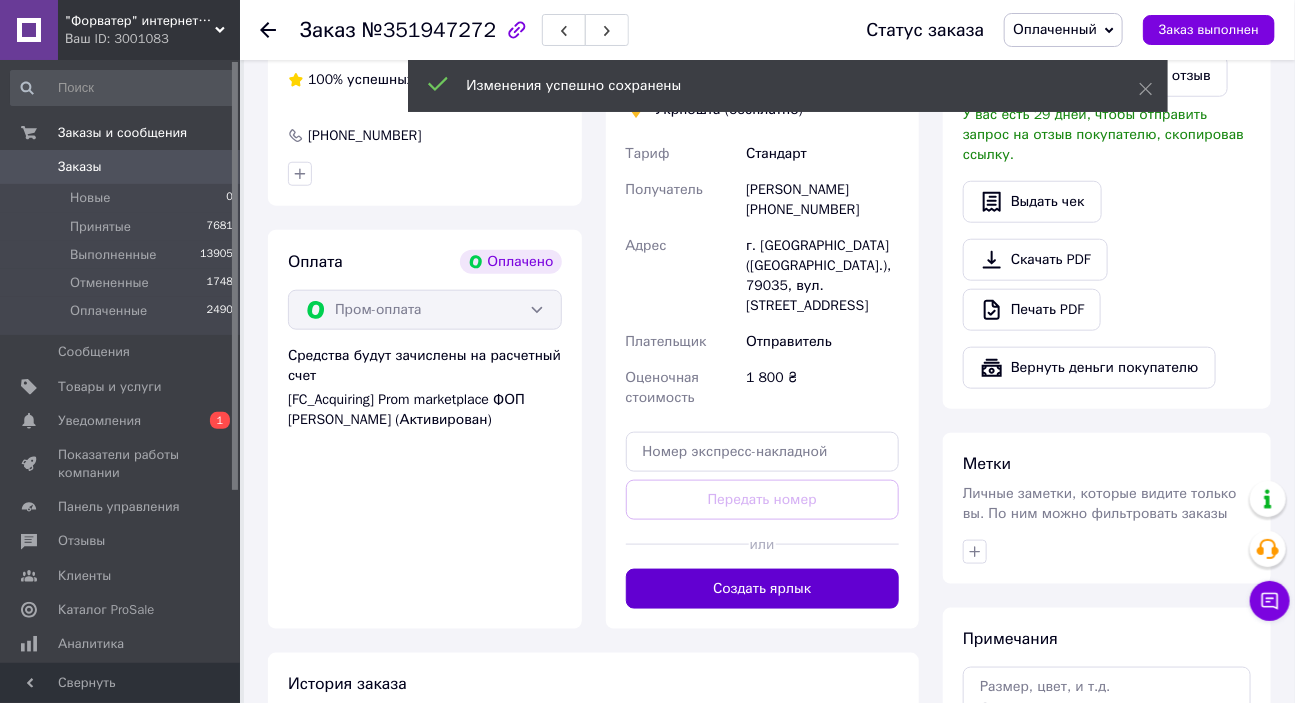 click on "Создать ярлык" at bounding box center [763, 589] 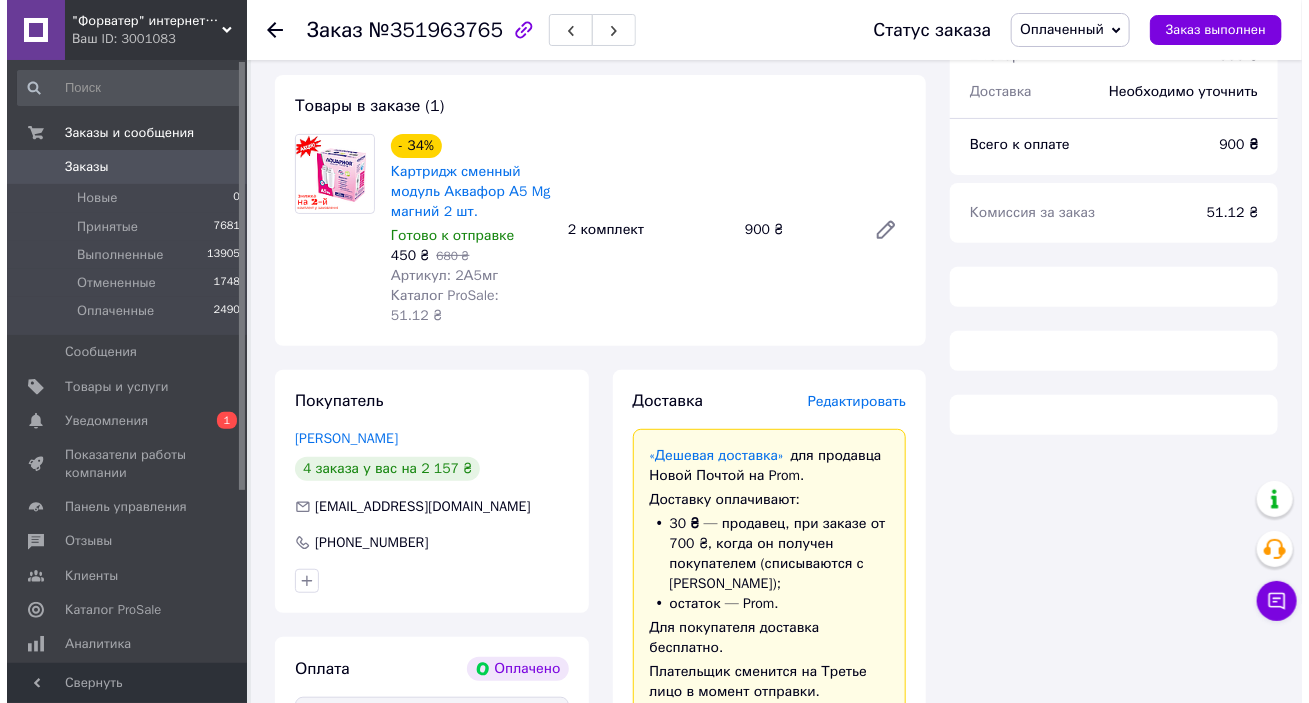 scroll, scrollTop: 181, scrollLeft: 0, axis: vertical 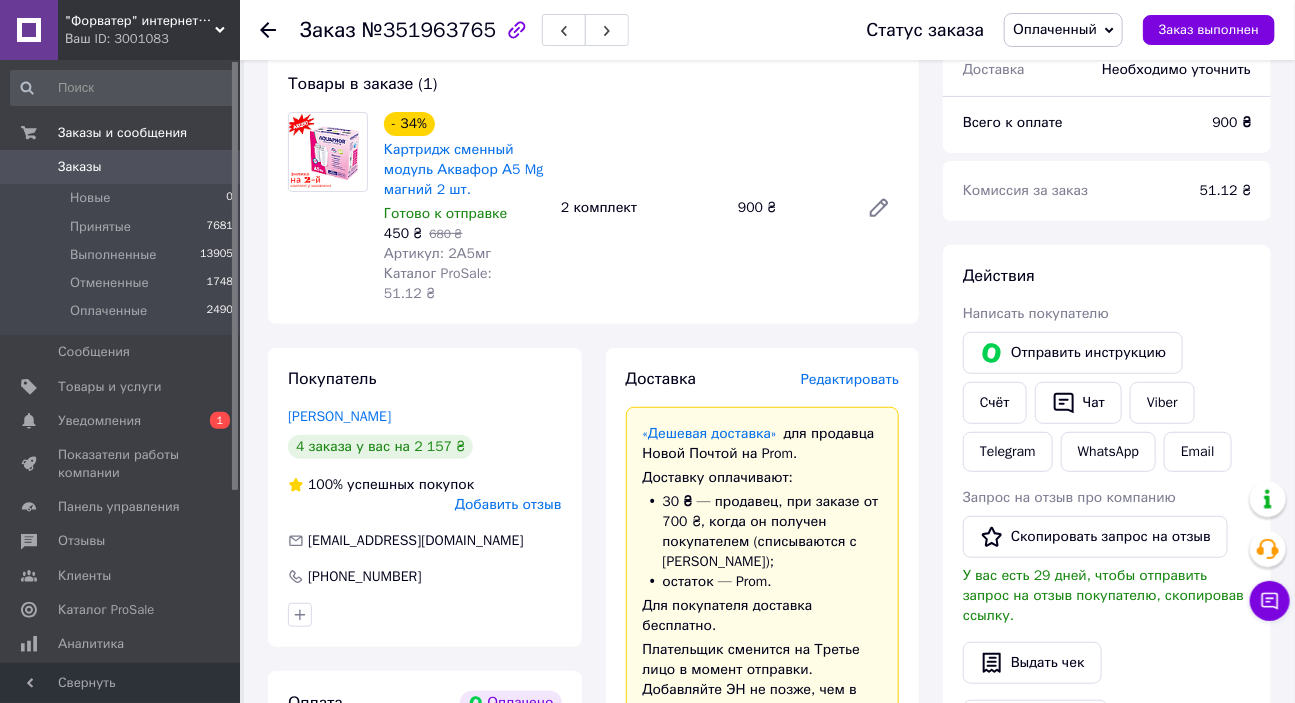 click on "Редактировать" at bounding box center [850, 379] 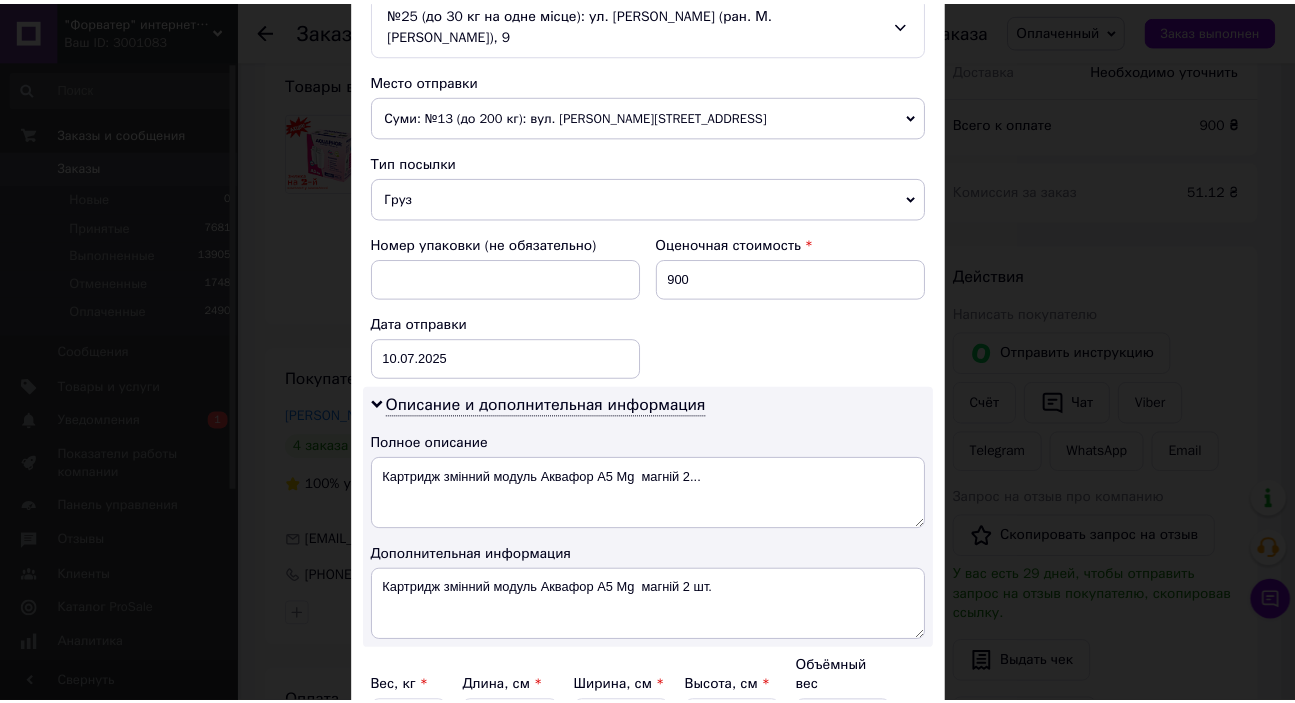 scroll, scrollTop: 846, scrollLeft: 0, axis: vertical 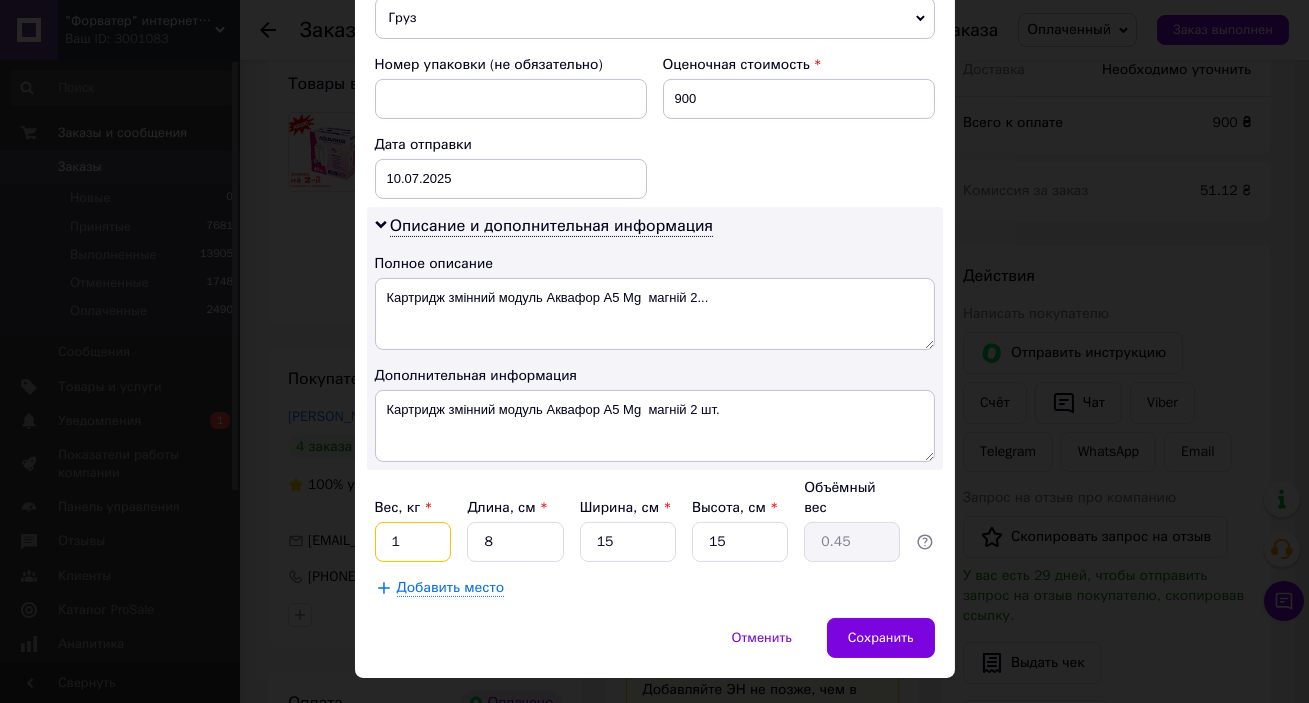 click on "1" at bounding box center [413, 542] 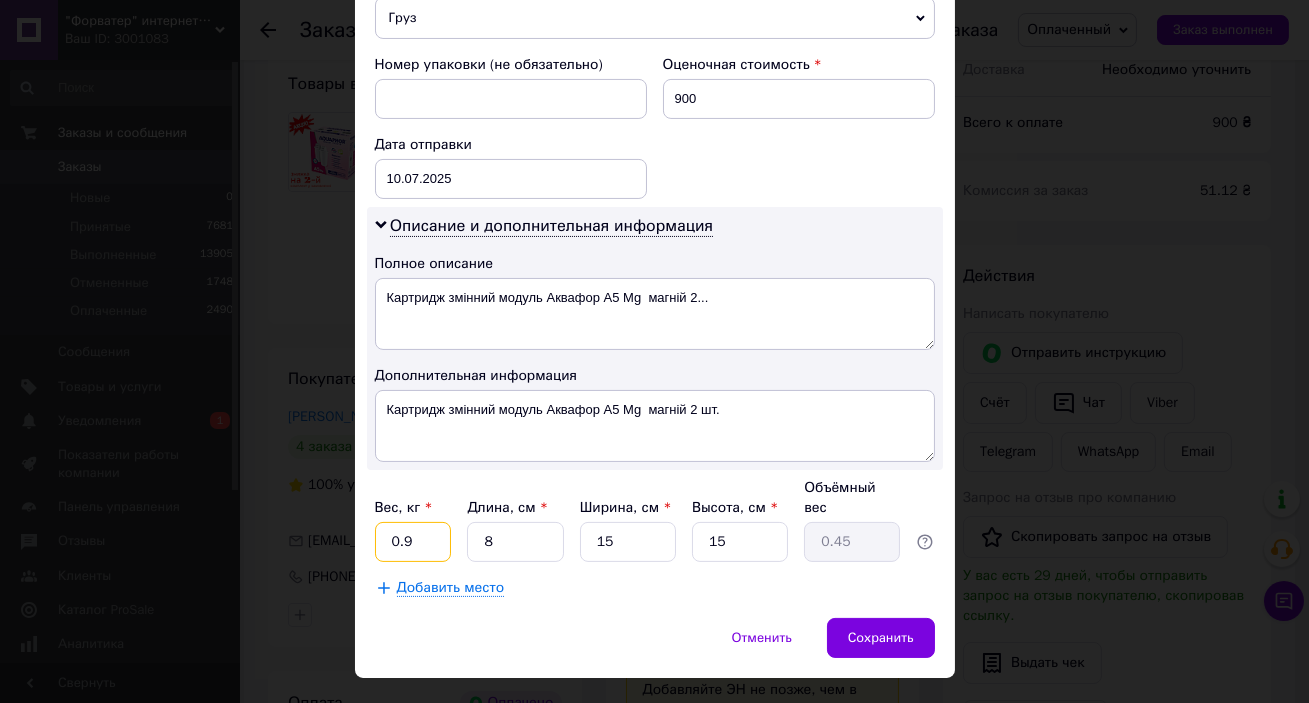 type on "0.9" 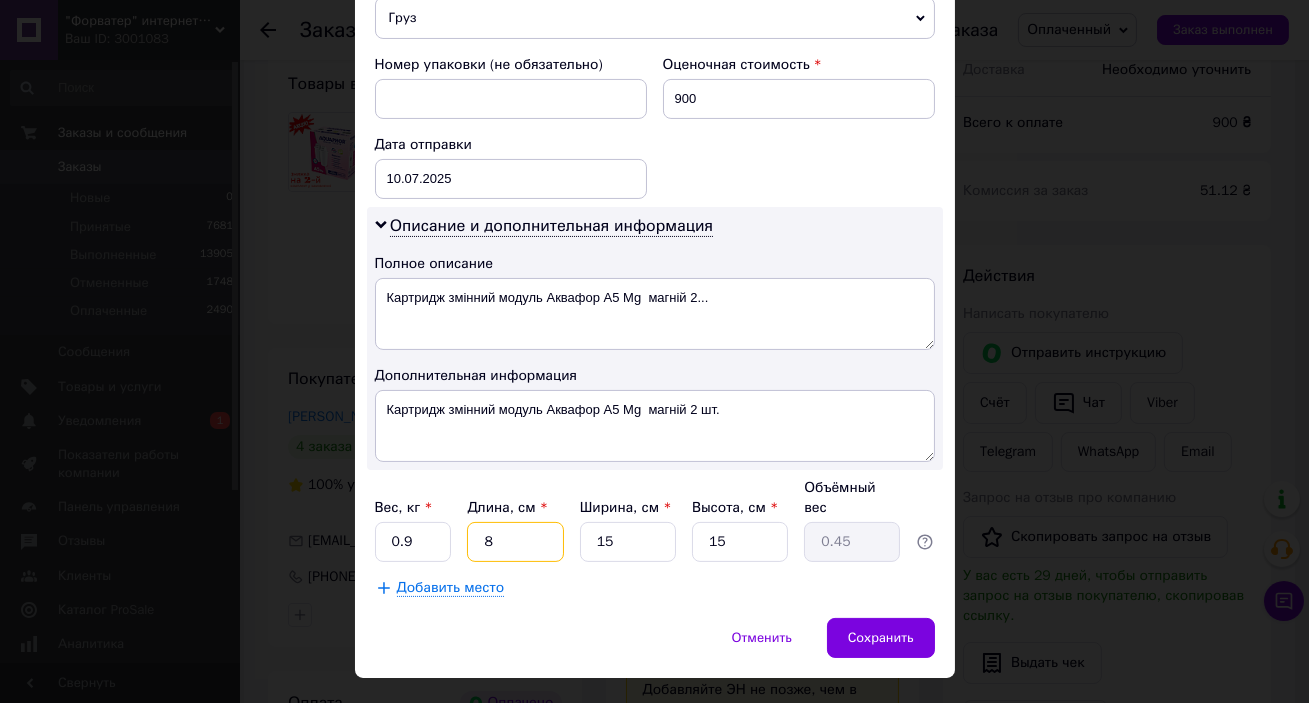 type on "1" 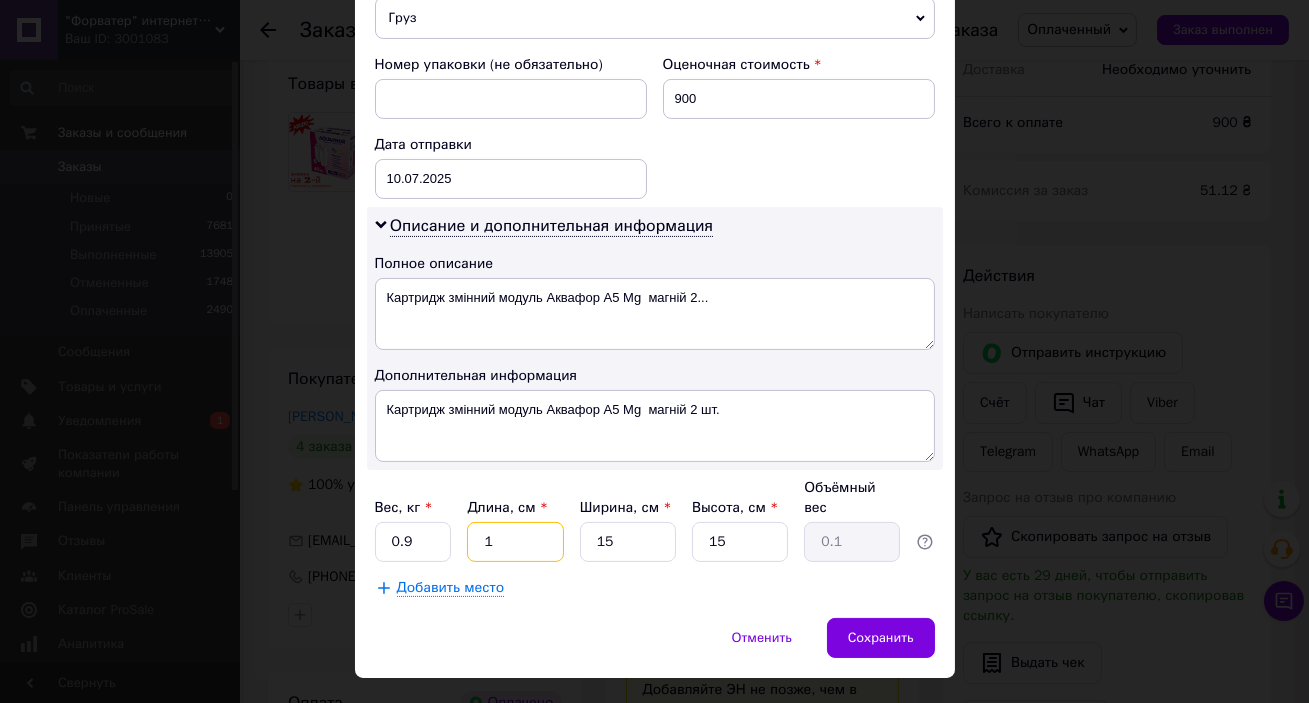 type on "15" 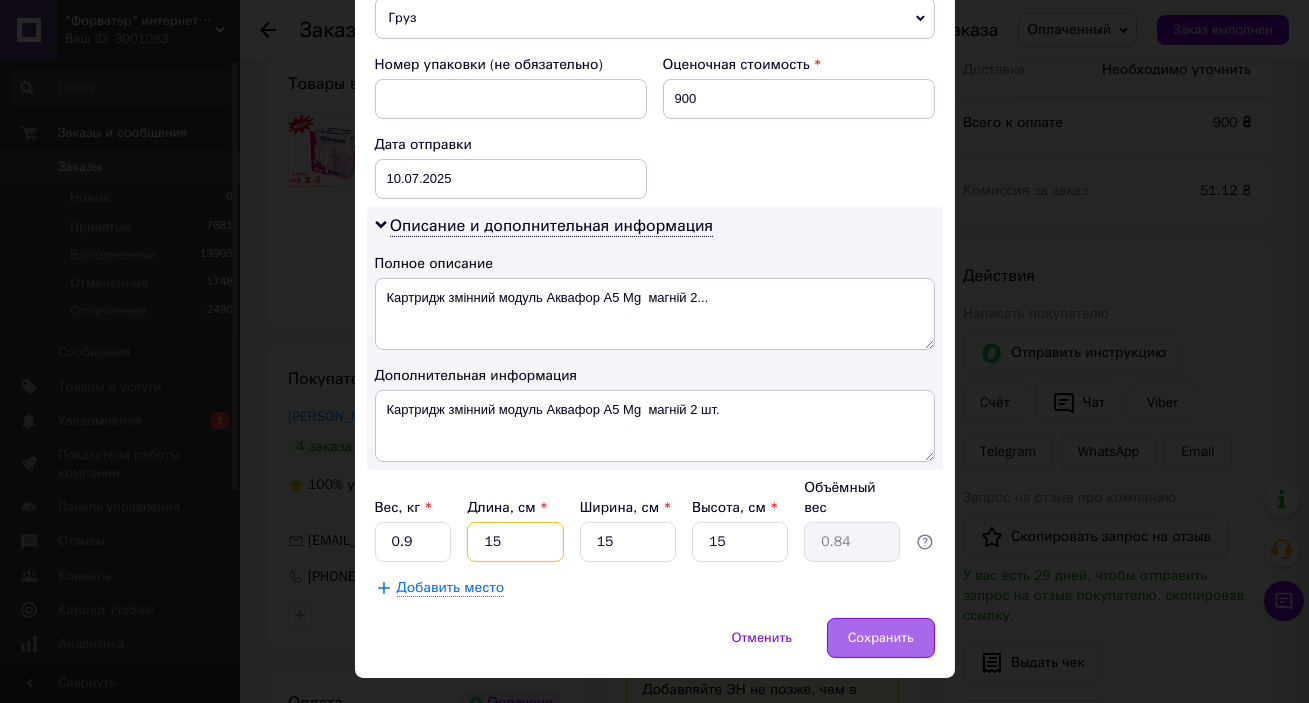 type on "15" 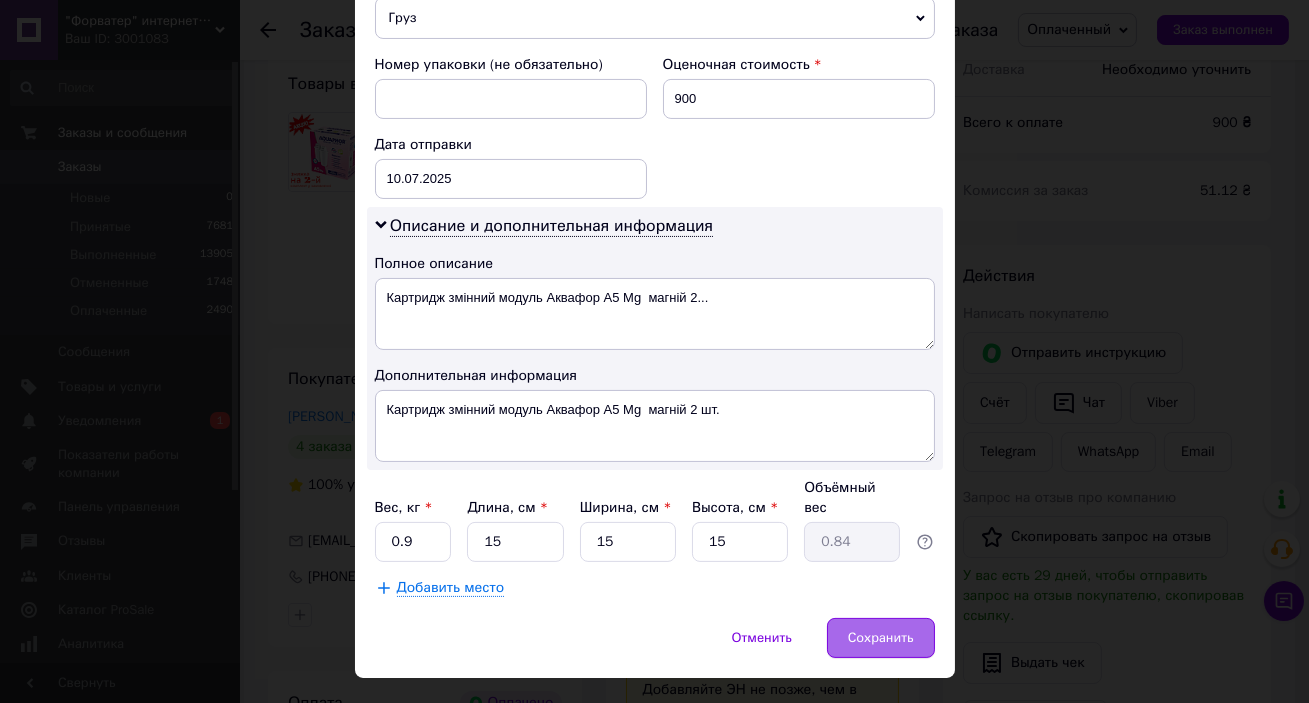click on "Сохранить" at bounding box center (881, 638) 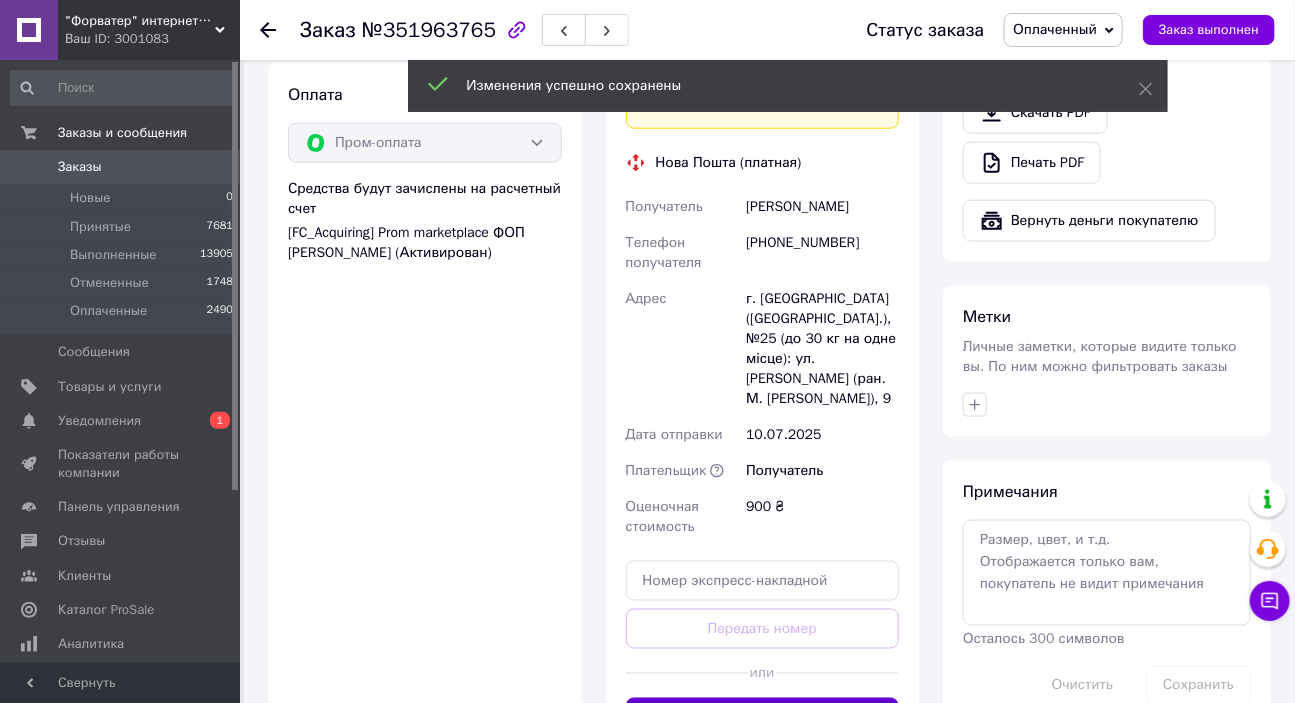 scroll, scrollTop: 1030, scrollLeft: 0, axis: vertical 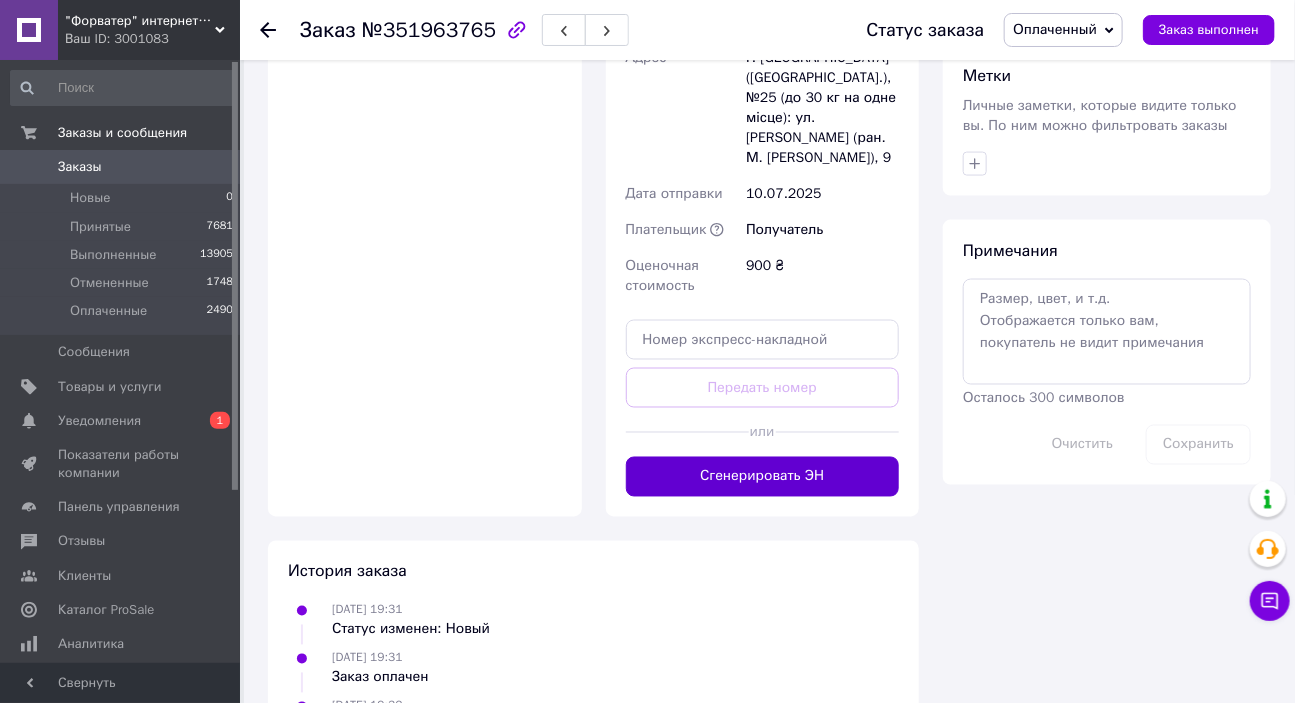 click on "Сгенерировать ЭН" at bounding box center (763, 477) 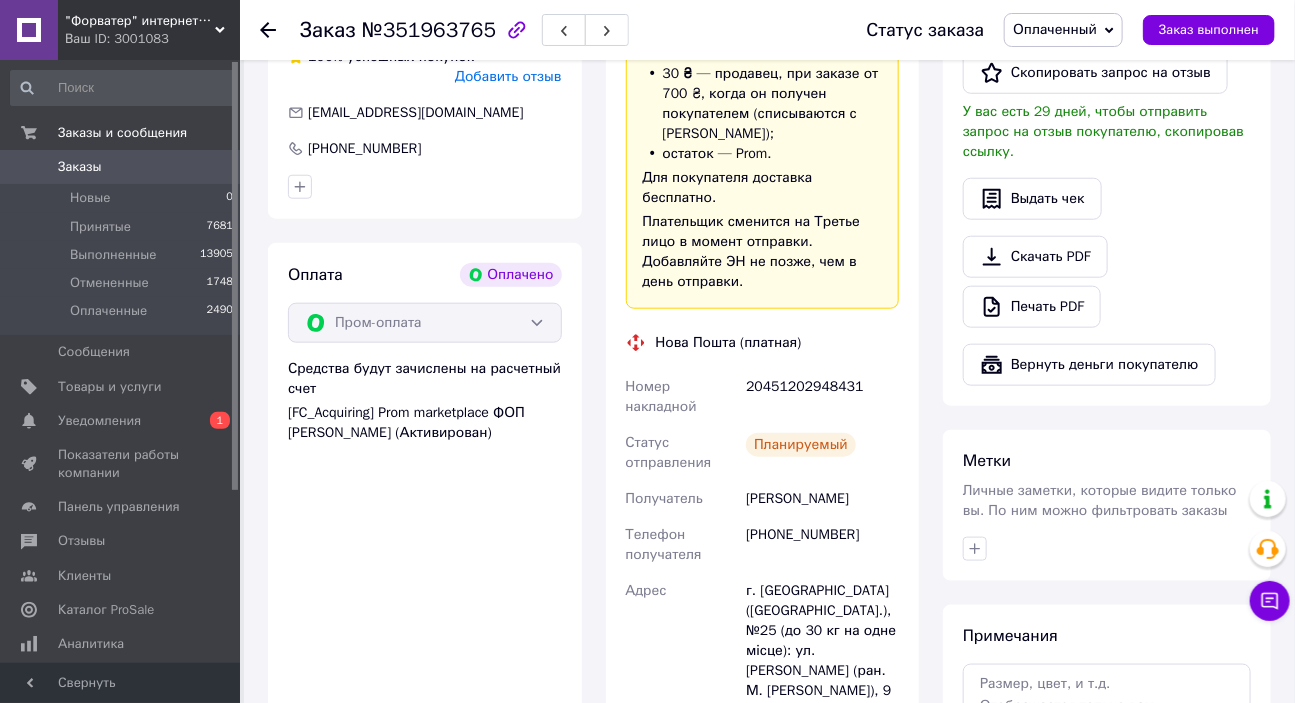 scroll, scrollTop: 606, scrollLeft: 0, axis: vertical 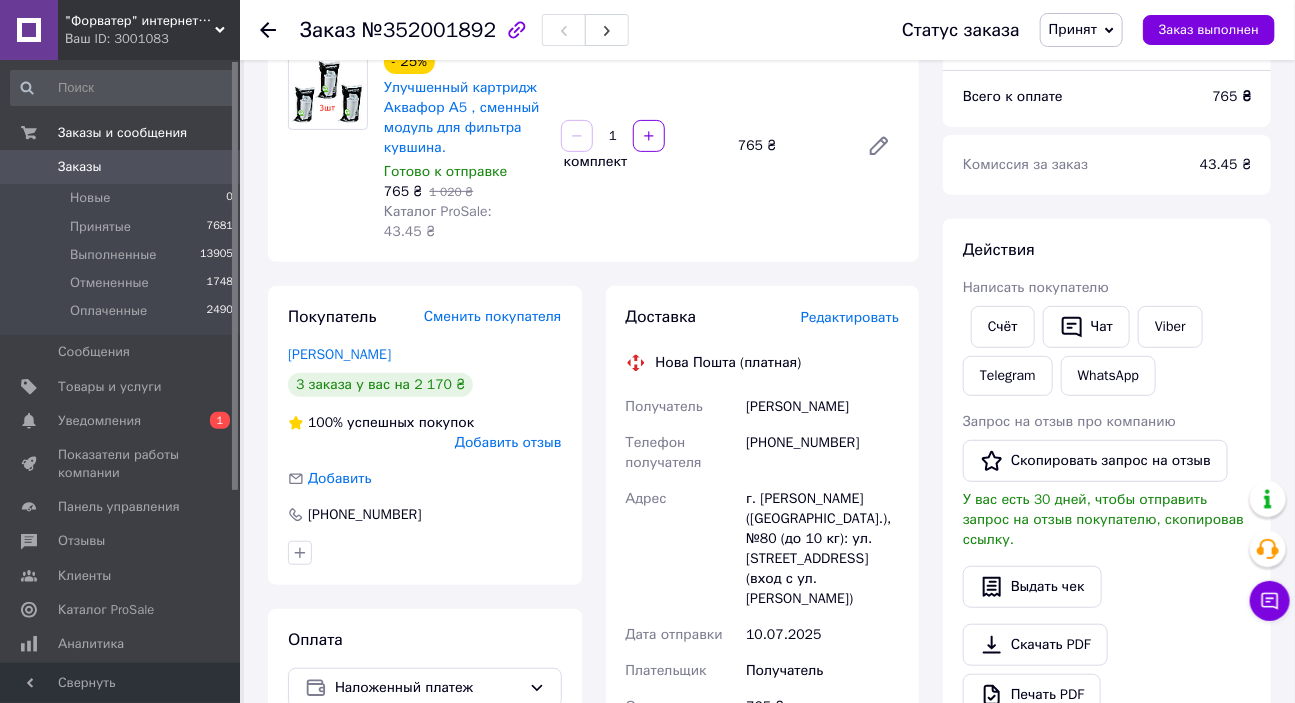 click on "Редактировать" at bounding box center (850, 317) 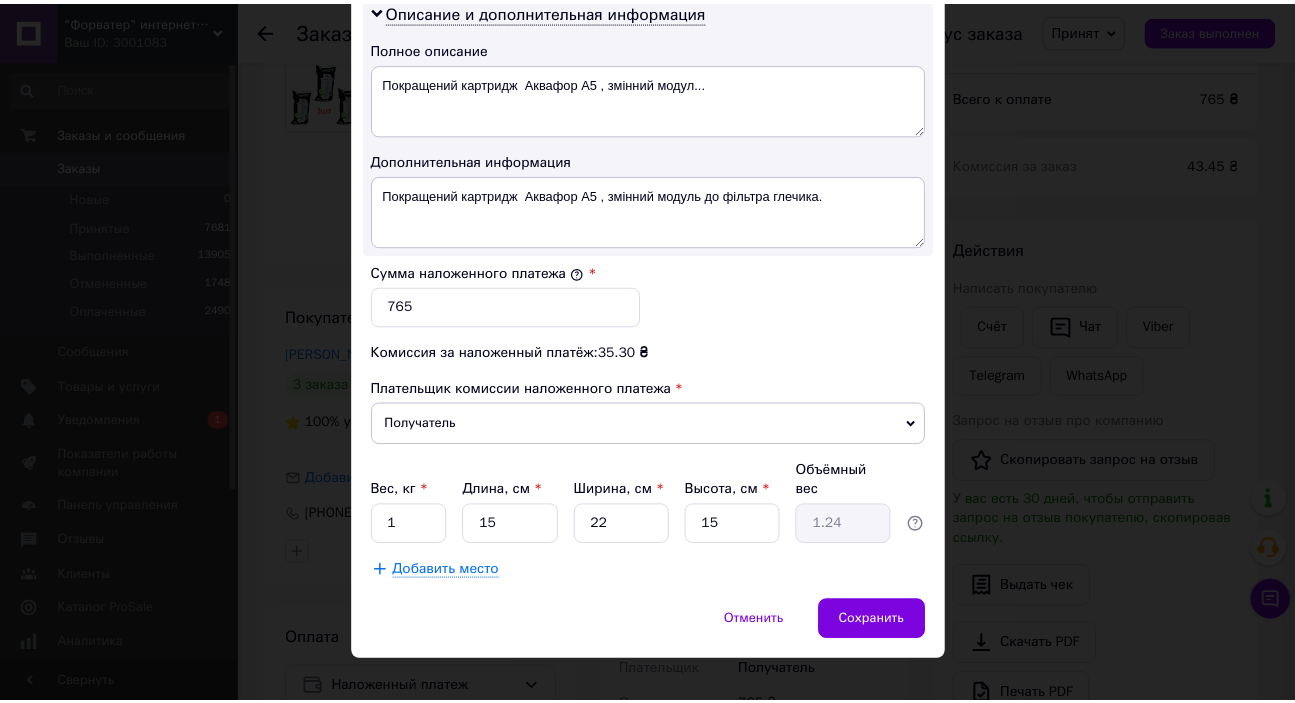 scroll, scrollTop: 1043, scrollLeft: 0, axis: vertical 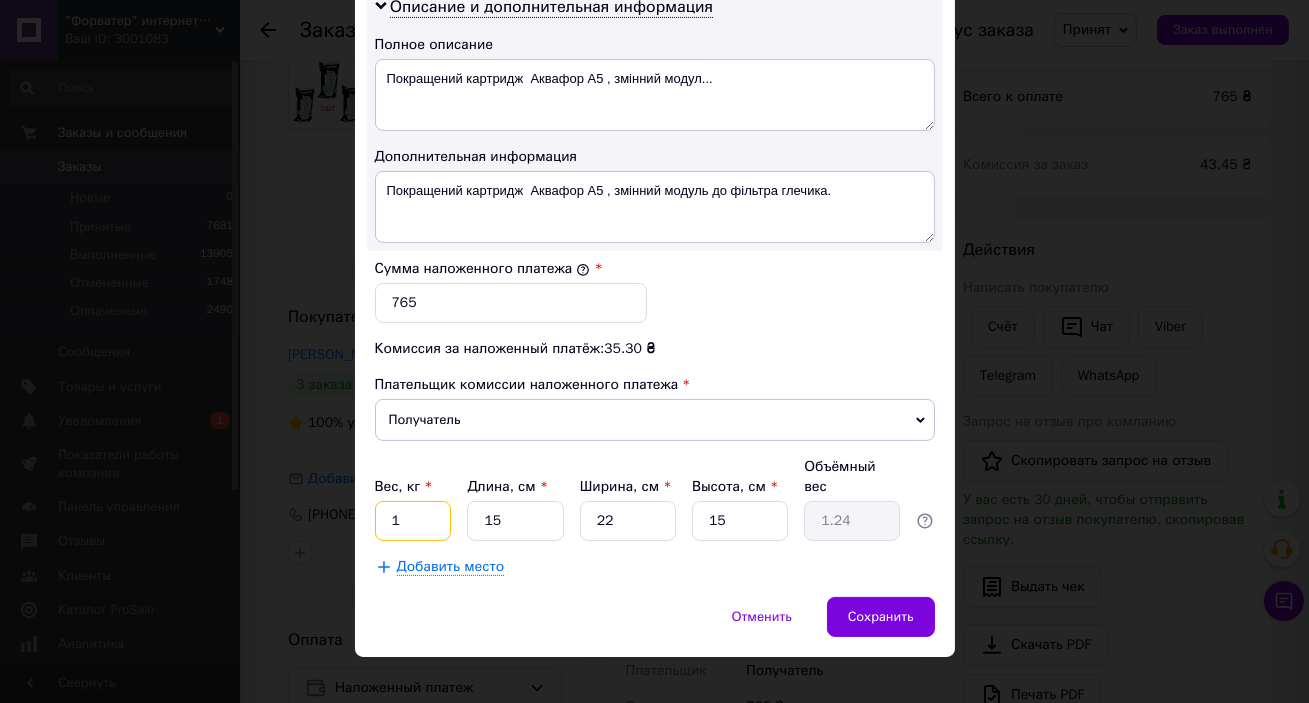 click on "1" at bounding box center (413, 521) 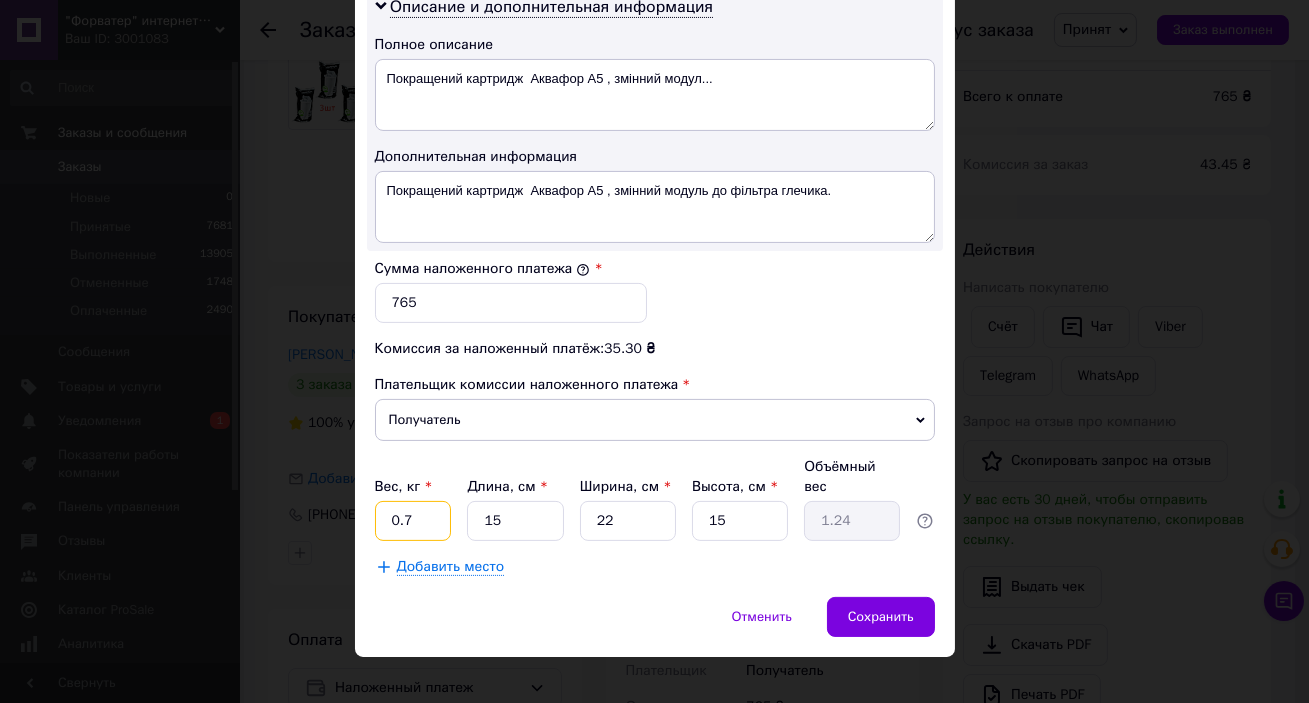 type on "0.7" 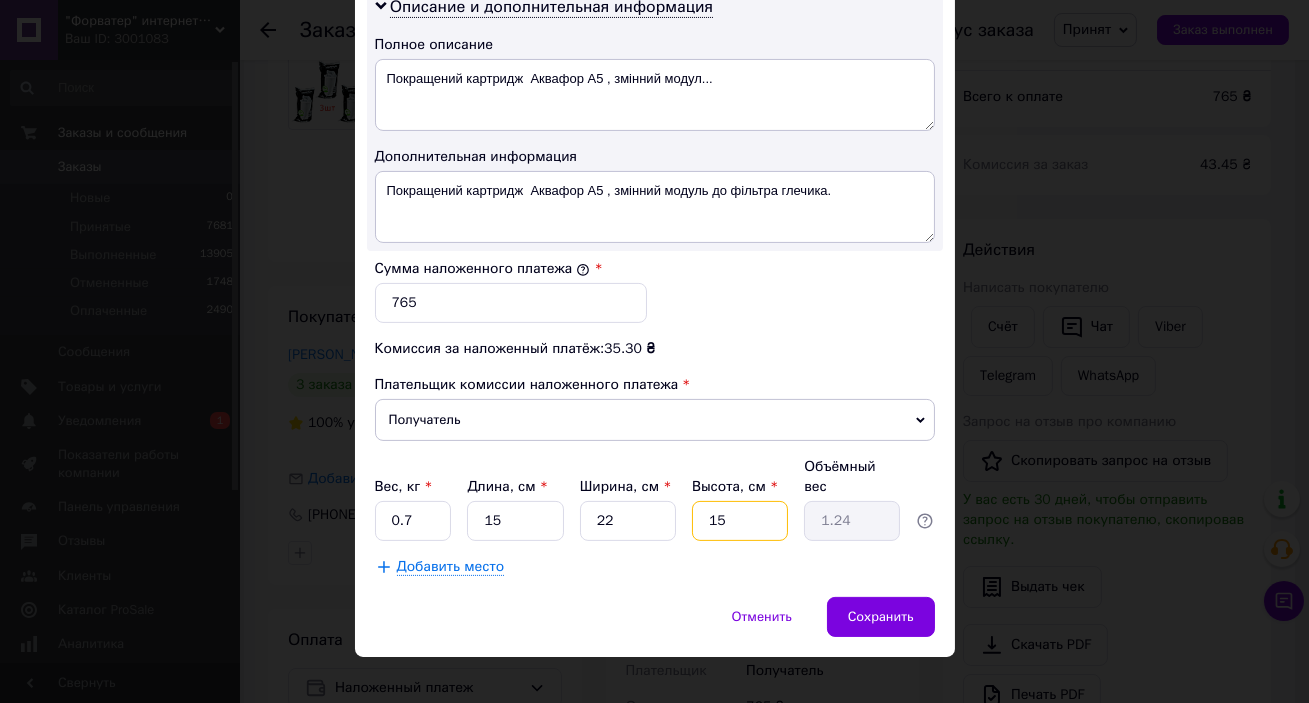 type on "8" 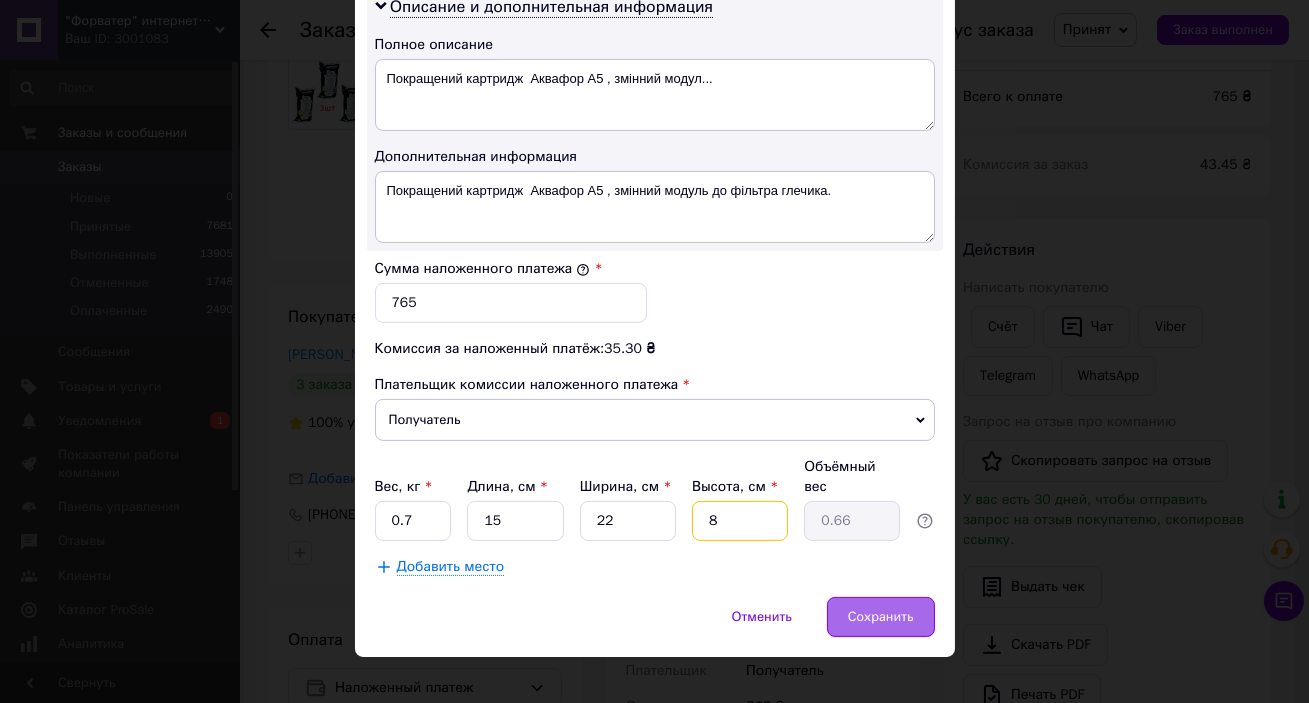 type on "8" 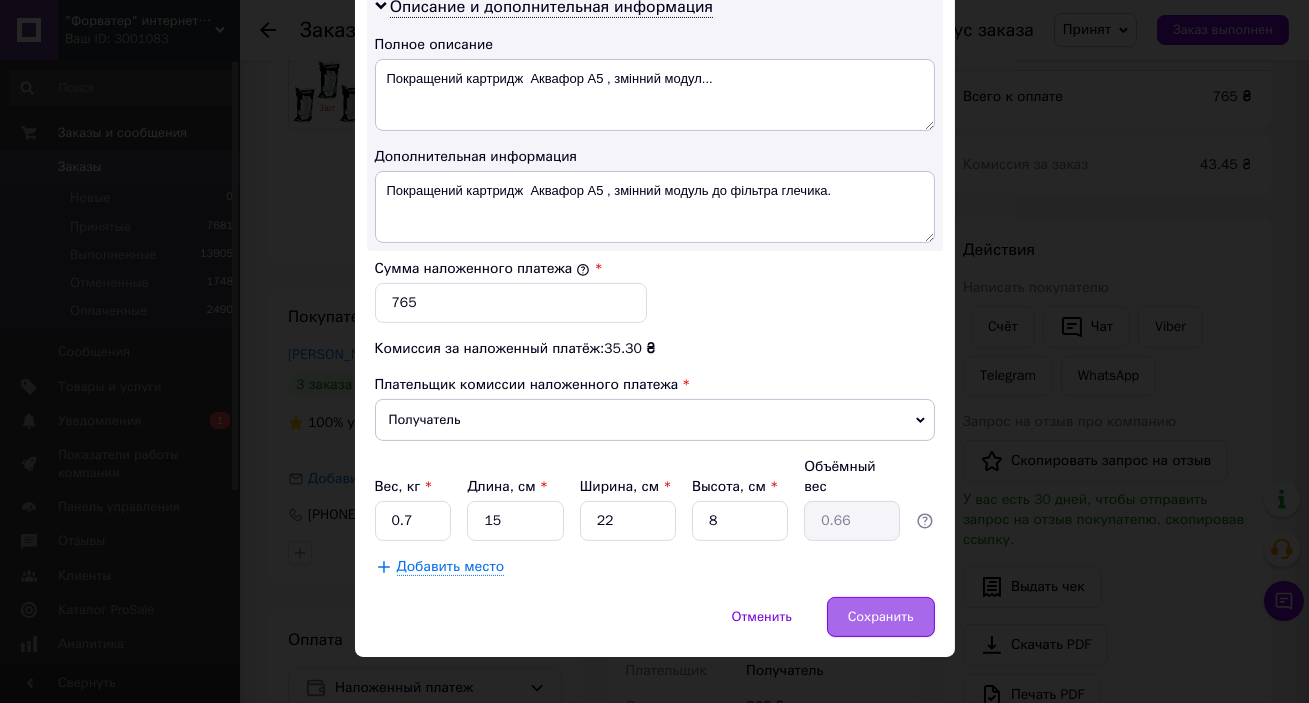 click on "Сохранить" at bounding box center (881, 617) 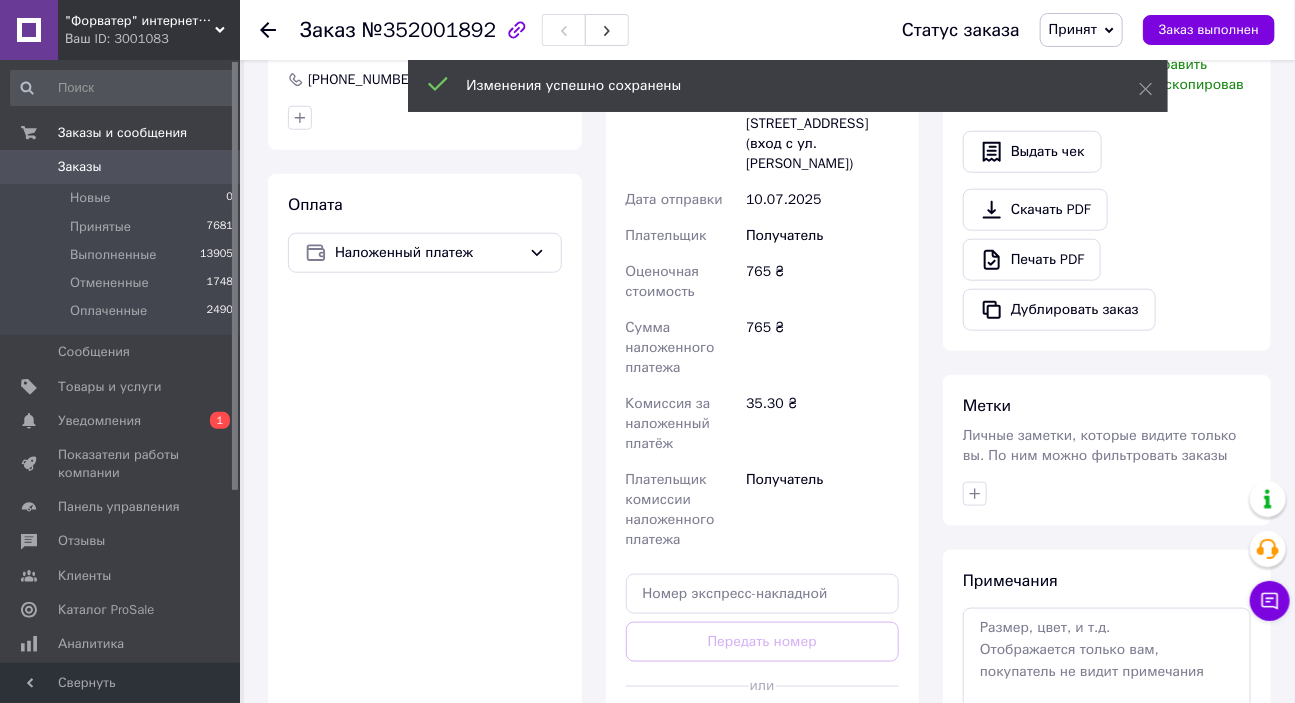 scroll, scrollTop: 727, scrollLeft: 0, axis: vertical 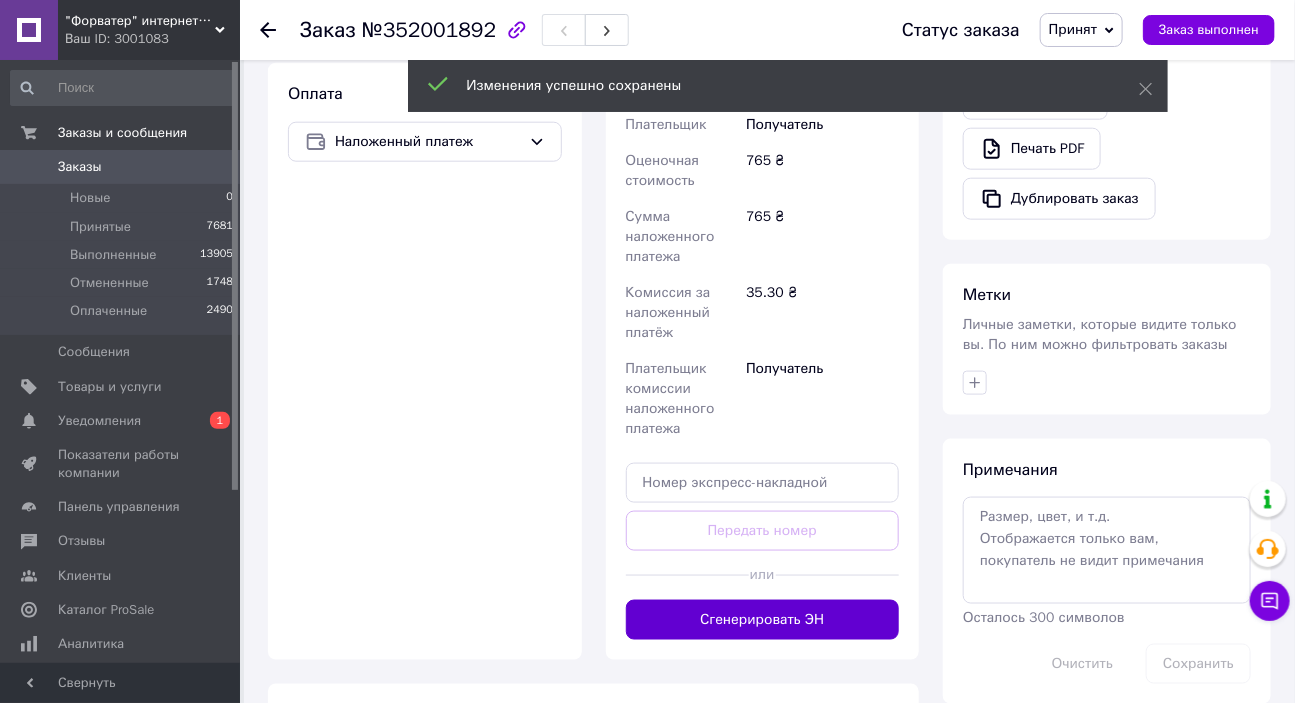 click on "Сгенерировать ЭН" at bounding box center [763, 620] 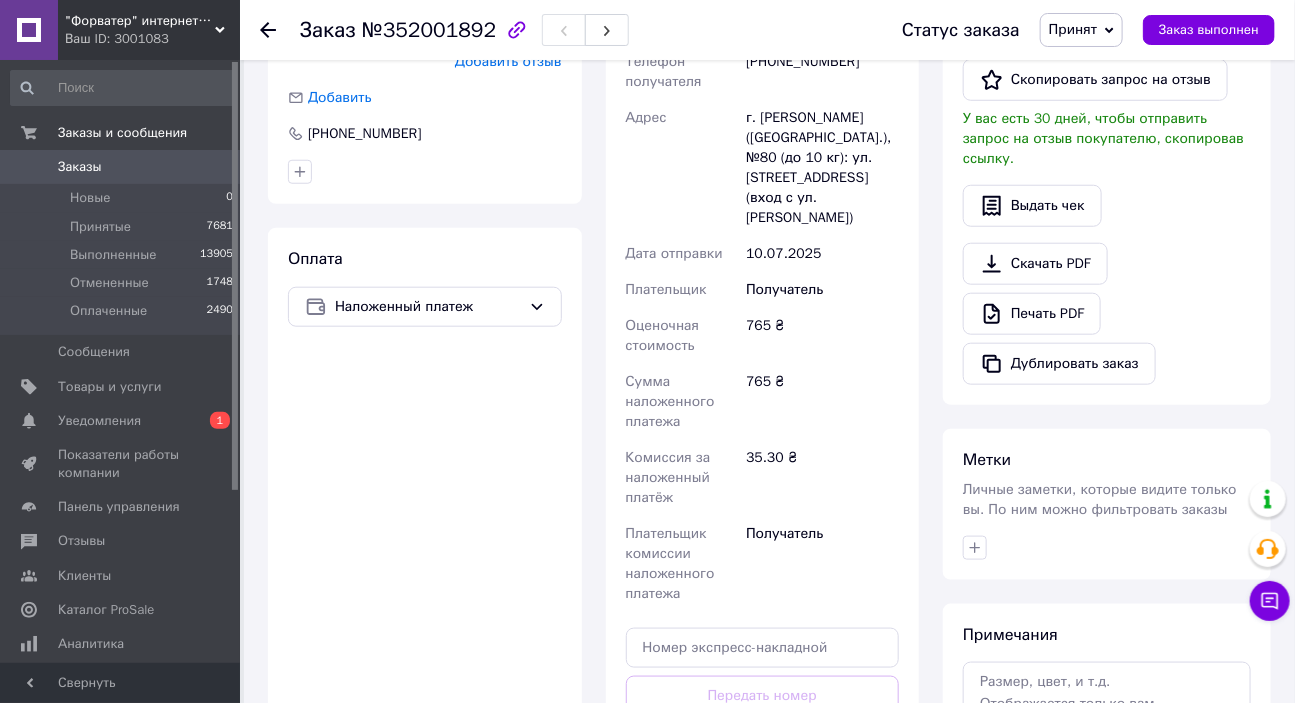 scroll, scrollTop: 363, scrollLeft: 0, axis: vertical 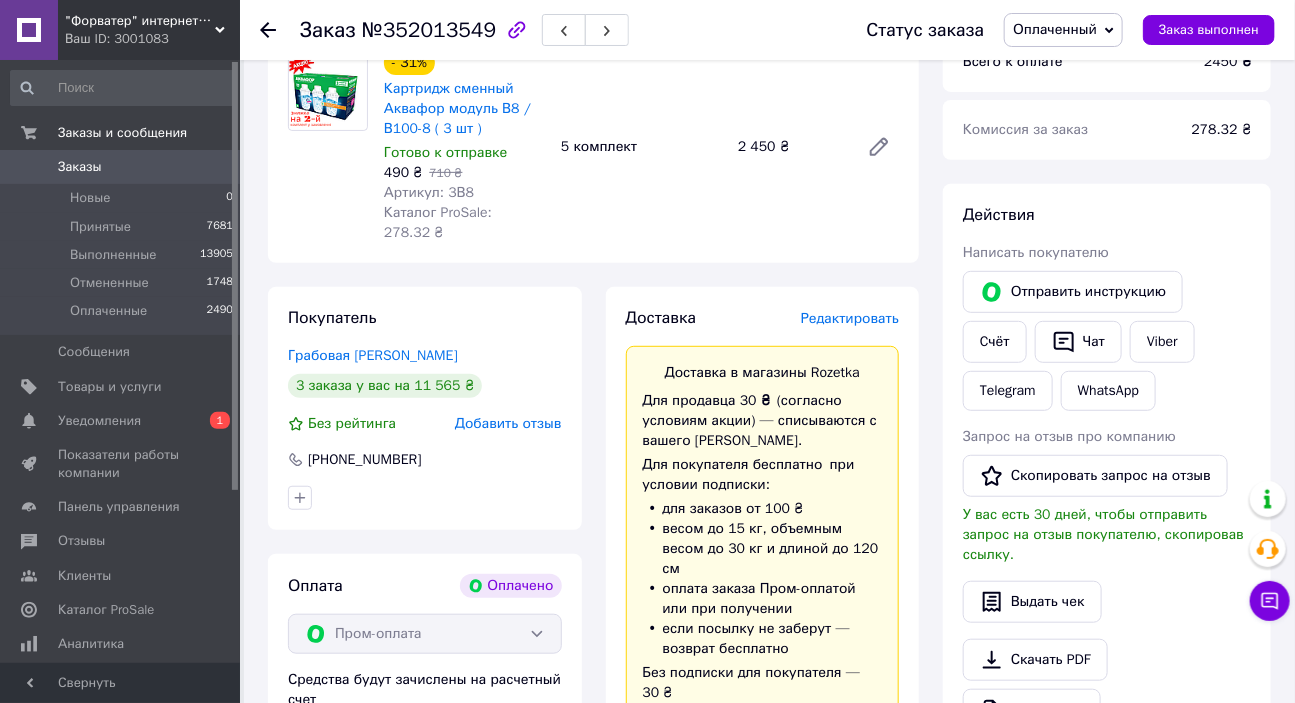 click on "Редактировать" at bounding box center (850, 318) 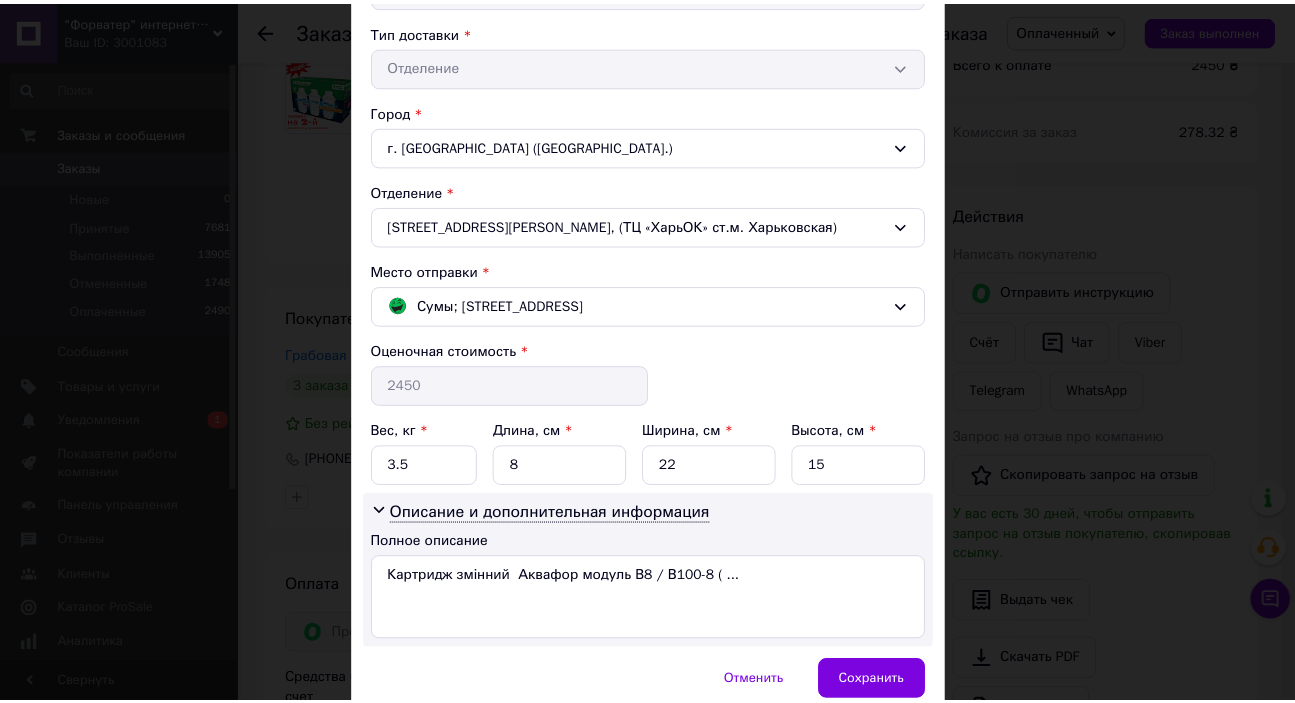 scroll, scrollTop: 534, scrollLeft: 0, axis: vertical 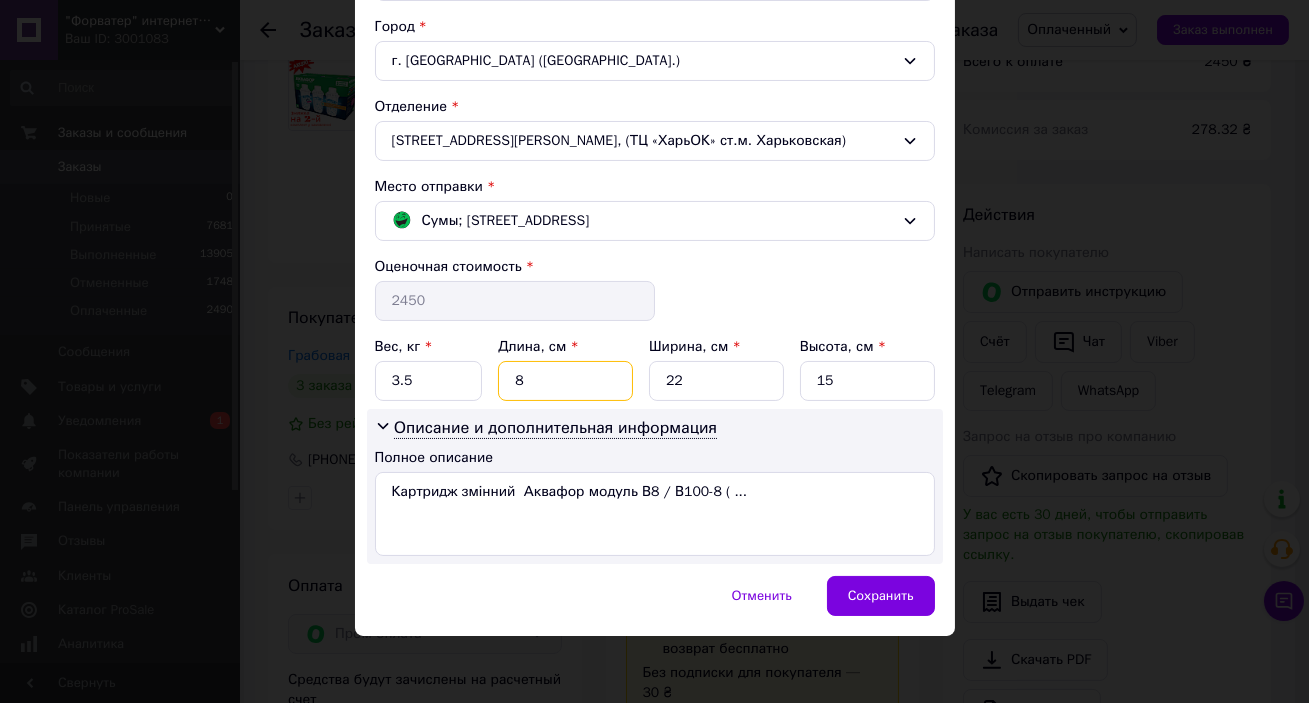 drag, startPoint x: 550, startPoint y: 372, endPoint x: 565, endPoint y: 395, distance: 27.45906 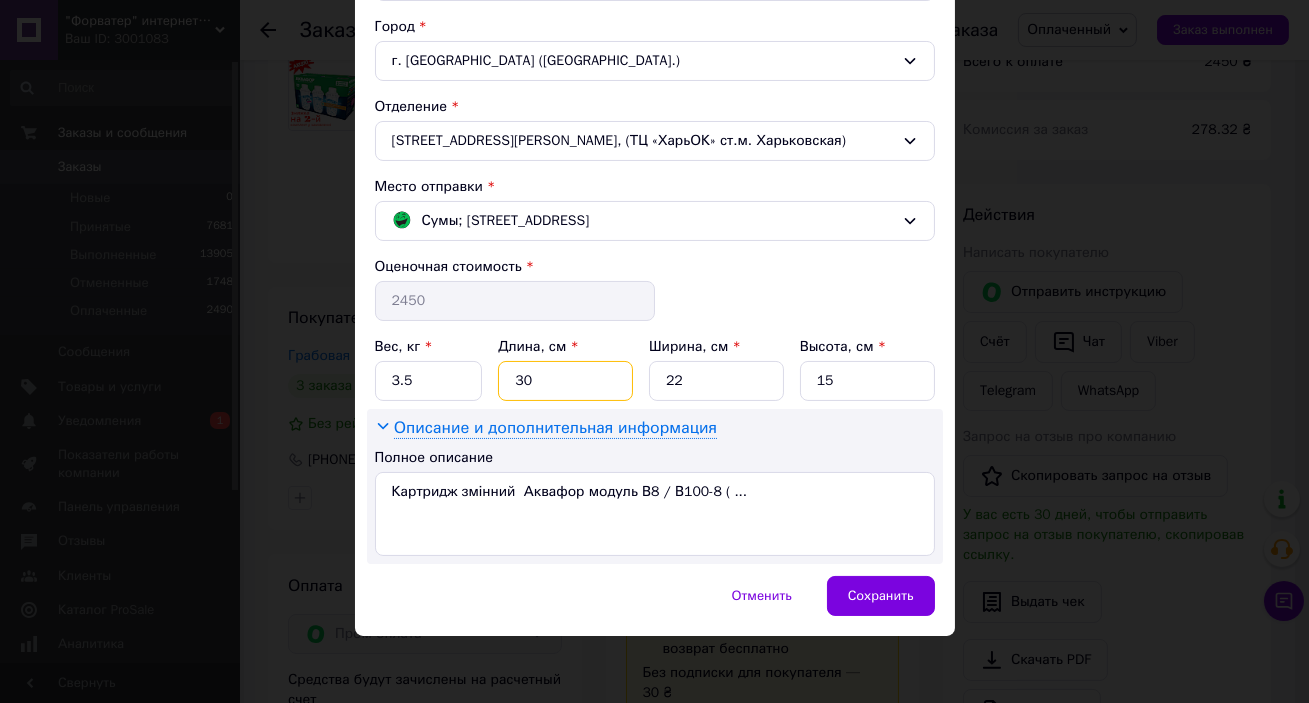 type on "30" 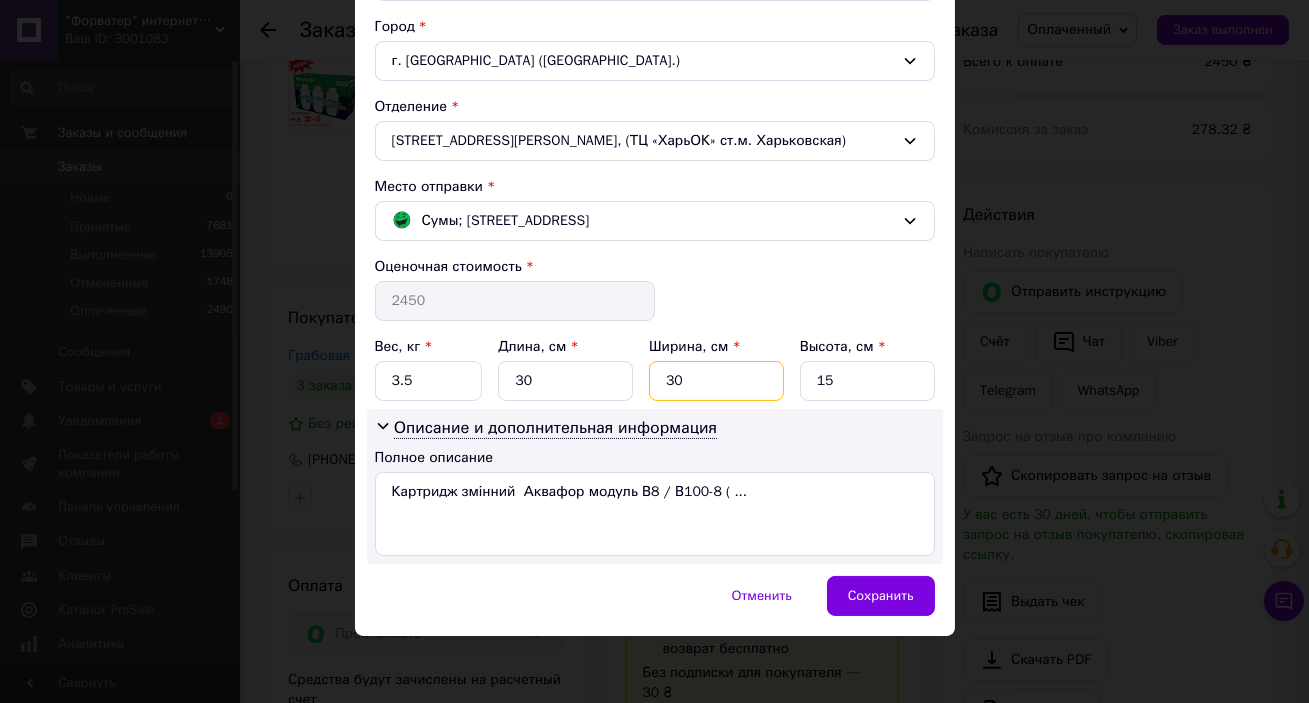 type on "30" 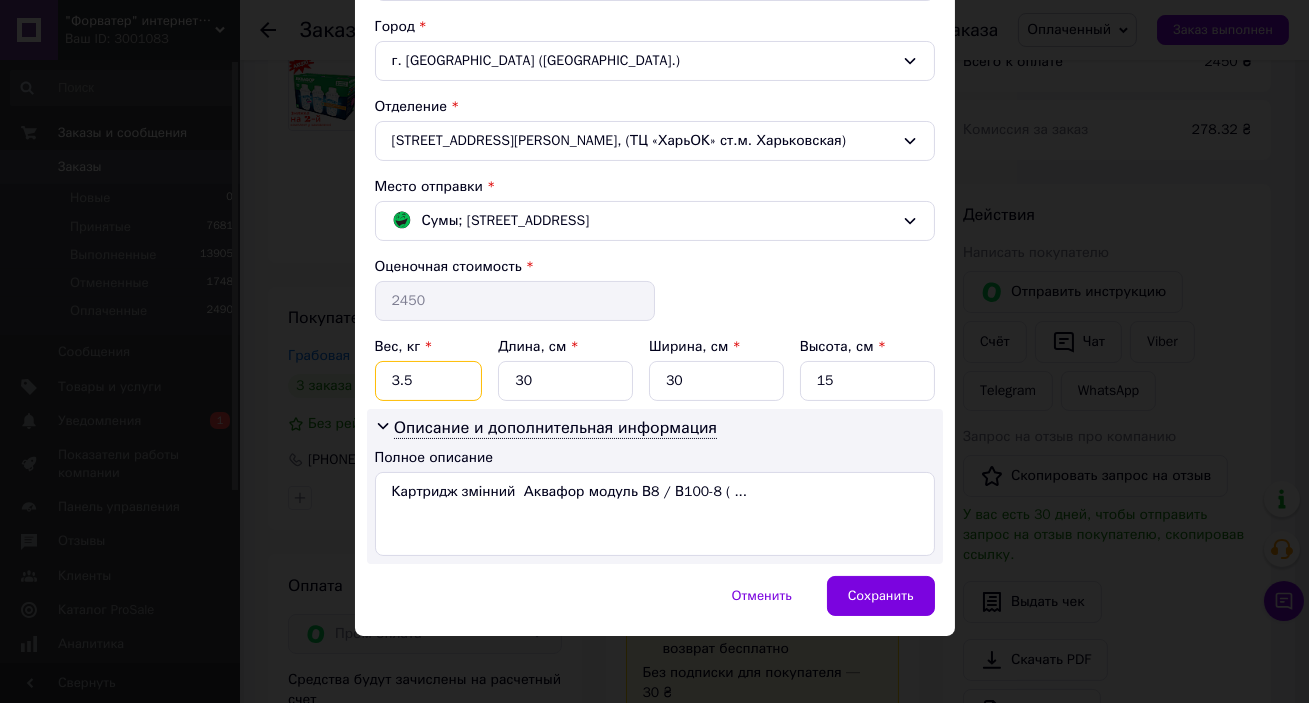 click on "3.5" at bounding box center (429, 381) 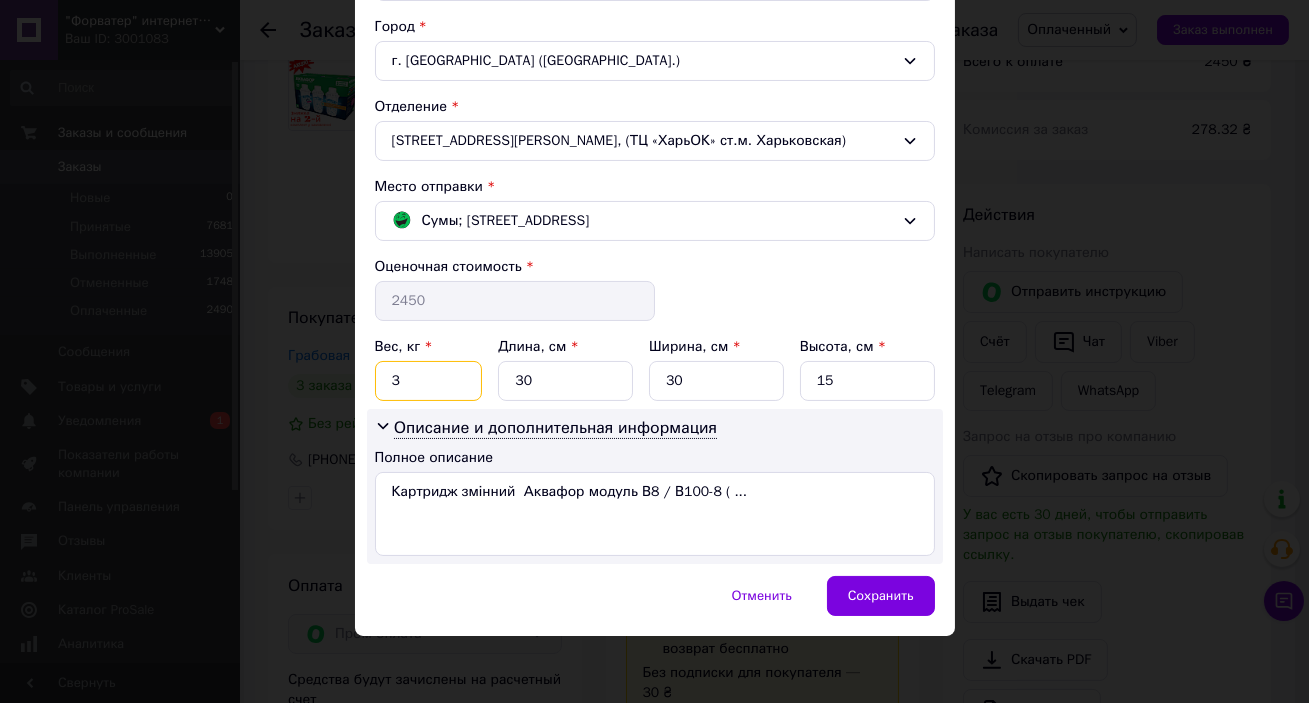 type on "3" 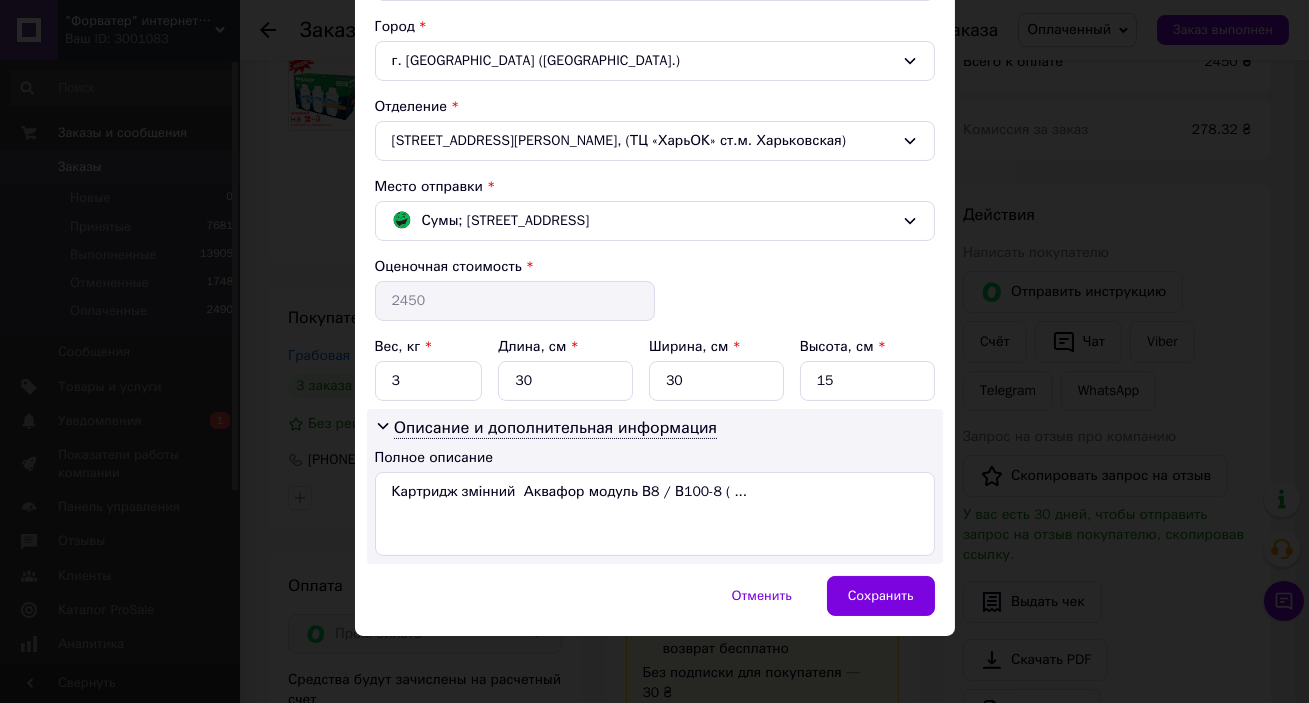 click on "Полное описание" at bounding box center (655, 458) 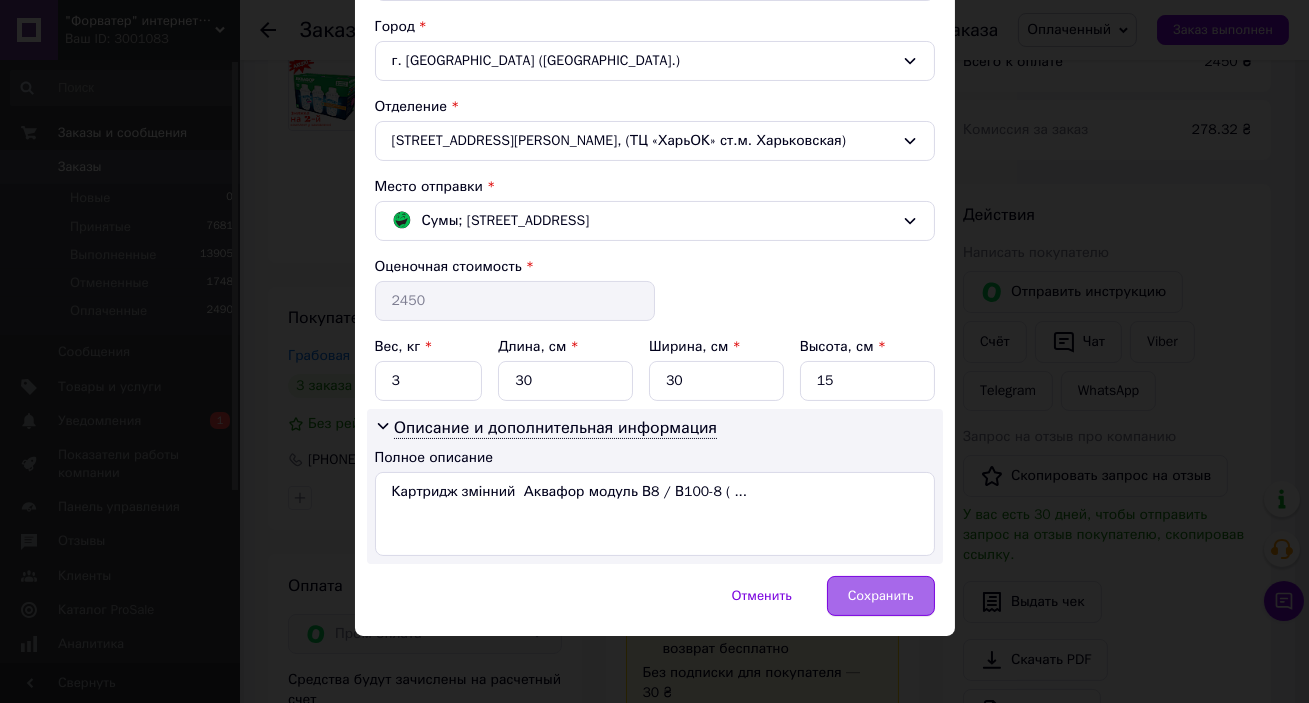 click on "Сохранить" at bounding box center [881, 596] 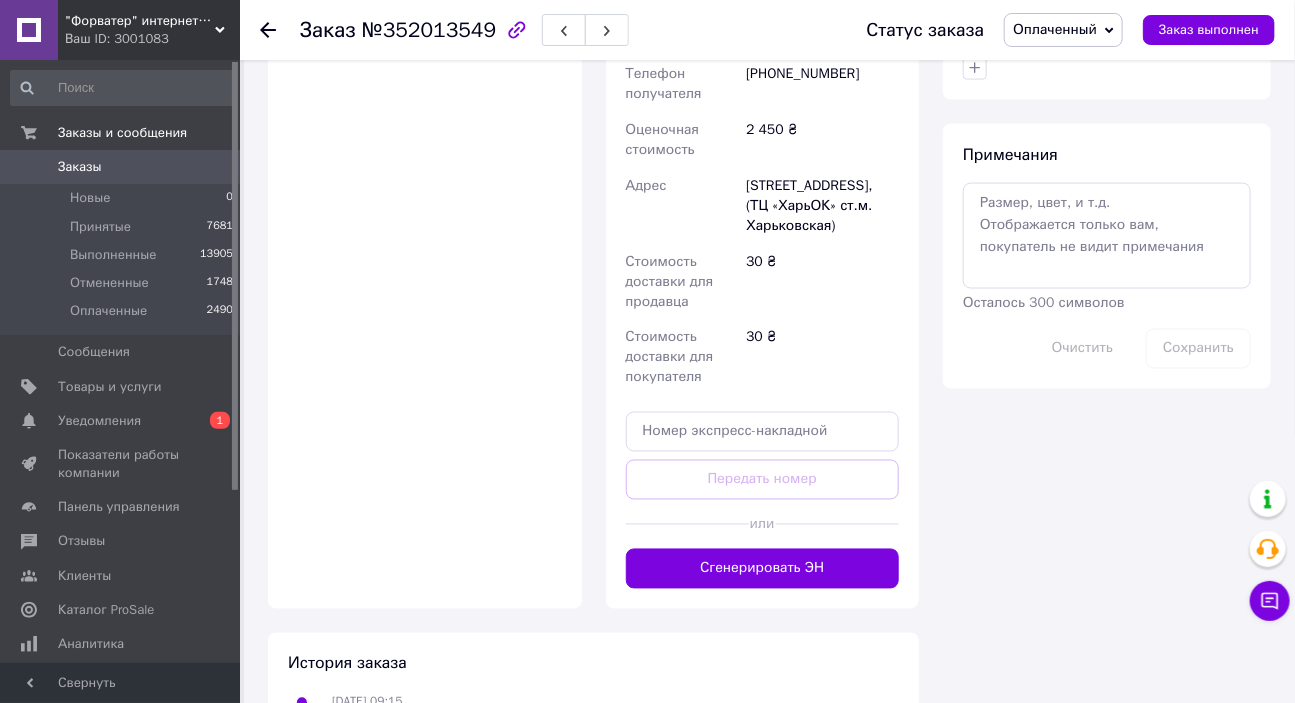 scroll, scrollTop: 1090, scrollLeft: 0, axis: vertical 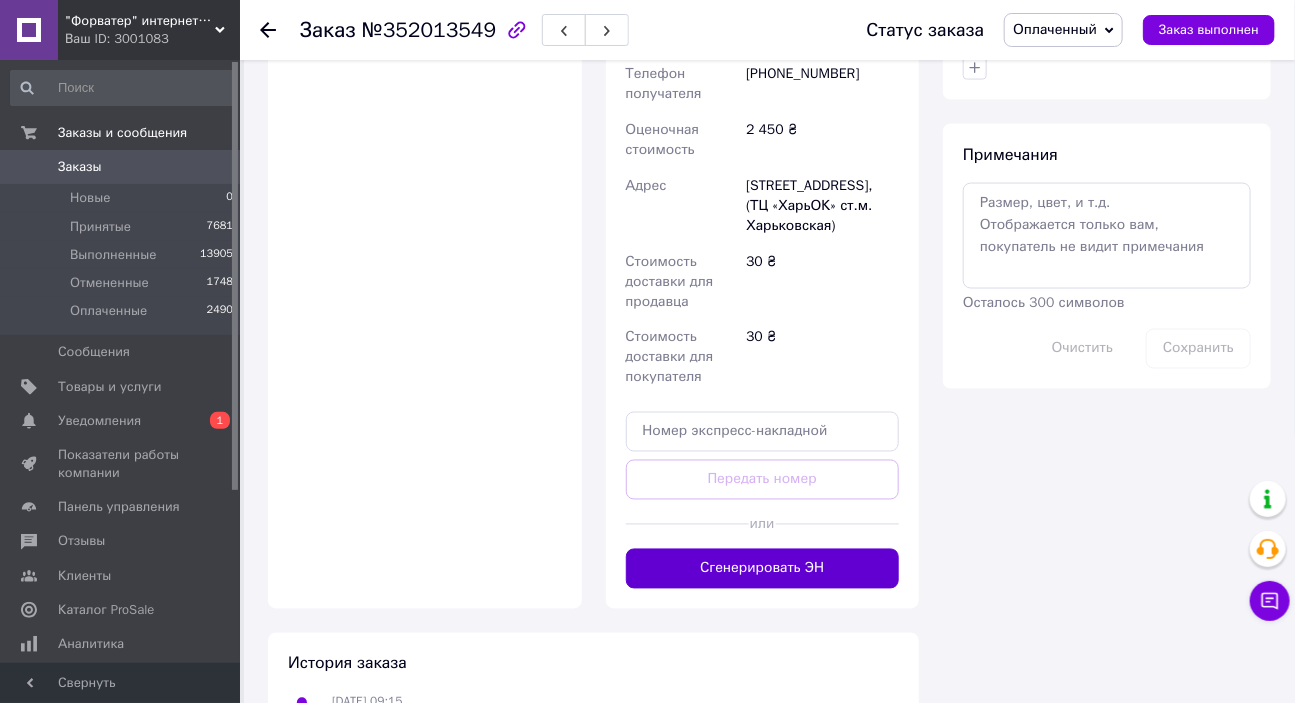 click on "Сгенерировать ЭН" at bounding box center (763, 569) 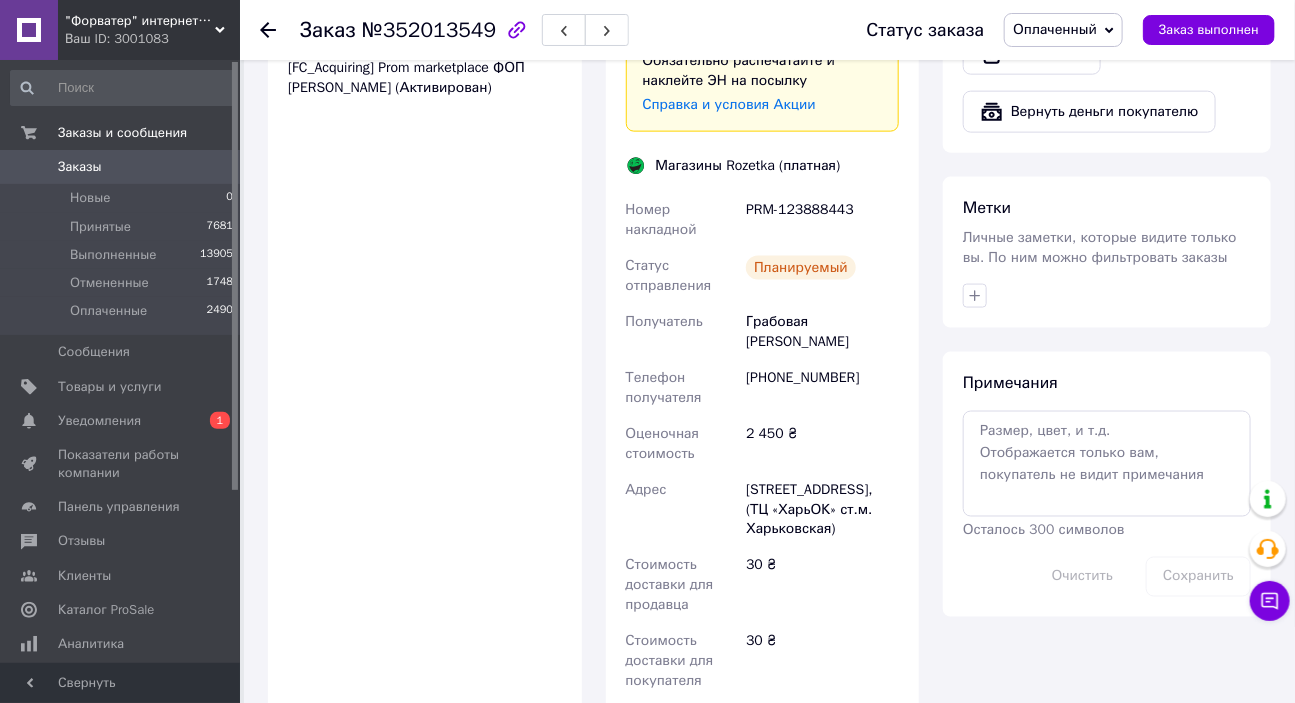 scroll, scrollTop: 1030, scrollLeft: 0, axis: vertical 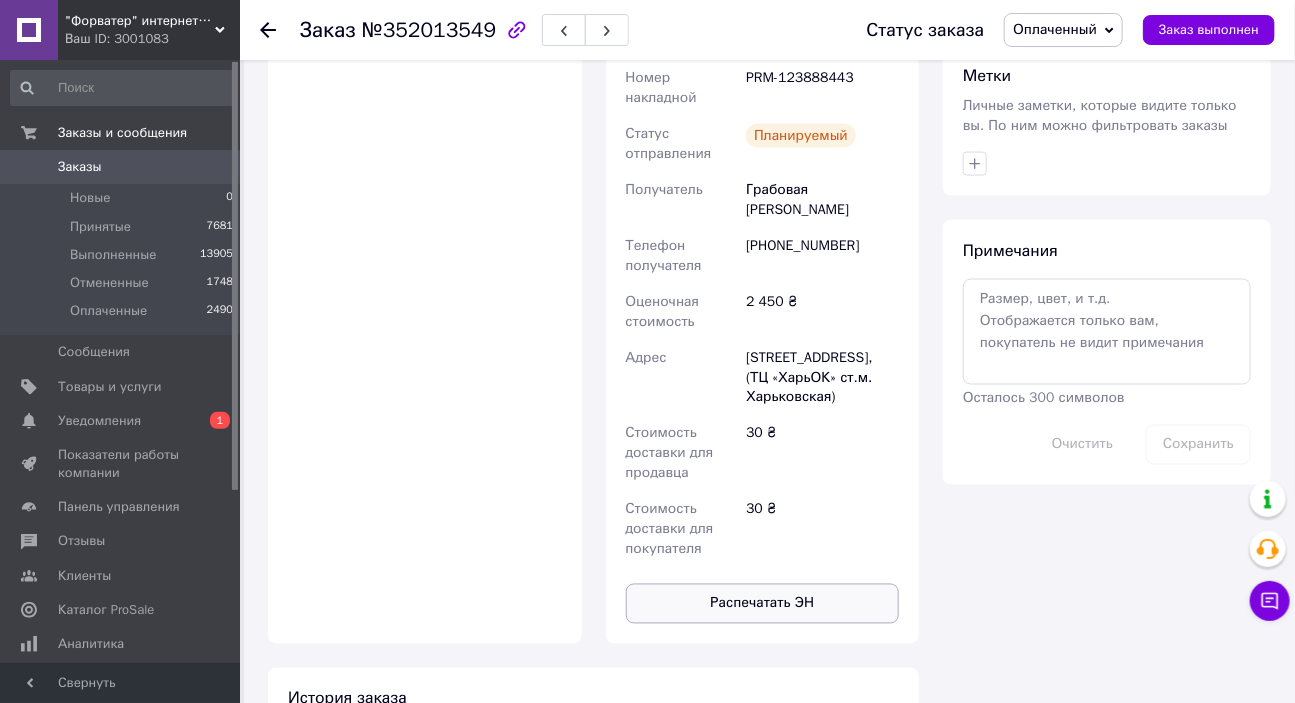 click on "Распечатать ЭН" at bounding box center [763, 604] 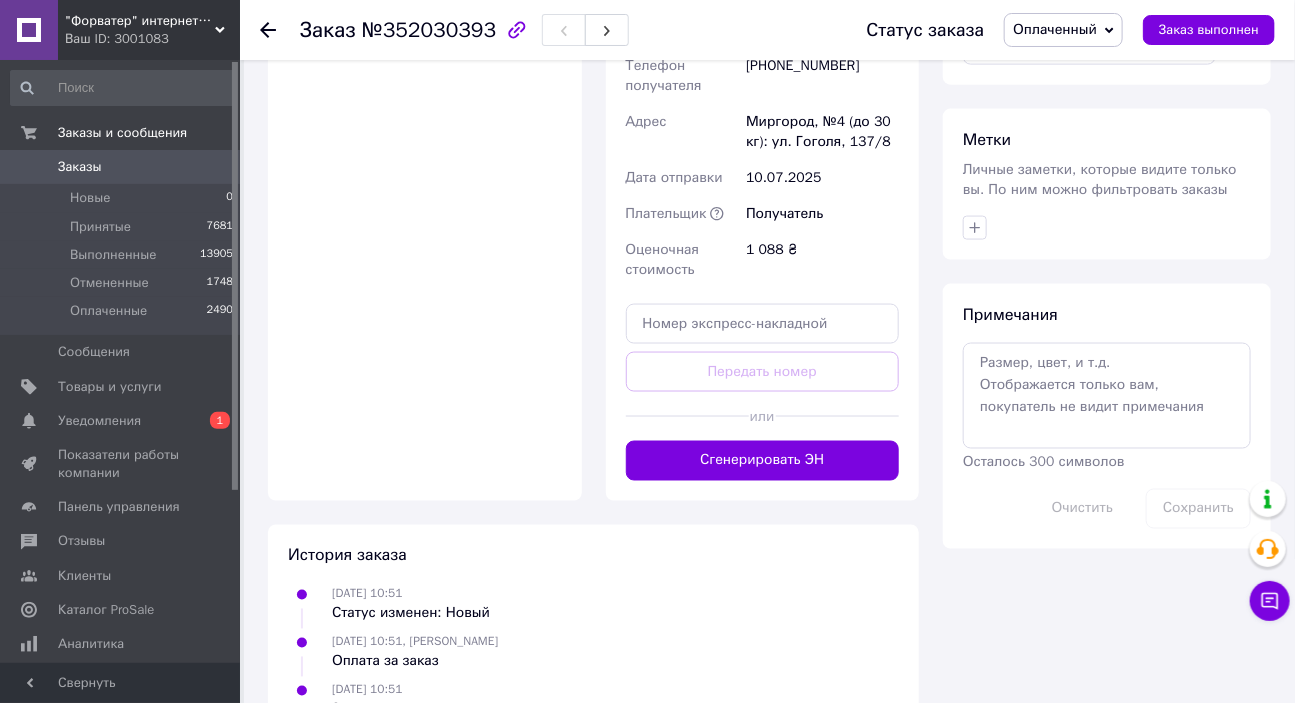 scroll, scrollTop: 970, scrollLeft: 0, axis: vertical 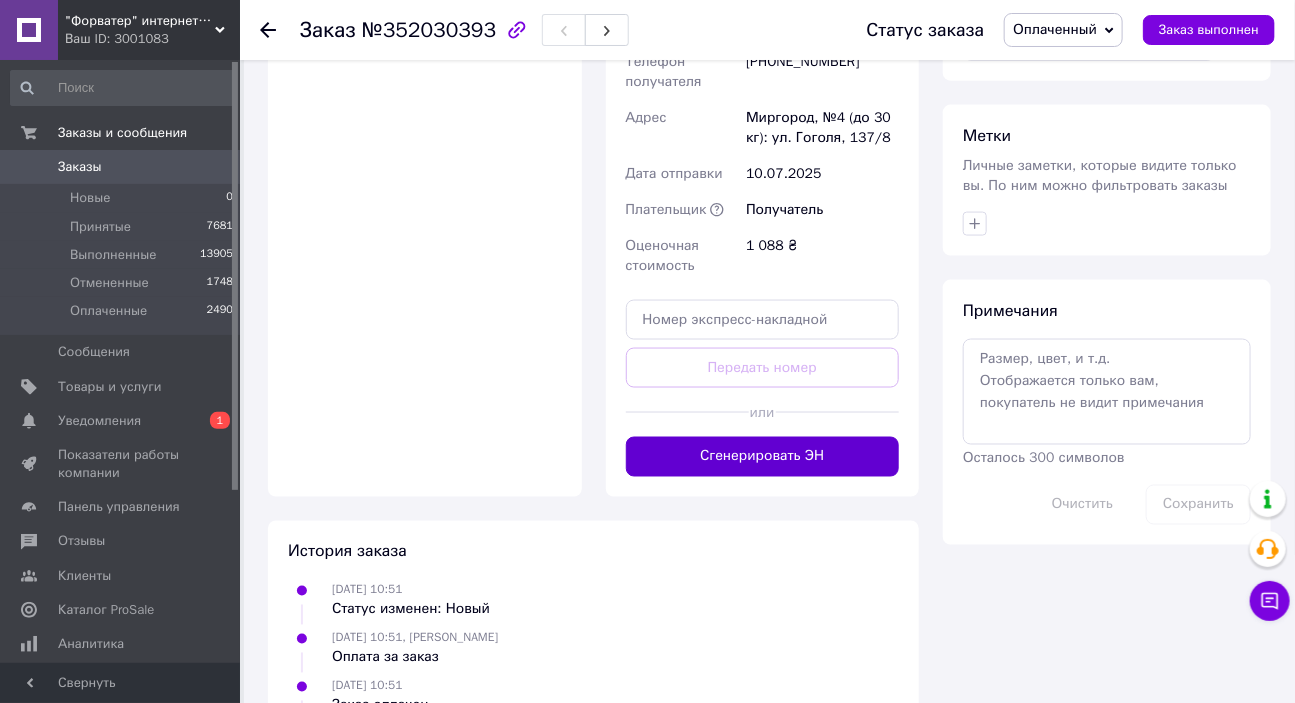 click on "Сгенерировать ЭН" at bounding box center (763, 457) 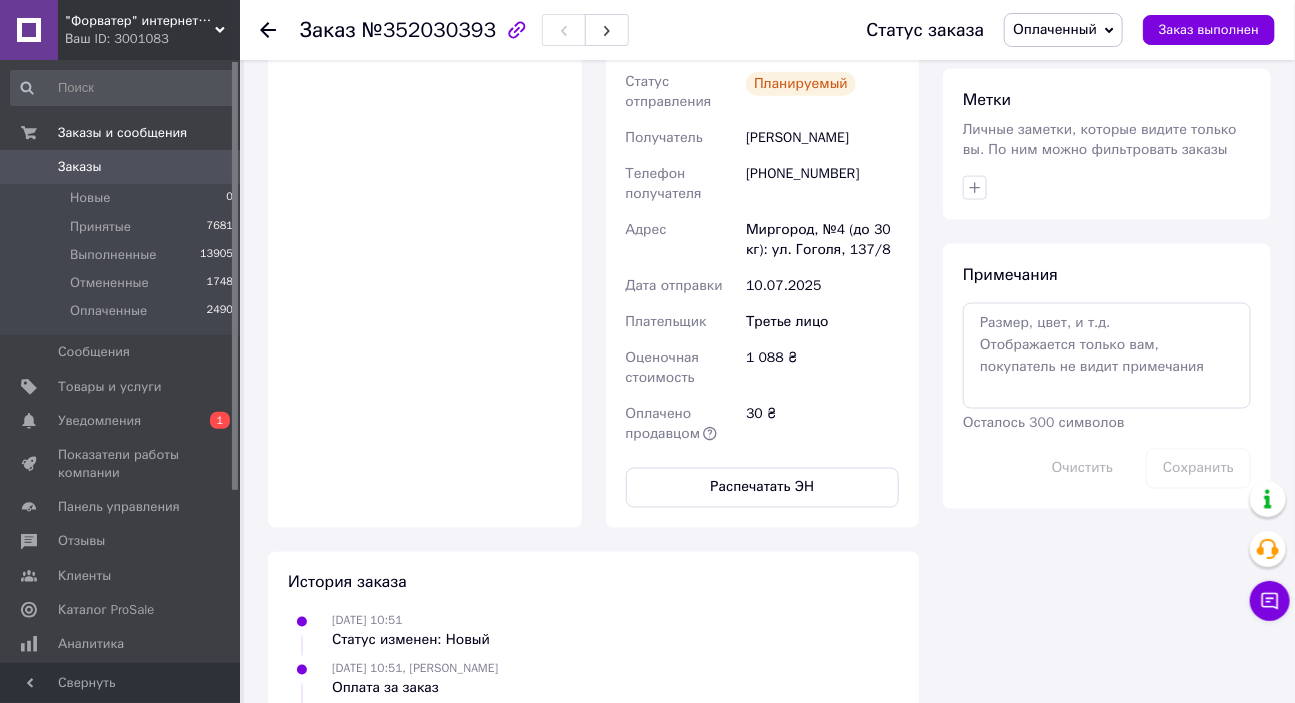 scroll, scrollTop: 606, scrollLeft: 0, axis: vertical 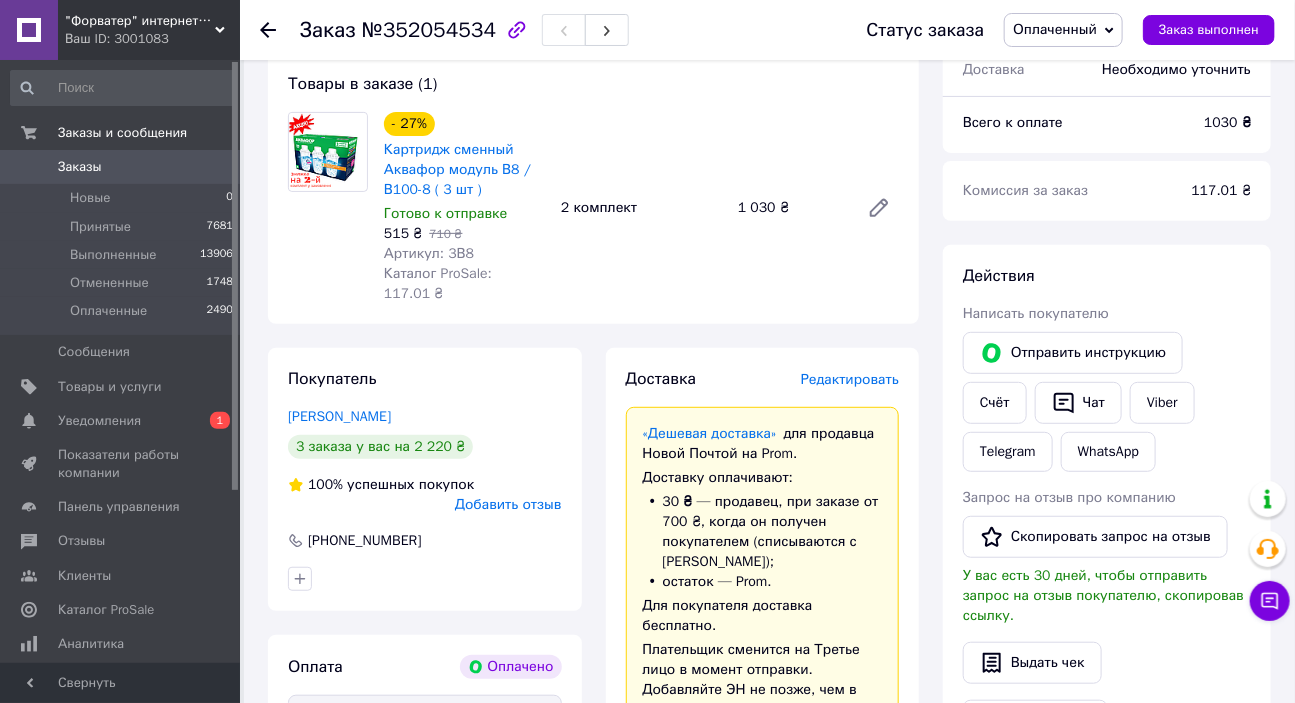 click on "Редактировать" at bounding box center [850, 379] 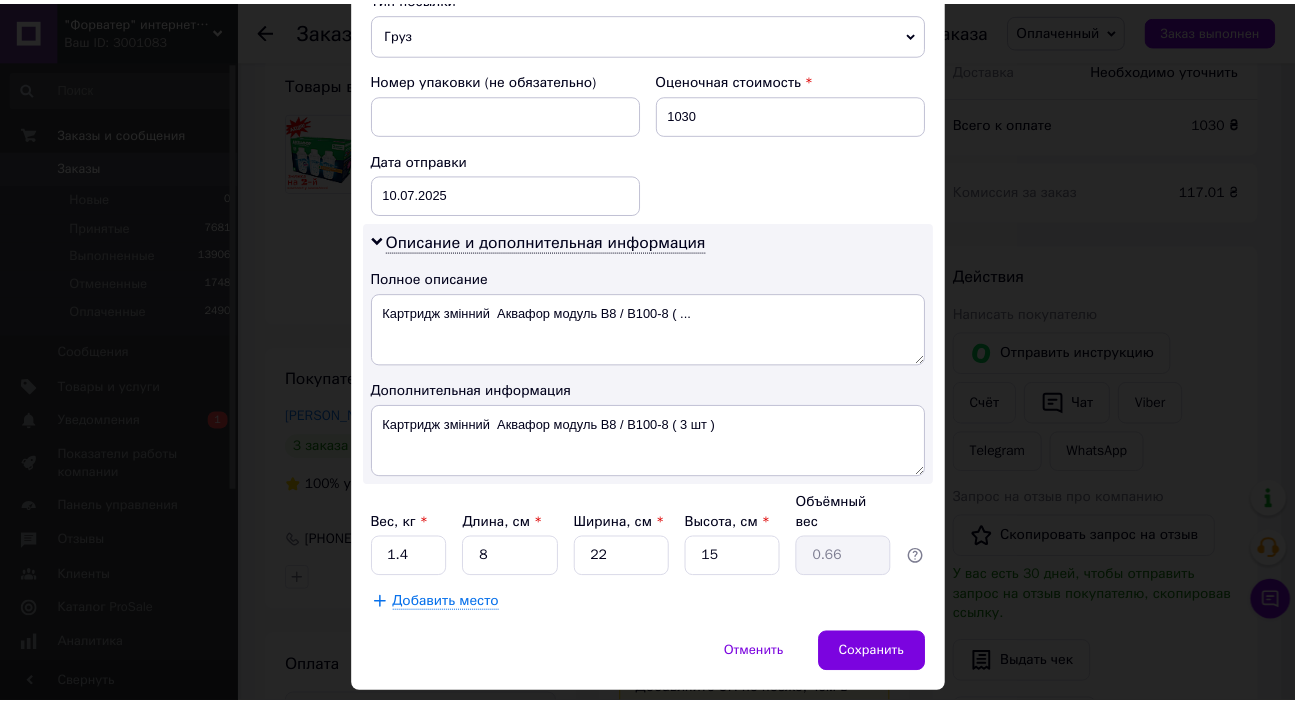 scroll, scrollTop: 846, scrollLeft: 0, axis: vertical 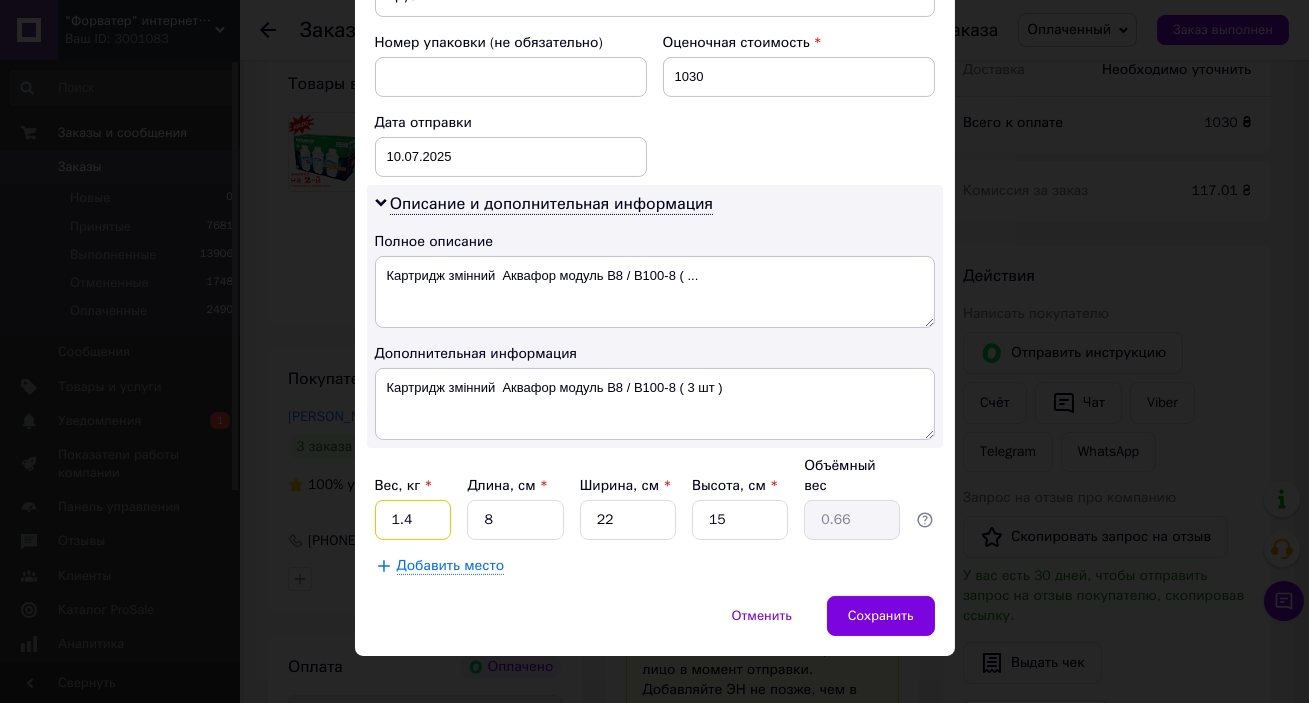 click on "1.4" at bounding box center [413, 520] 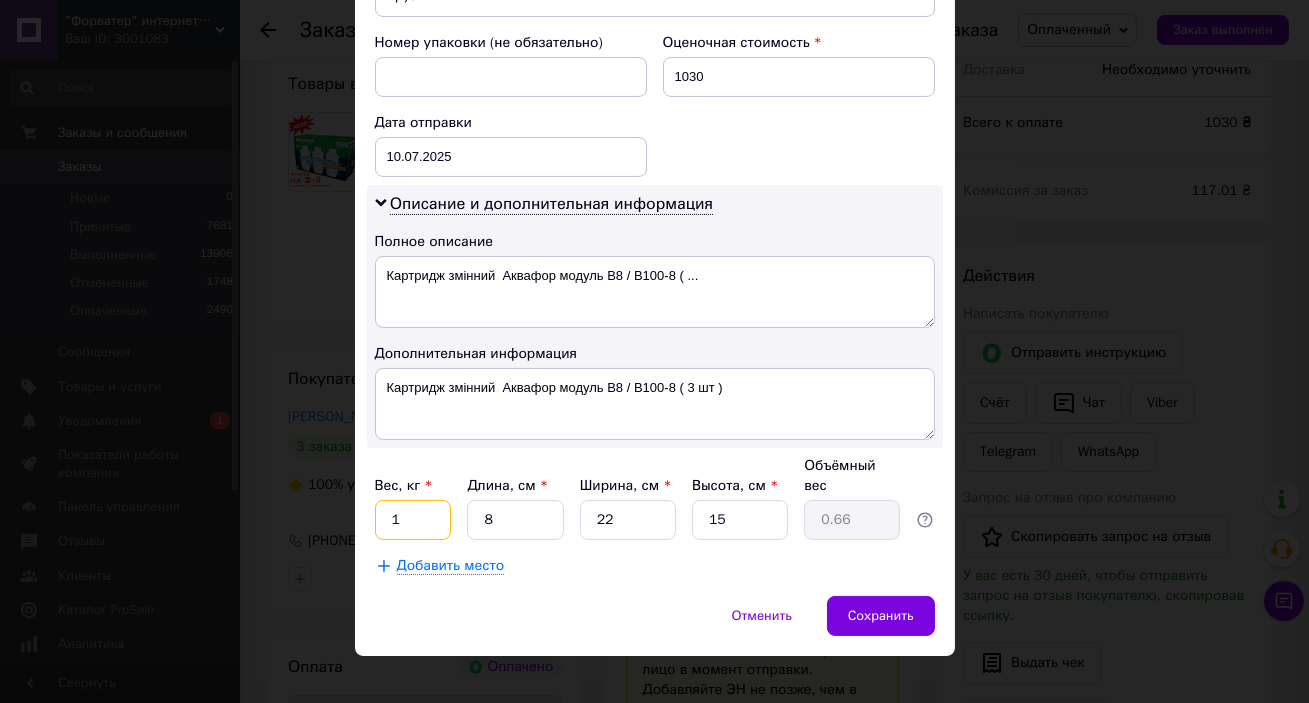 type on "1" 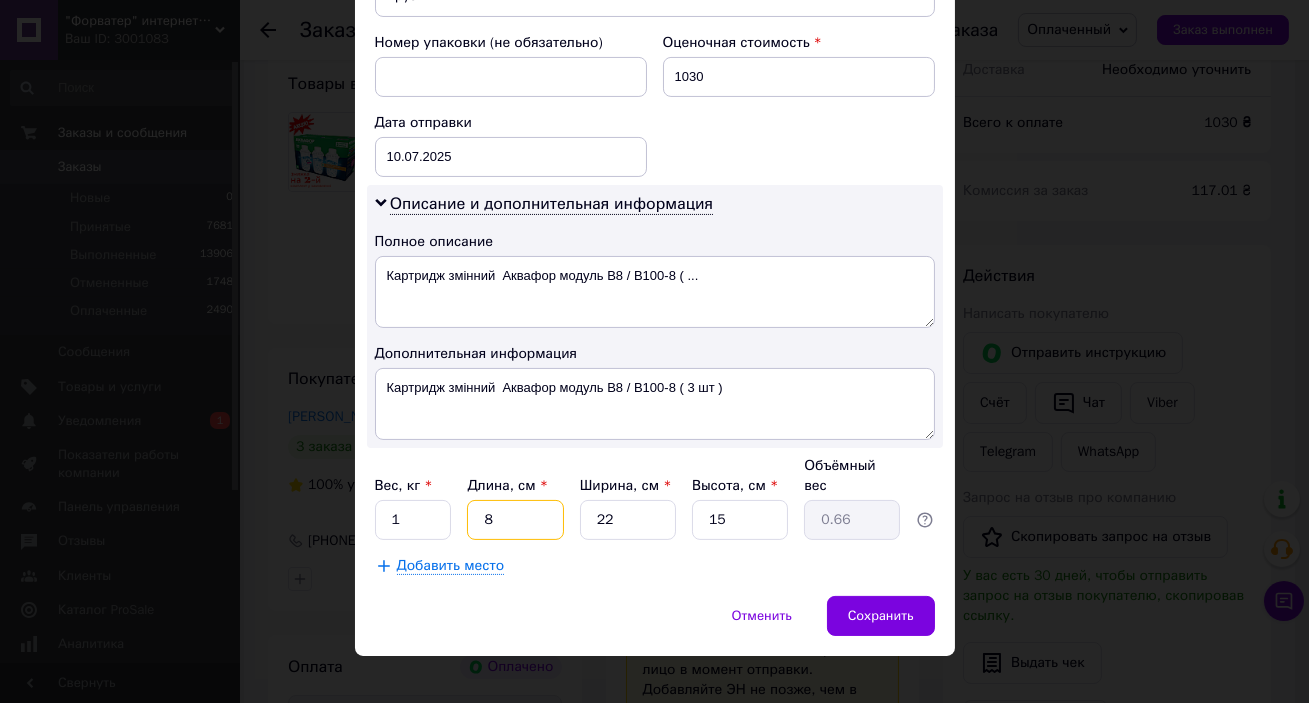 click on "8" at bounding box center (515, 520) 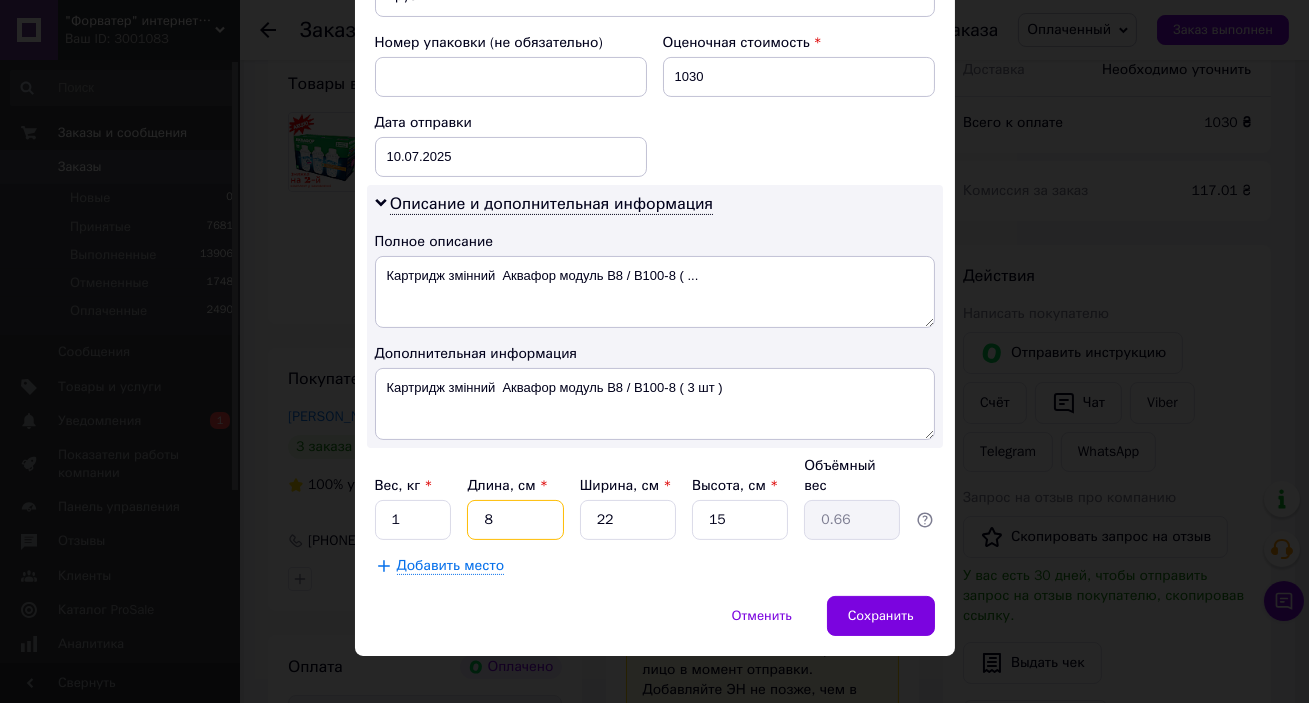 type 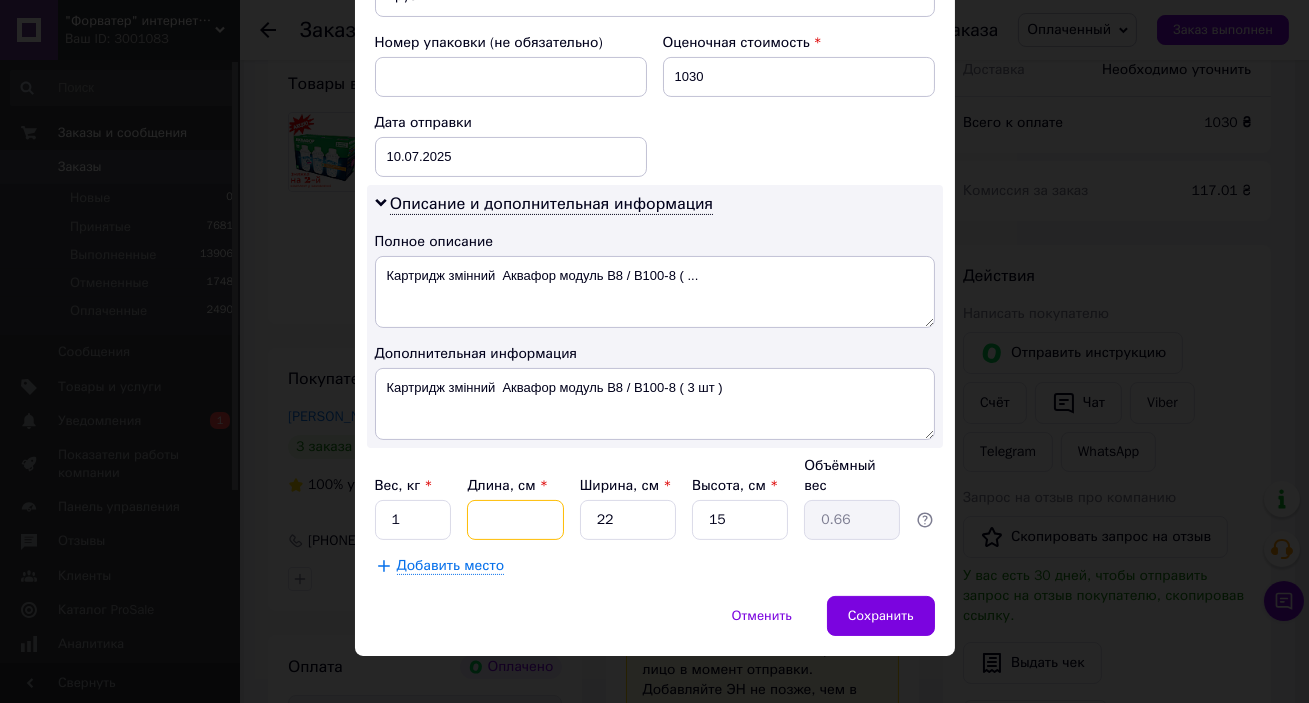 type 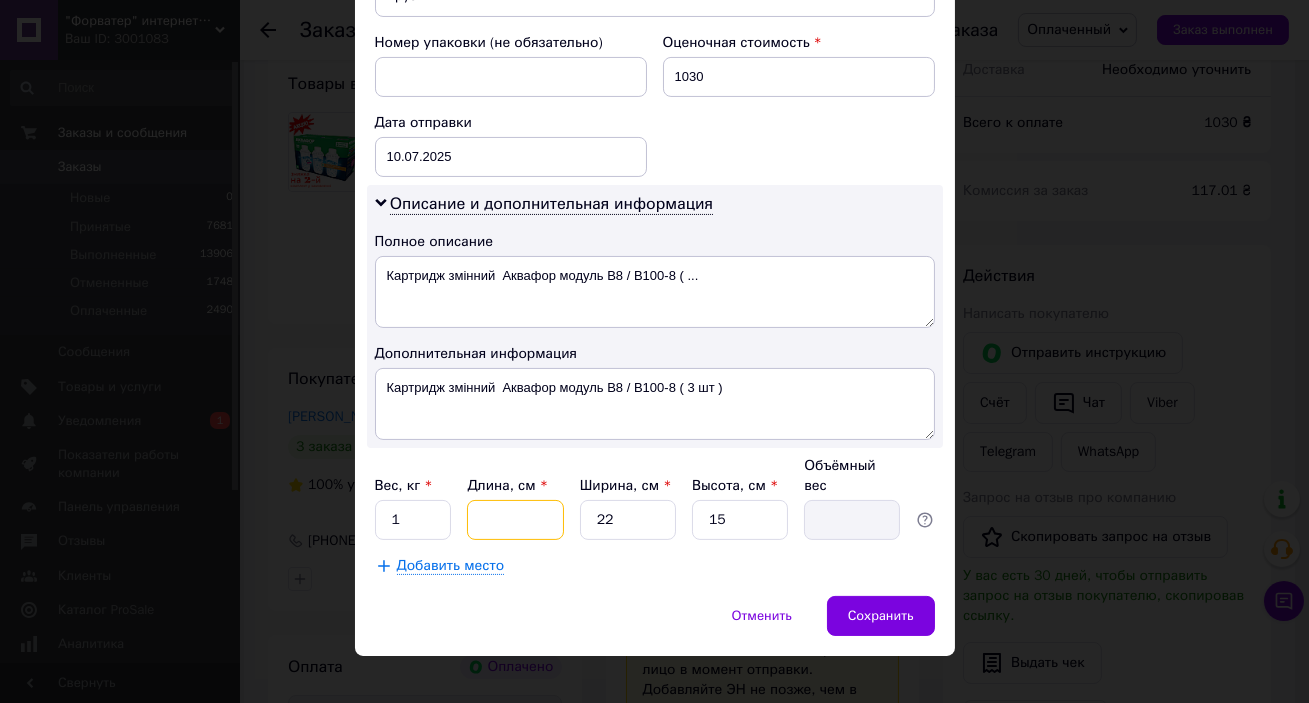 type on "1" 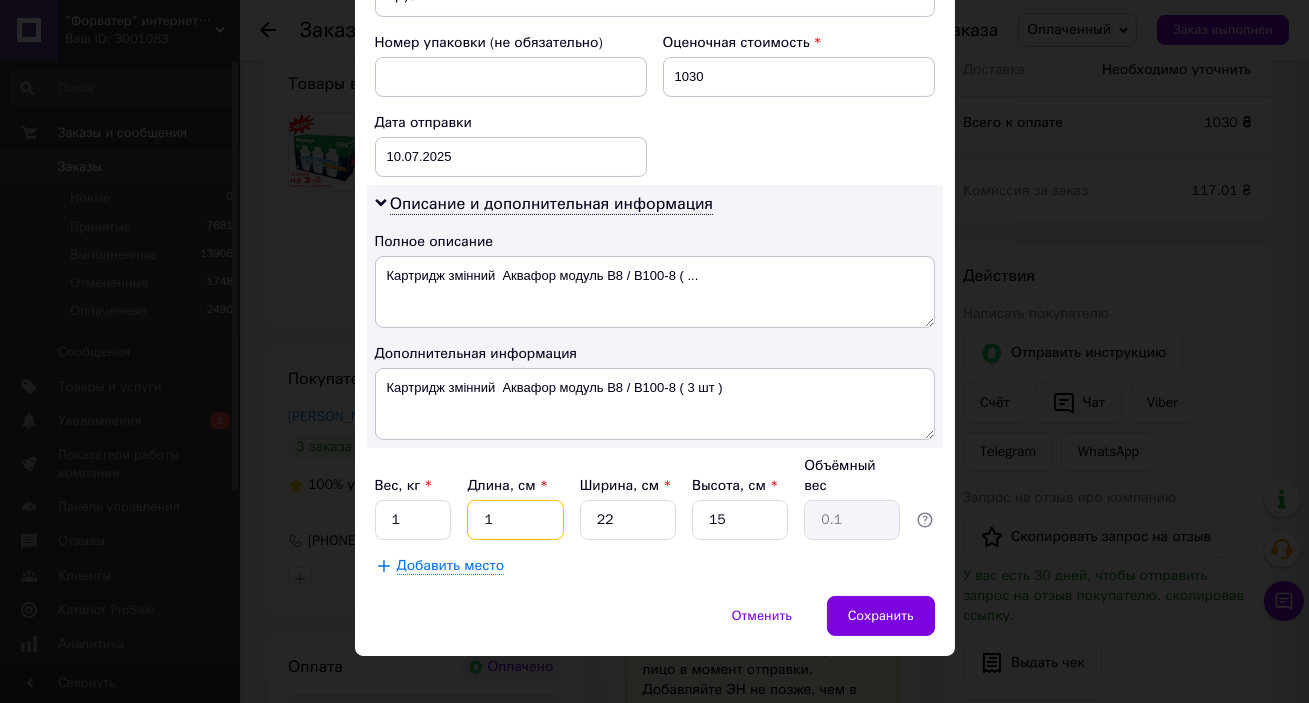 type on "15" 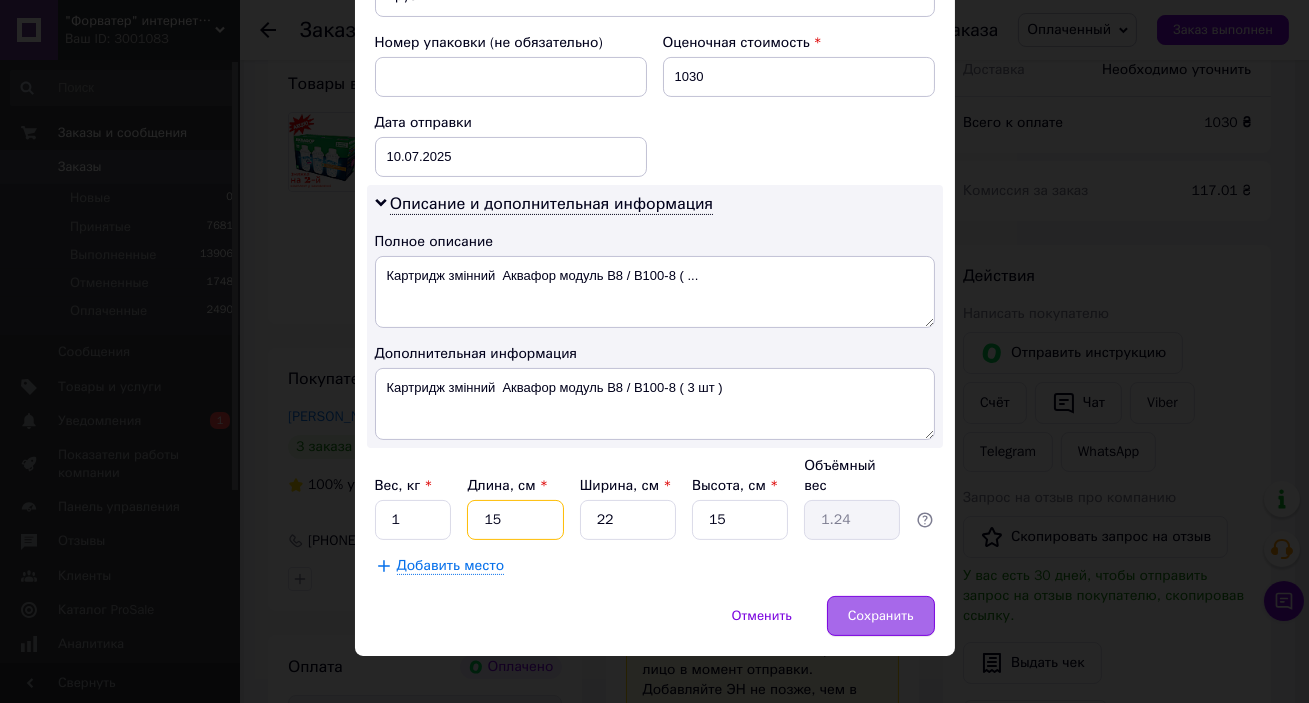 type on "15" 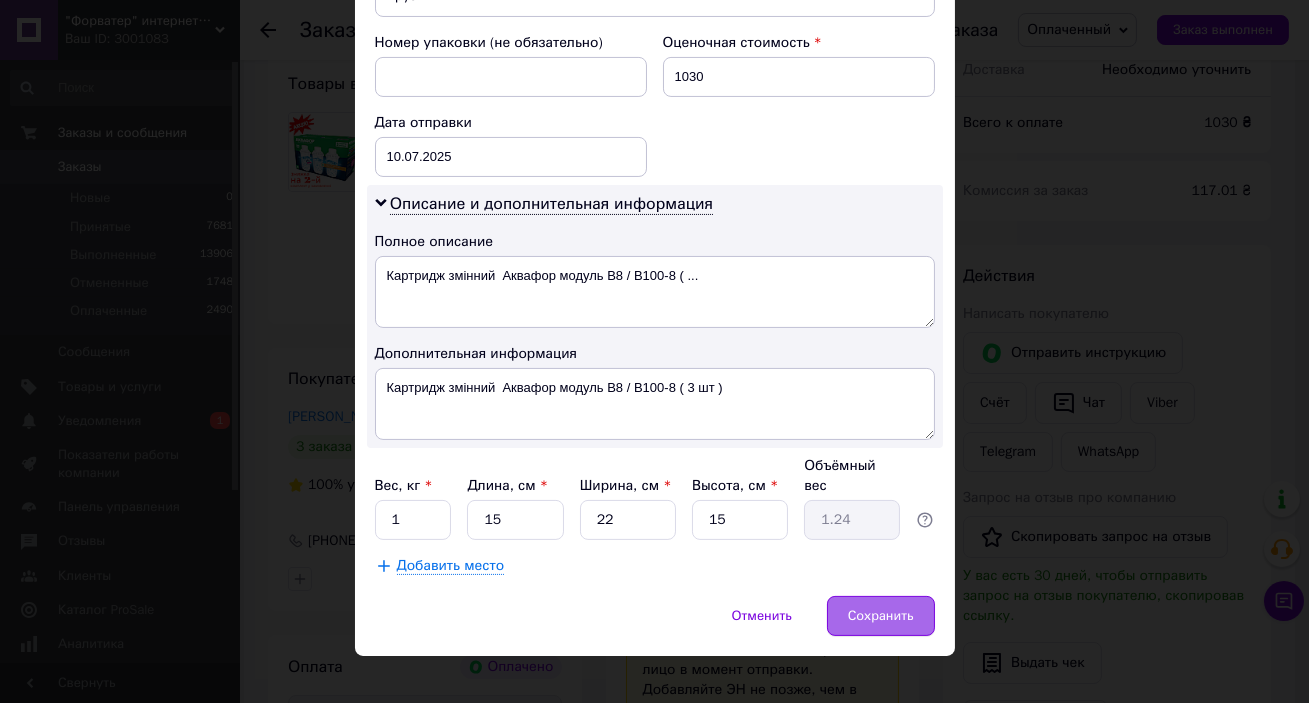 click on "Сохранить" at bounding box center (881, 616) 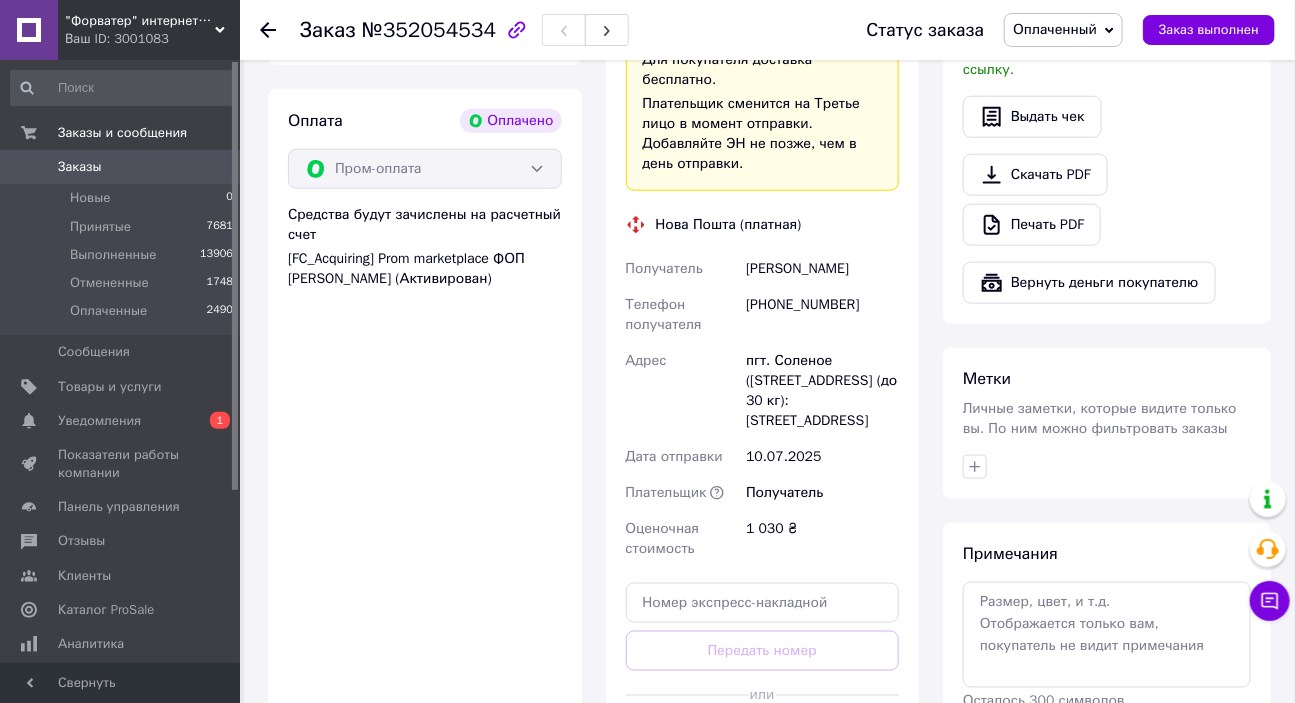 scroll, scrollTop: 848, scrollLeft: 0, axis: vertical 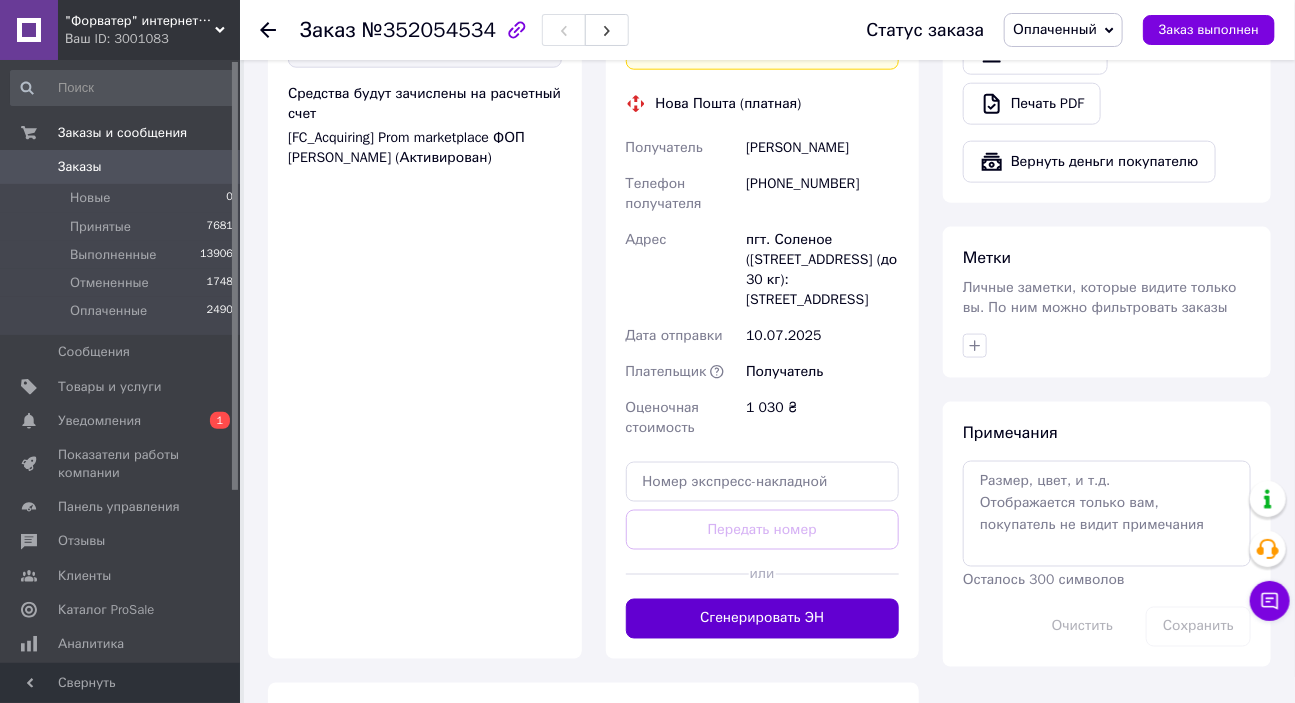 click on "Сгенерировать ЭН" at bounding box center (763, 619) 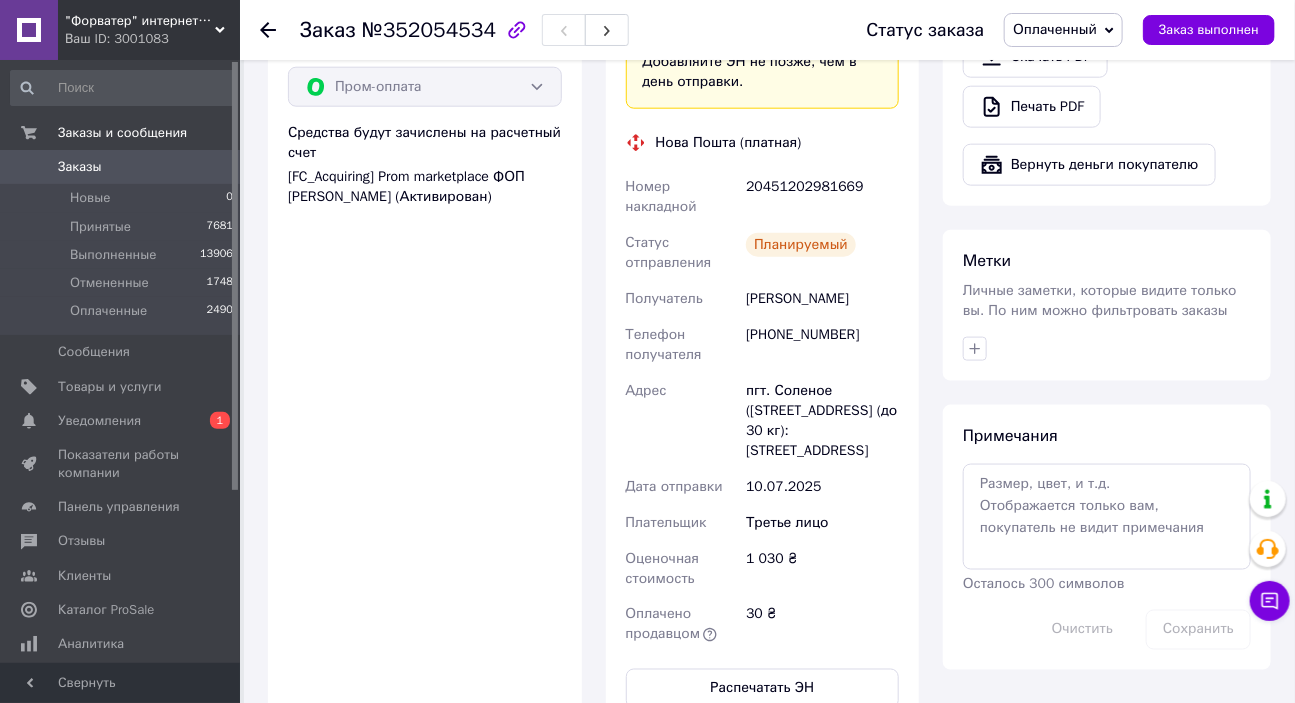 scroll, scrollTop: 788, scrollLeft: 0, axis: vertical 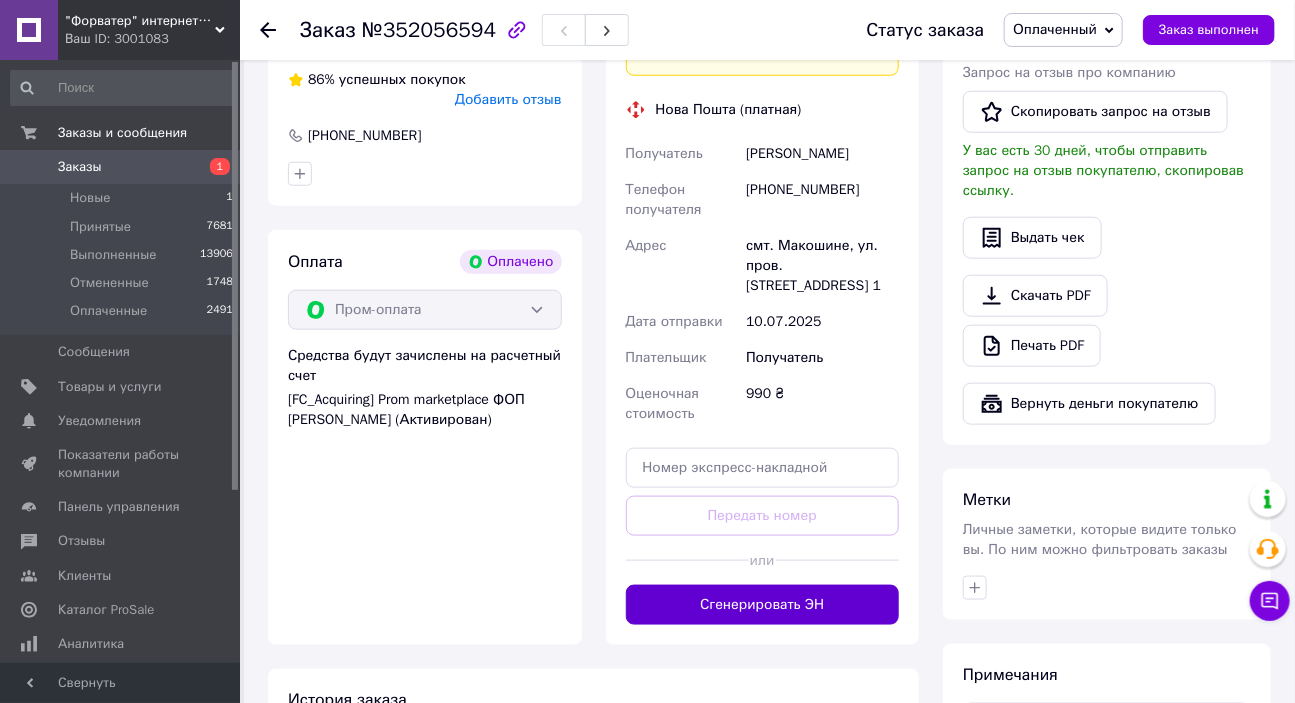 click on "Сгенерировать ЭН" at bounding box center (763, 605) 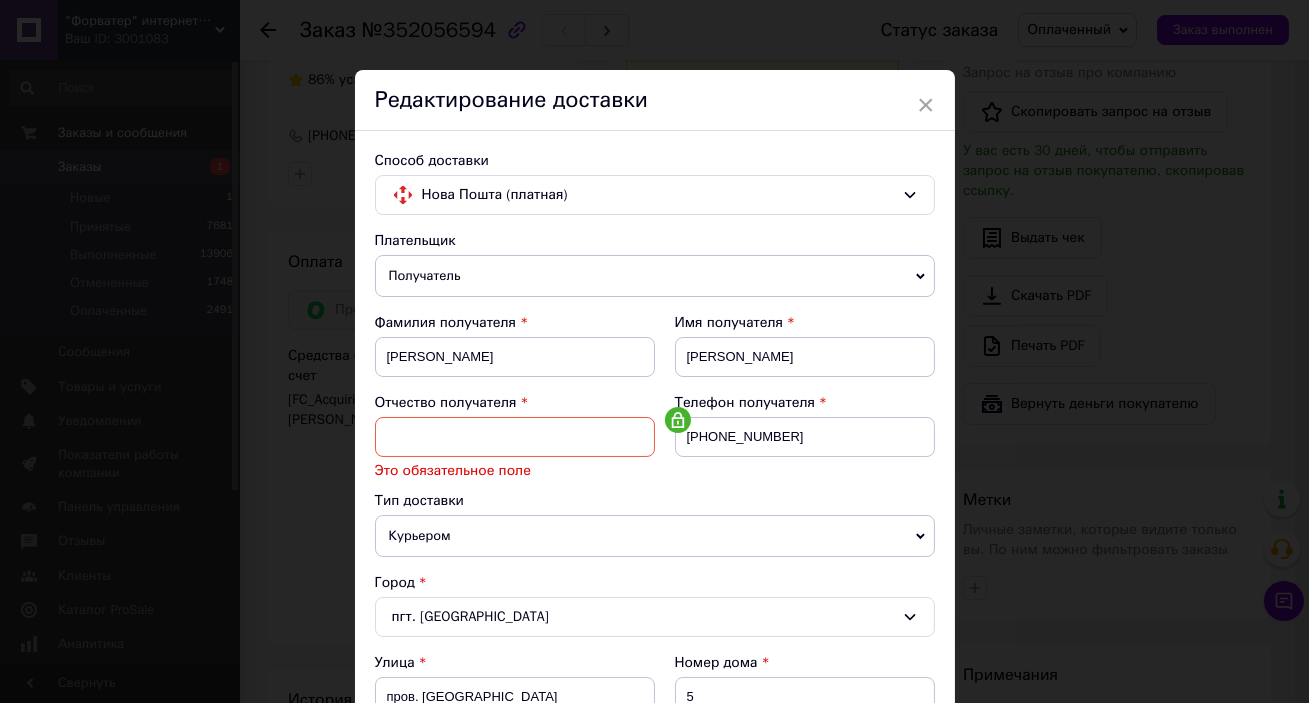 click at bounding box center (515, 437) 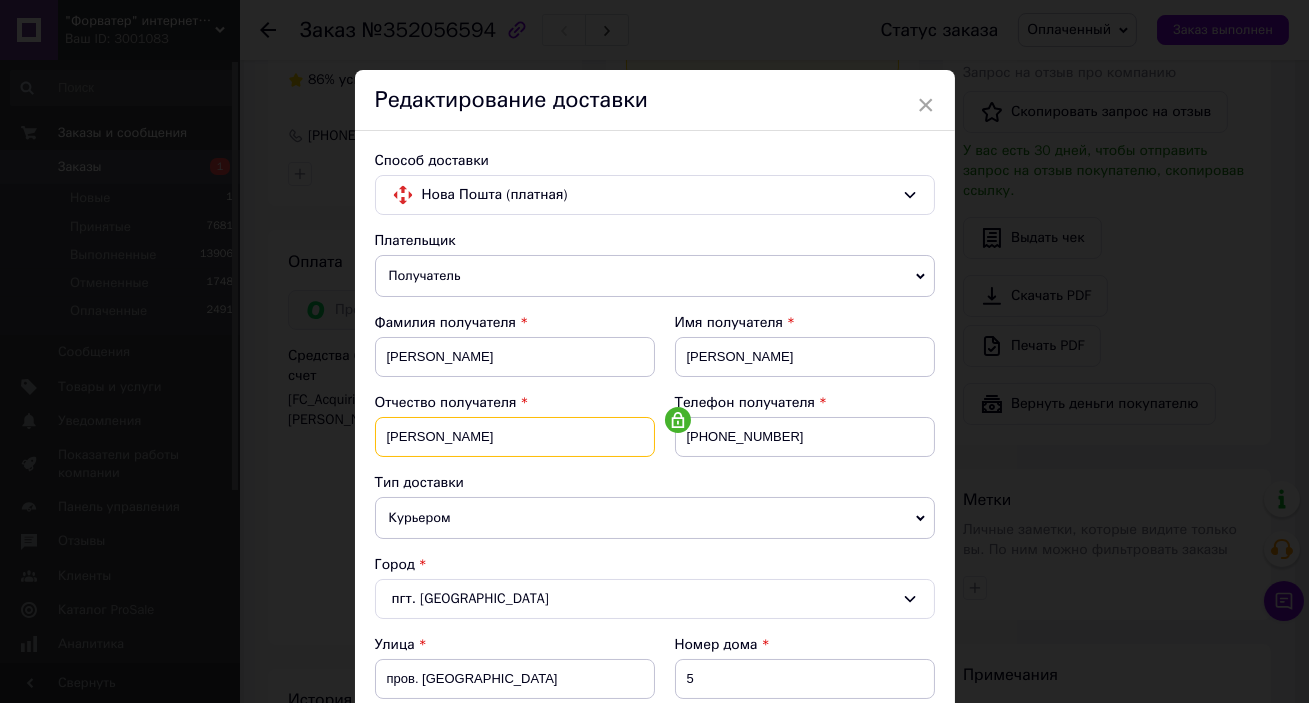 type on "Олександрович" 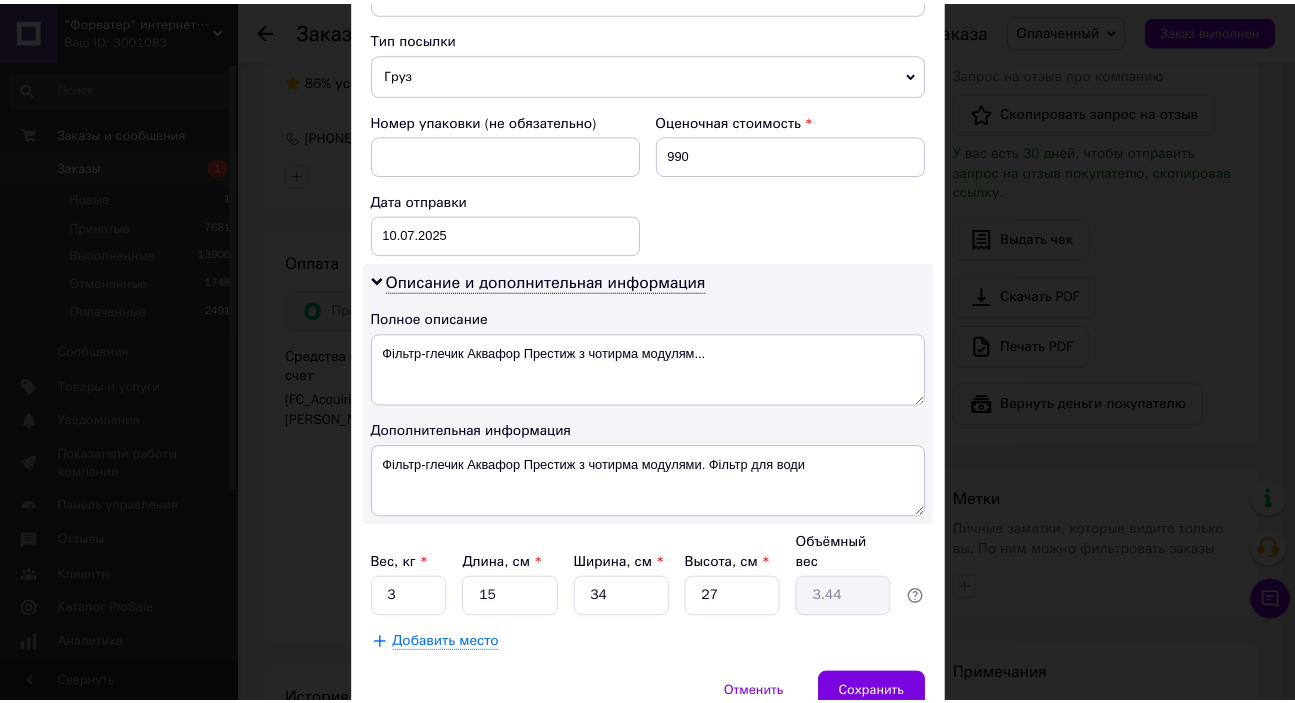 scroll, scrollTop: 925, scrollLeft: 0, axis: vertical 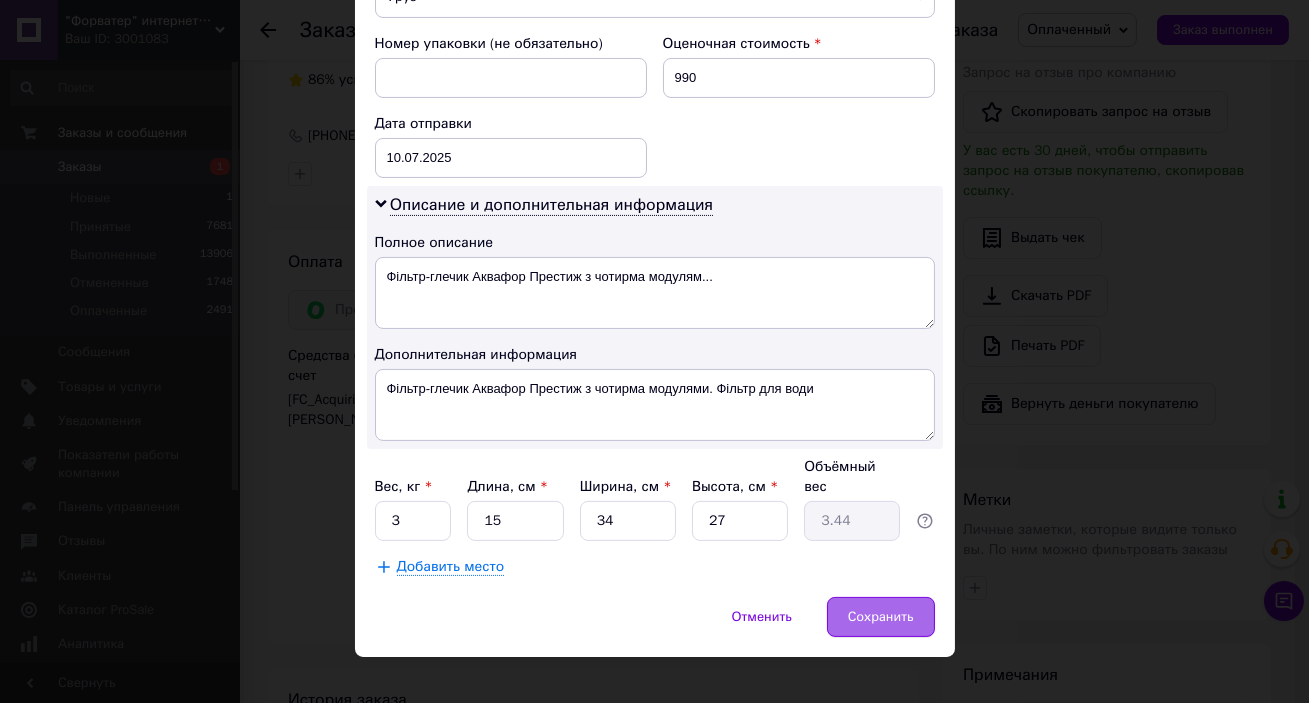 click on "Сохранить" at bounding box center [881, 617] 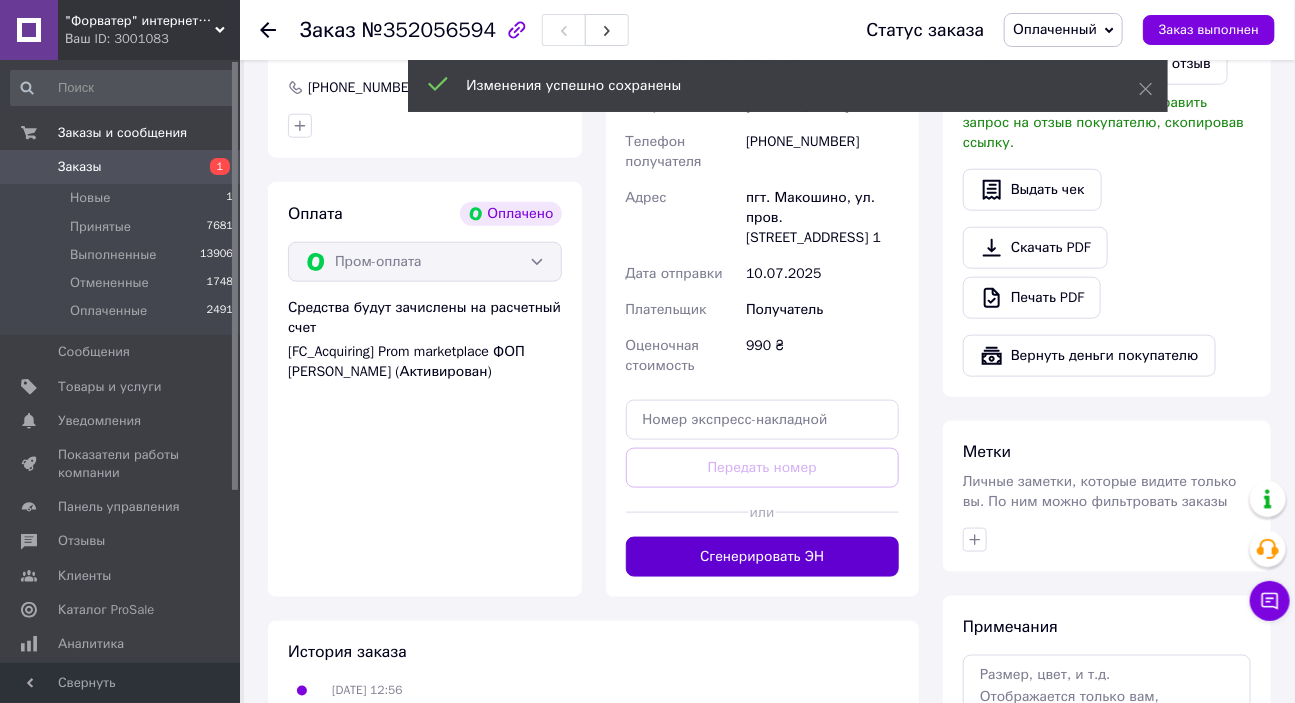 scroll, scrollTop: 666, scrollLeft: 0, axis: vertical 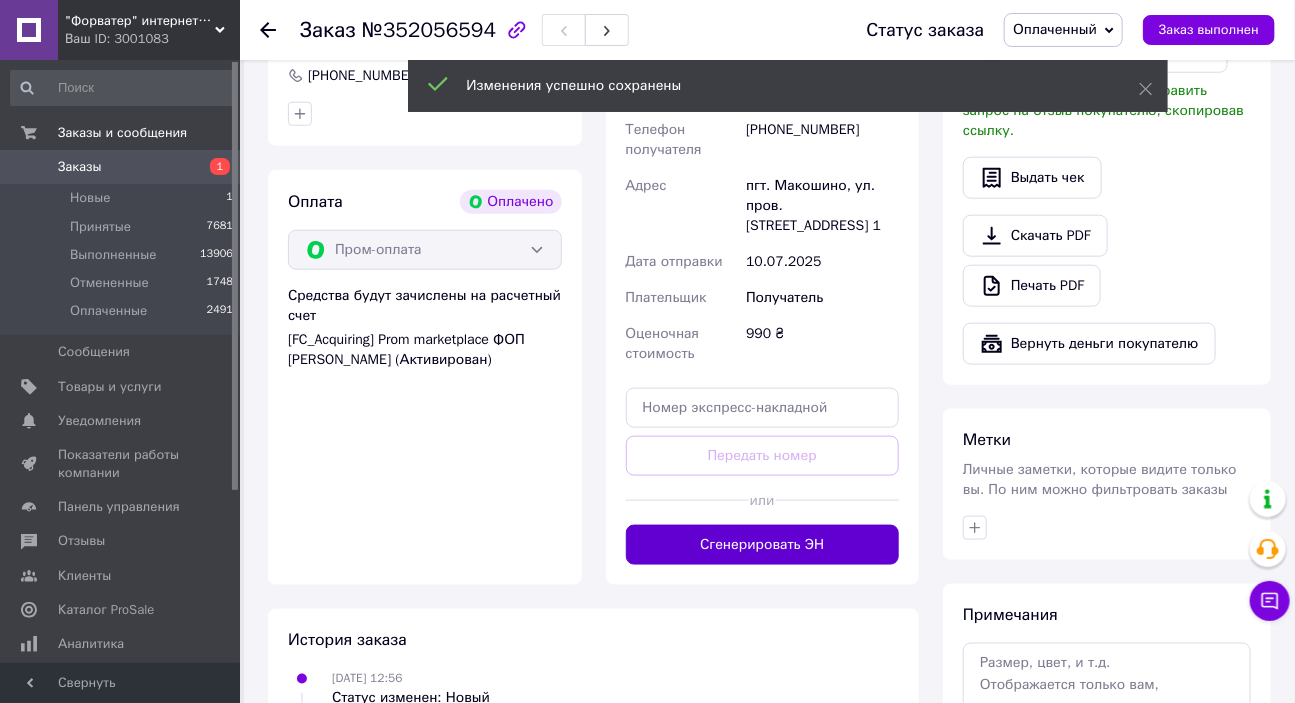 click on "Сгенерировать ЭН" at bounding box center (763, 545) 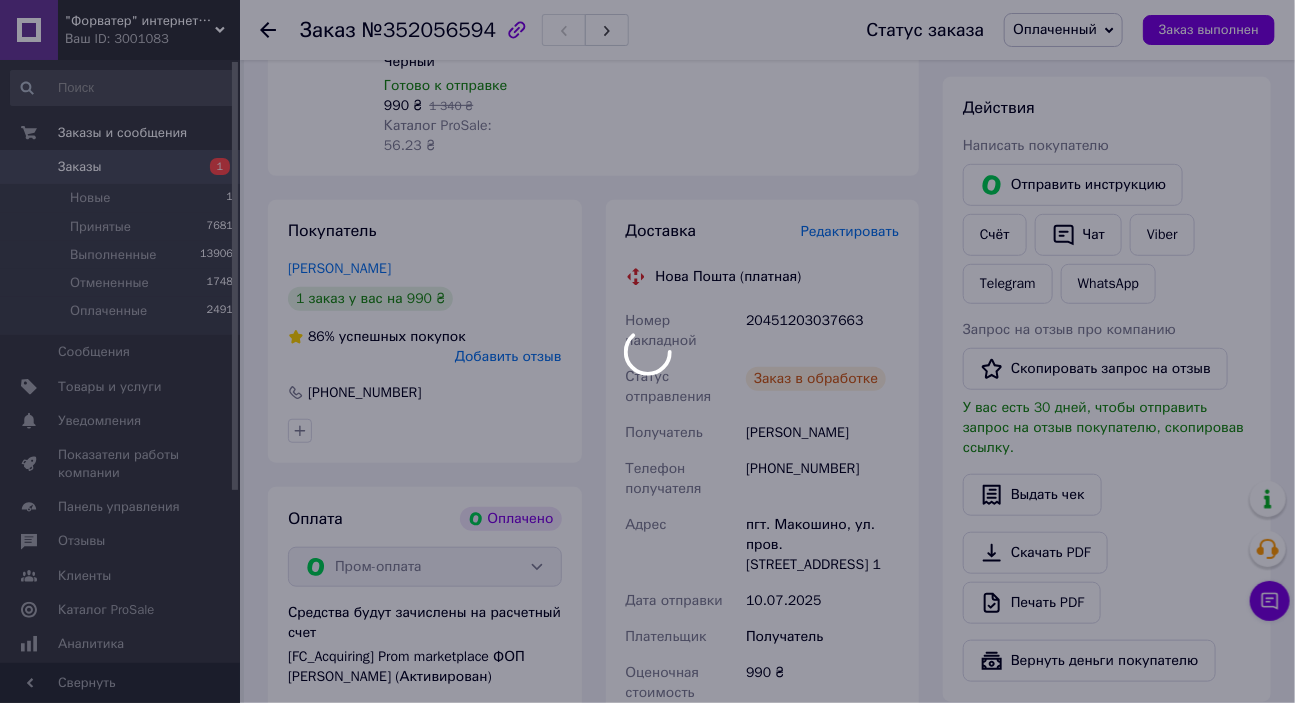 scroll, scrollTop: 363, scrollLeft: 0, axis: vertical 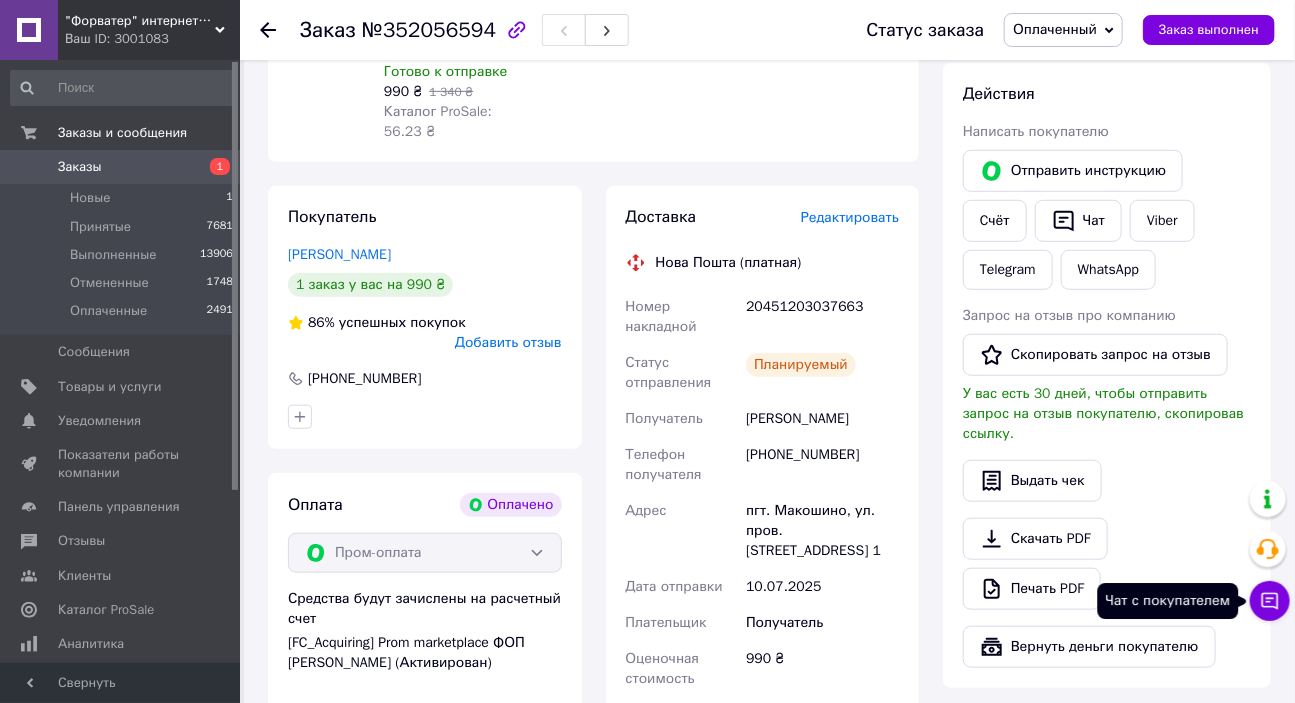click 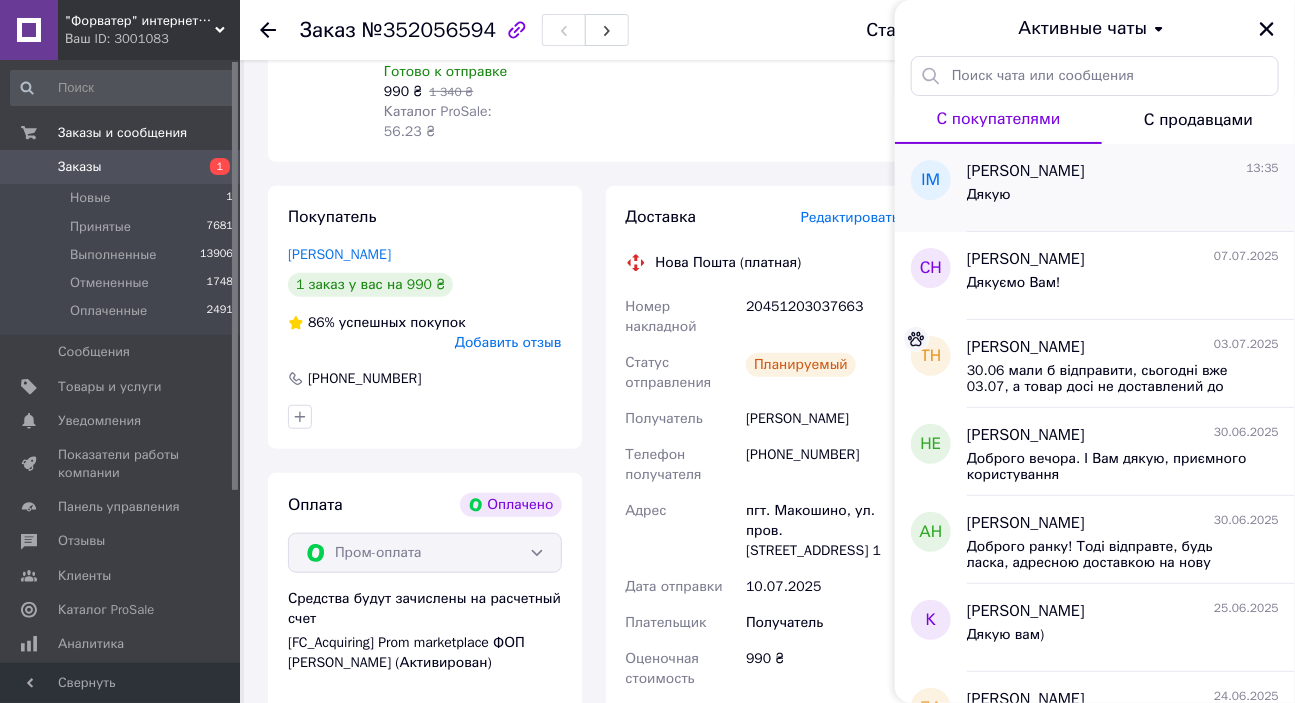 click on "Іван Мазуркевич 13:35" at bounding box center (1123, 171) 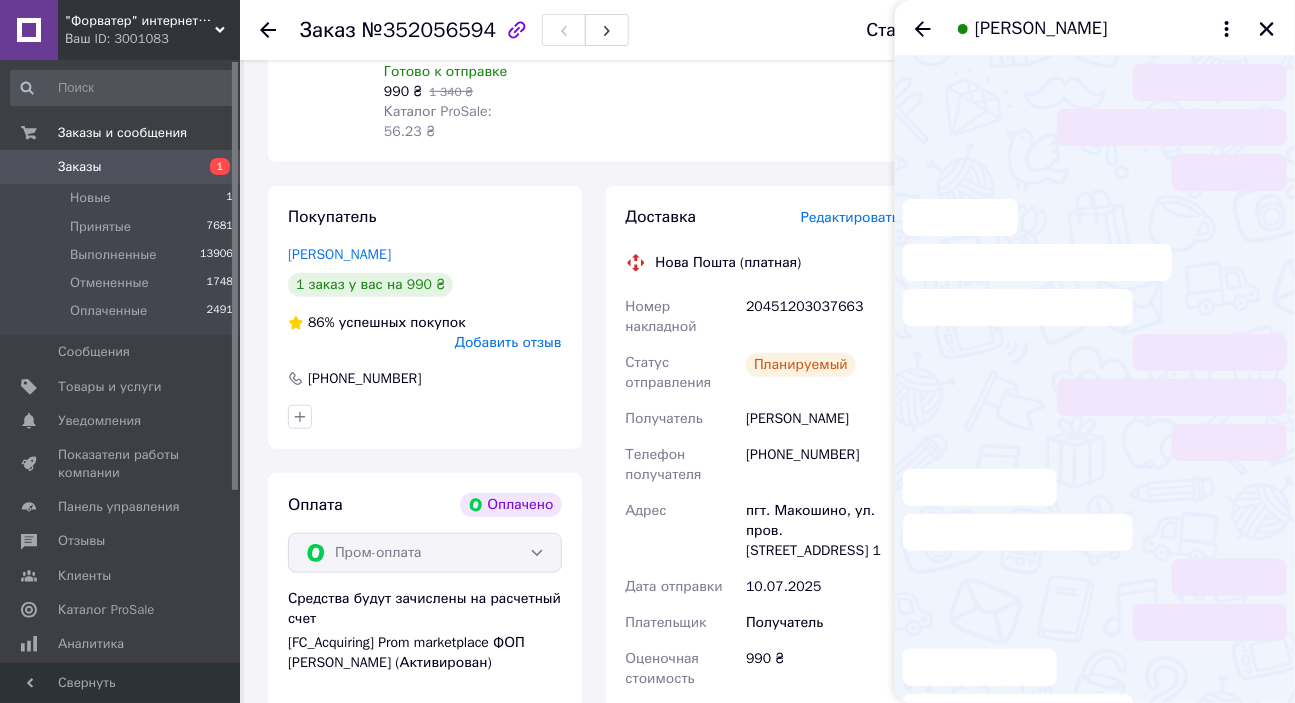 scroll, scrollTop: 180, scrollLeft: 0, axis: vertical 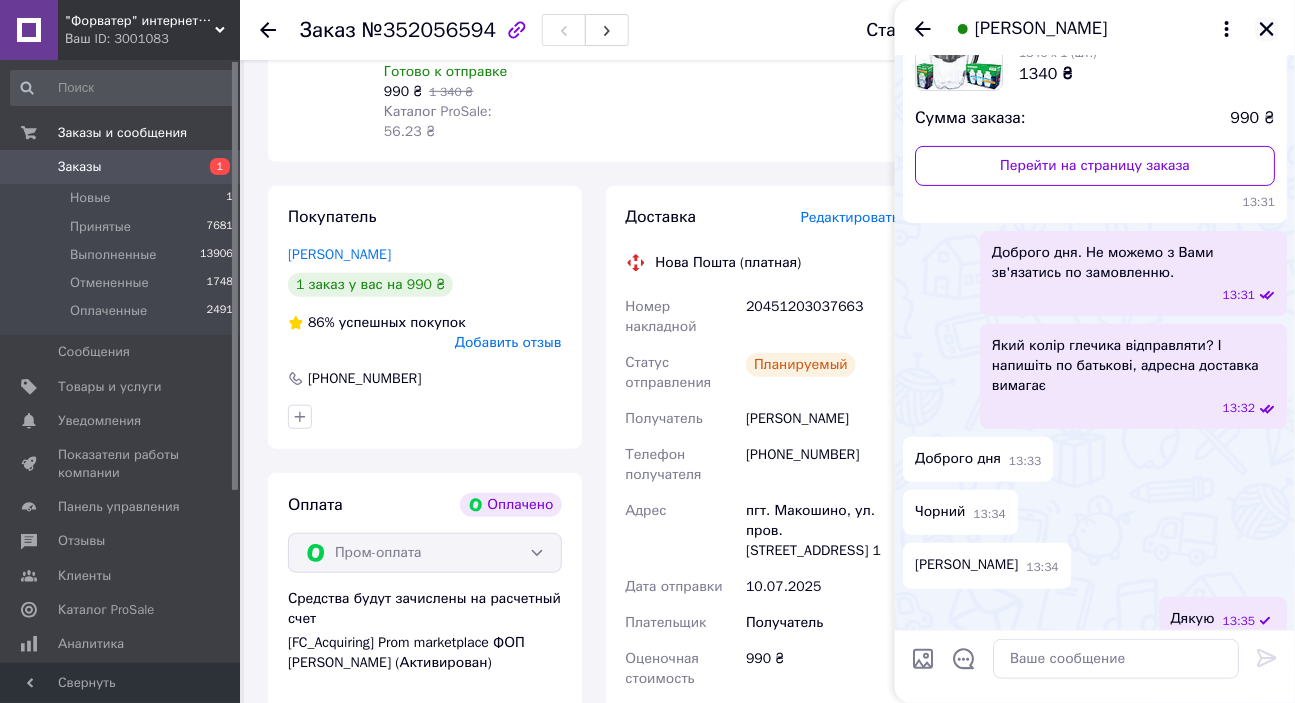 click 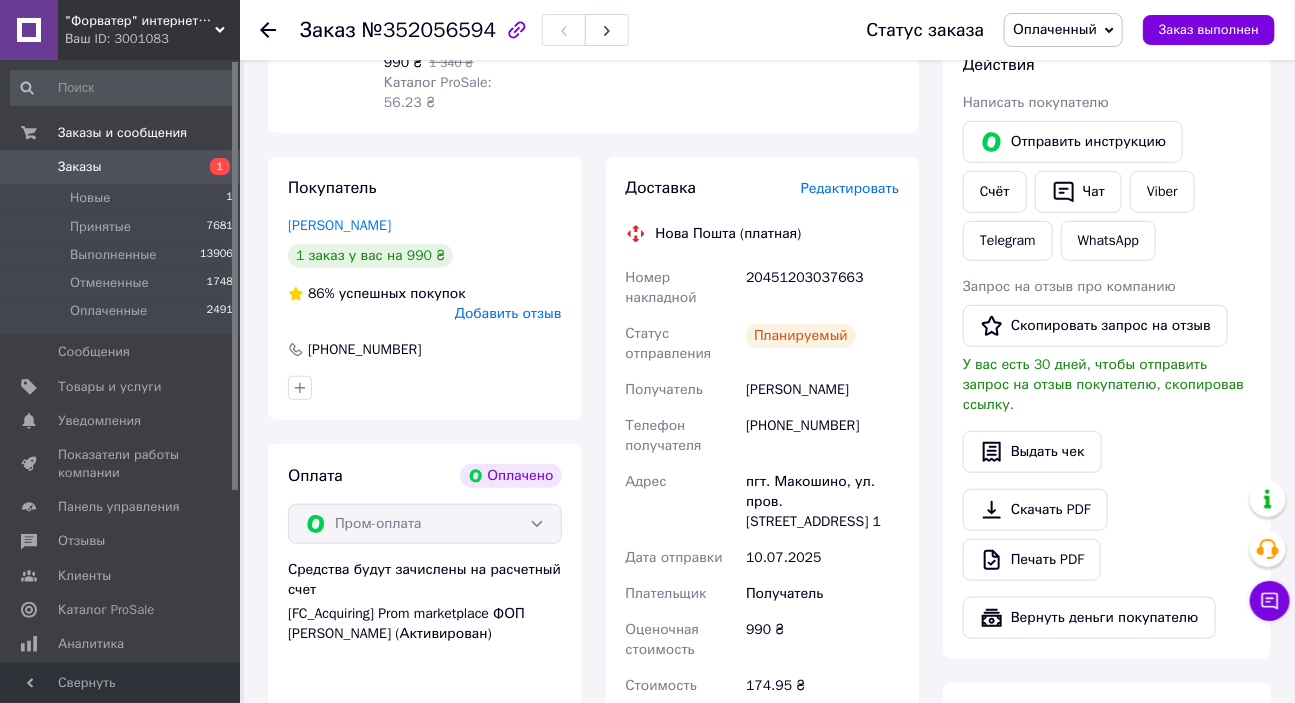 scroll, scrollTop: 363, scrollLeft: 0, axis: vertical 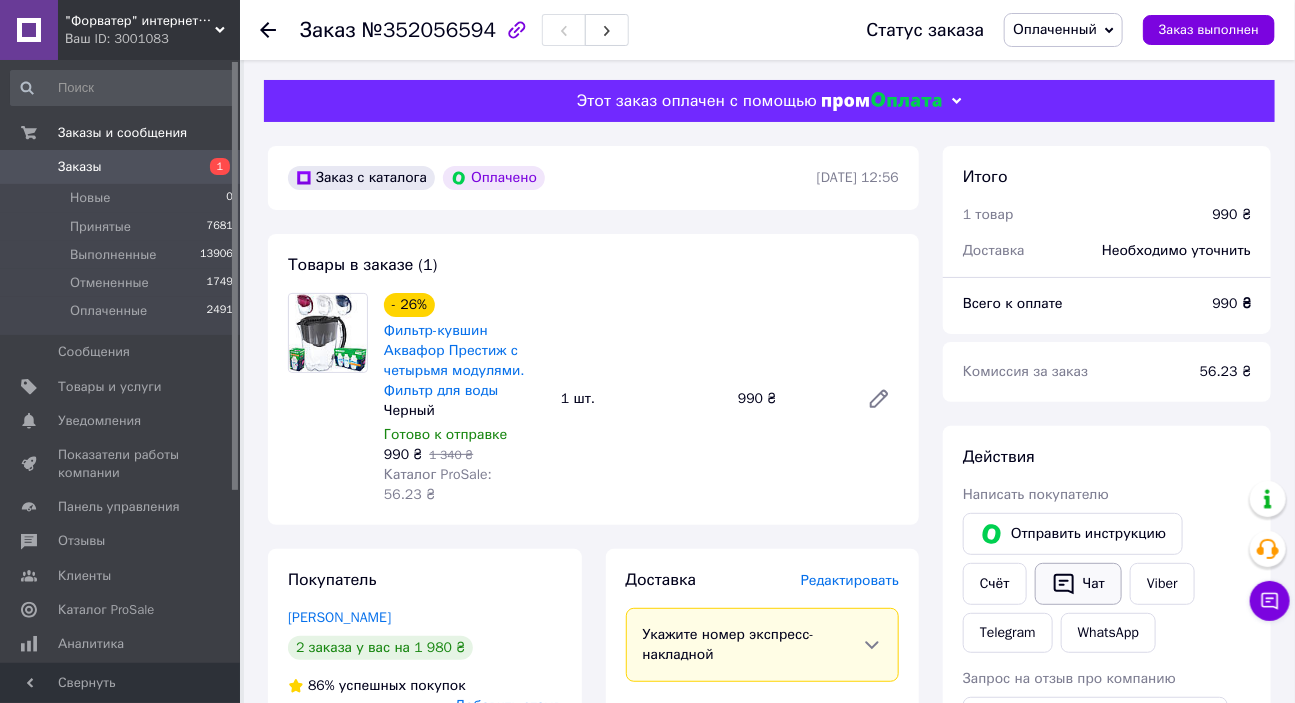 click on "Чат" at bounding box center [1078, 584] 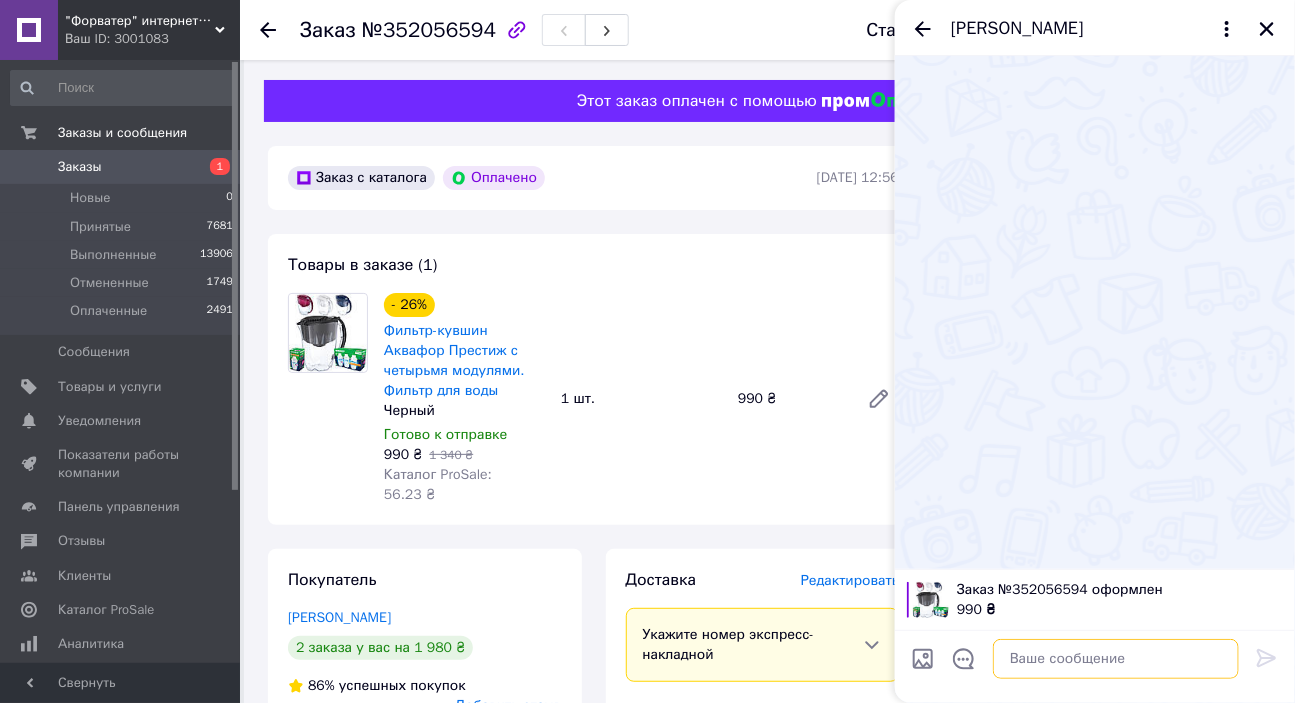 click at bounding box center (1116, 659) 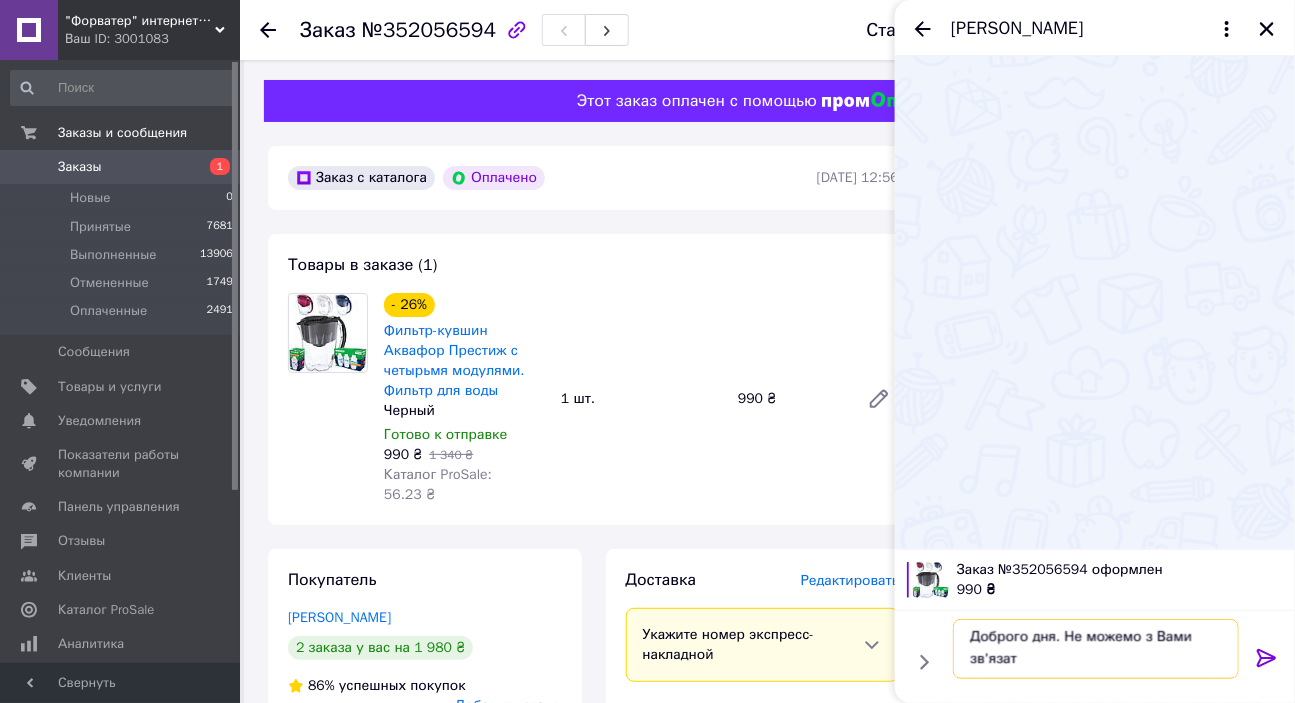 scroll, scrollTop: 1, scrollLeft: 0, axis: vertical 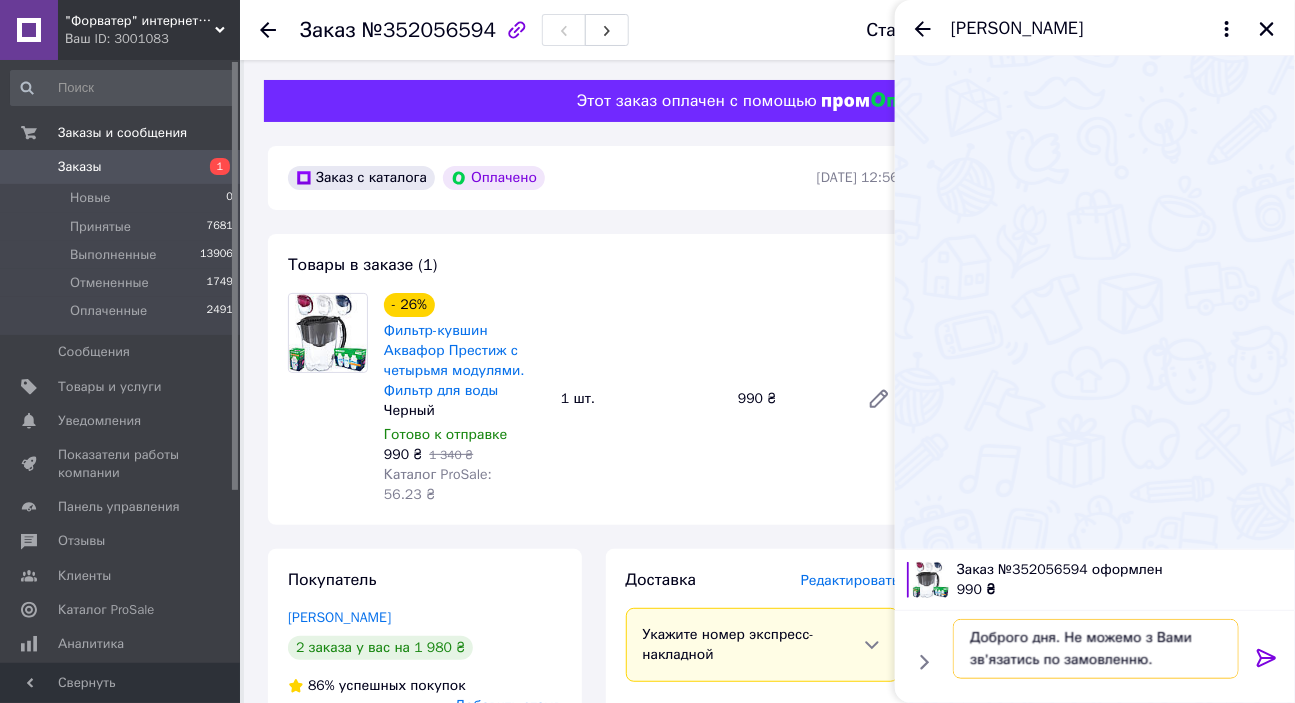 type on "Доброго дня. Не можемо з Вами зв'язатись по замовленню." 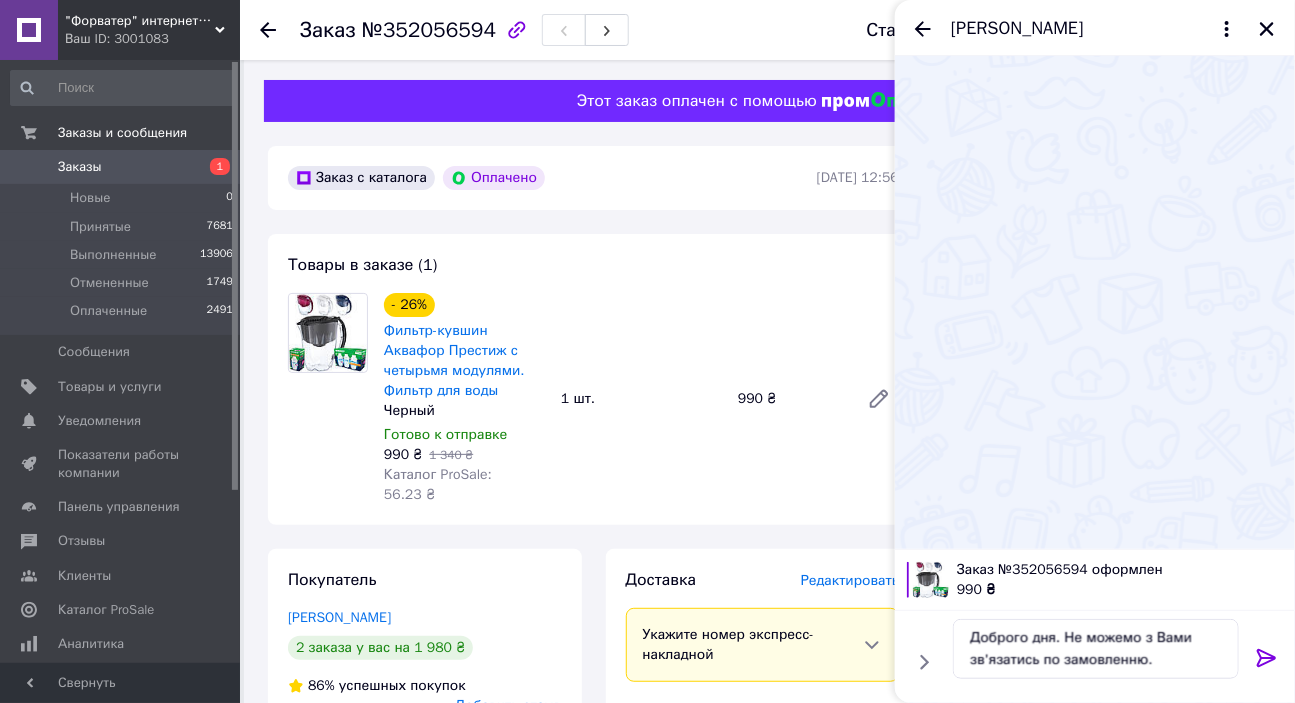 click 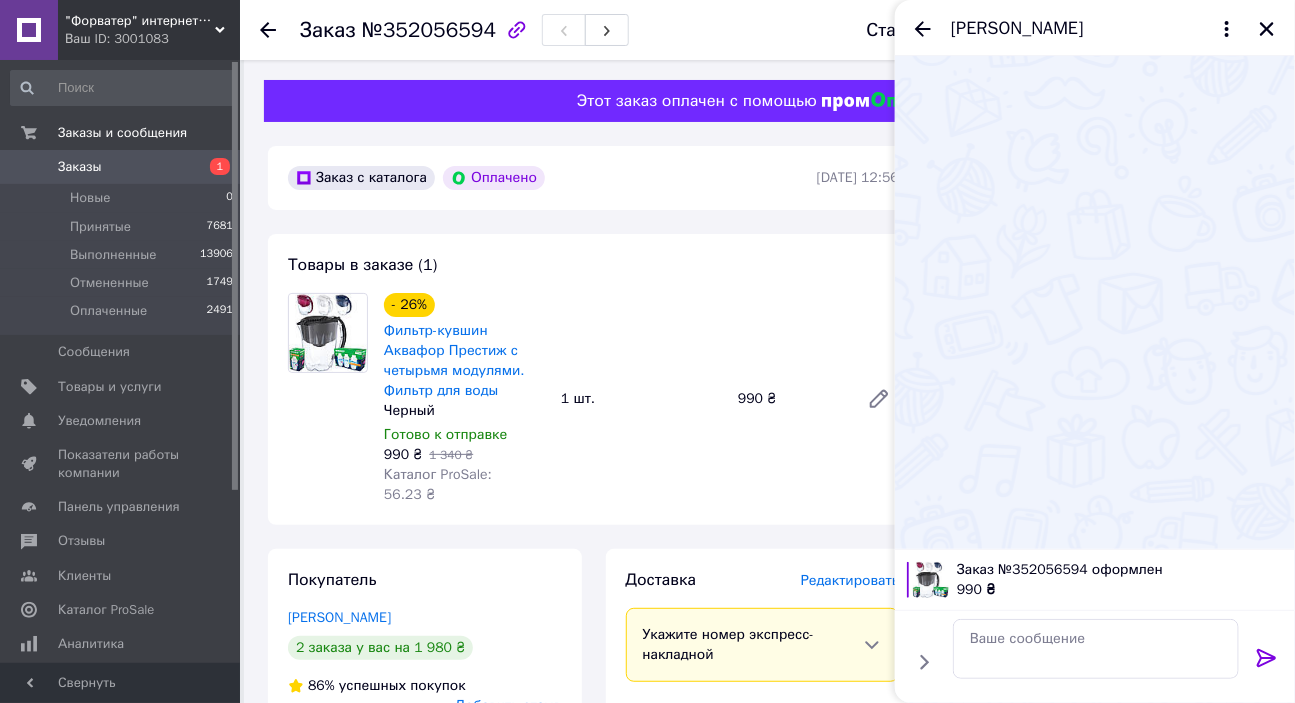 scroll, scrollTop: 0, scrollLeft: 0, axis: both 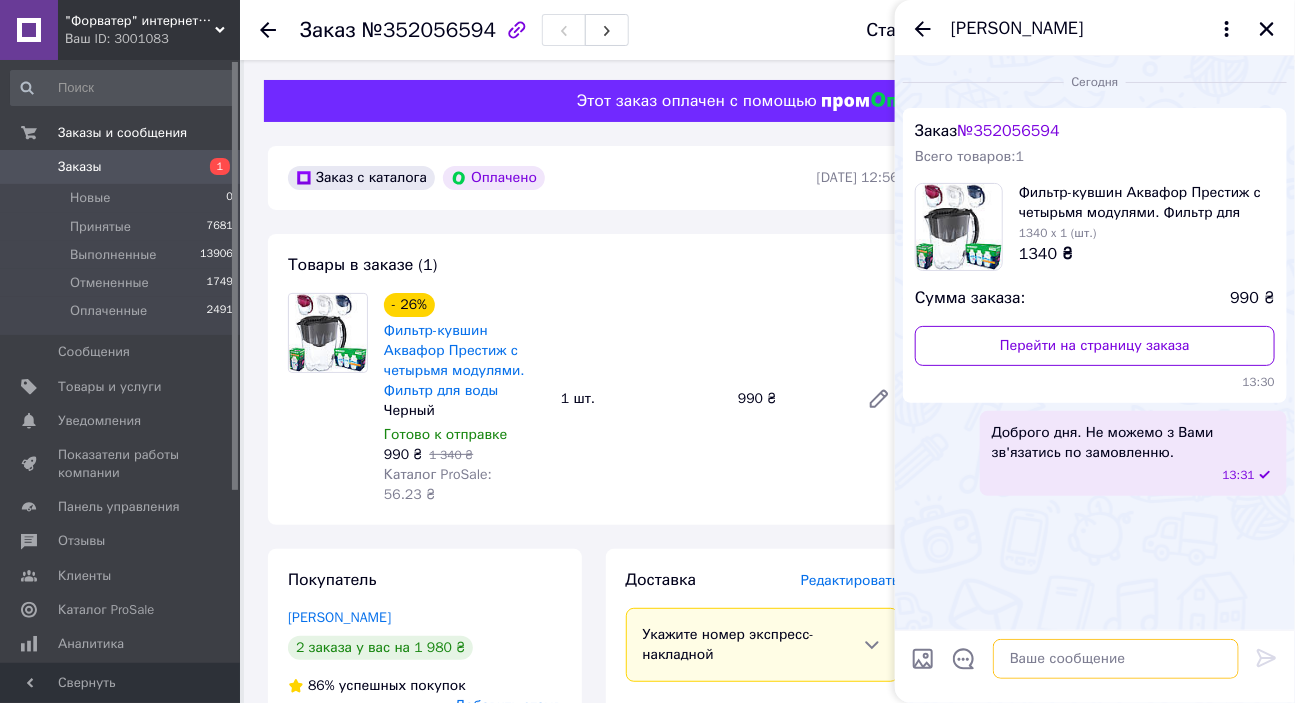 click at bounding box center (1116, 659) 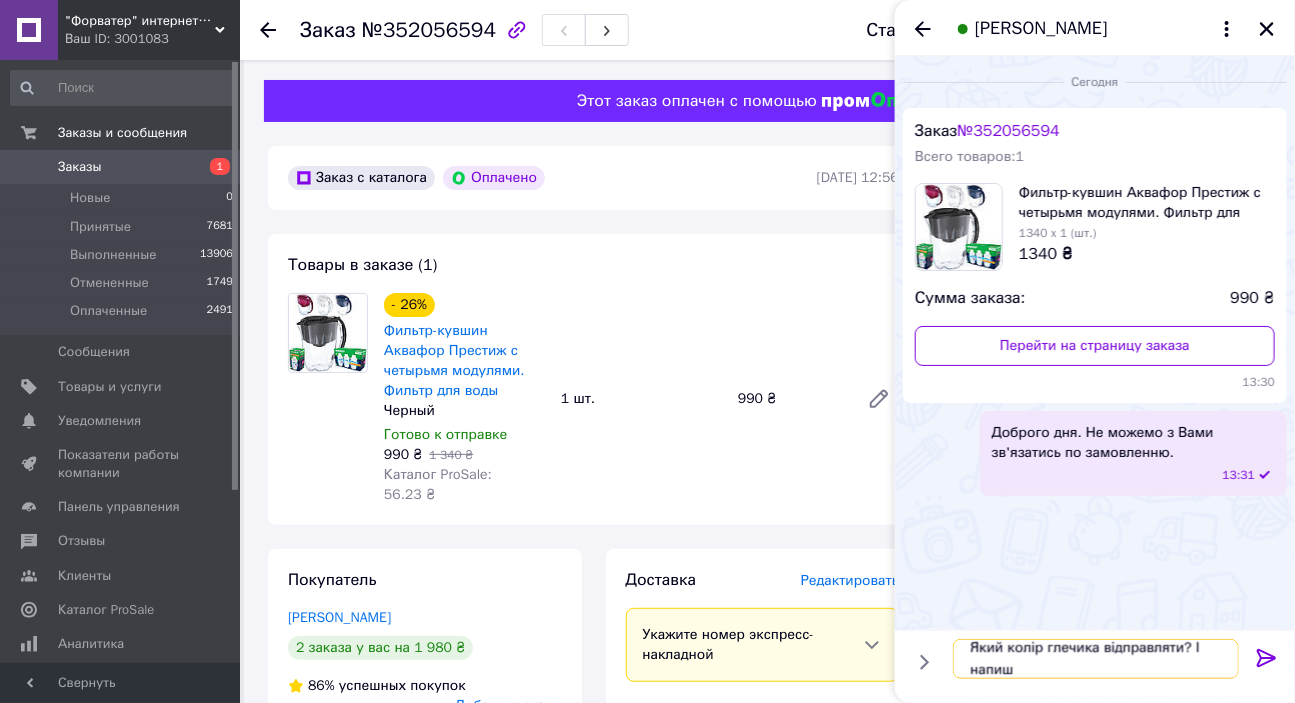 scroll, scrollTop: 1, scrollLeft: 0, axis: vertical 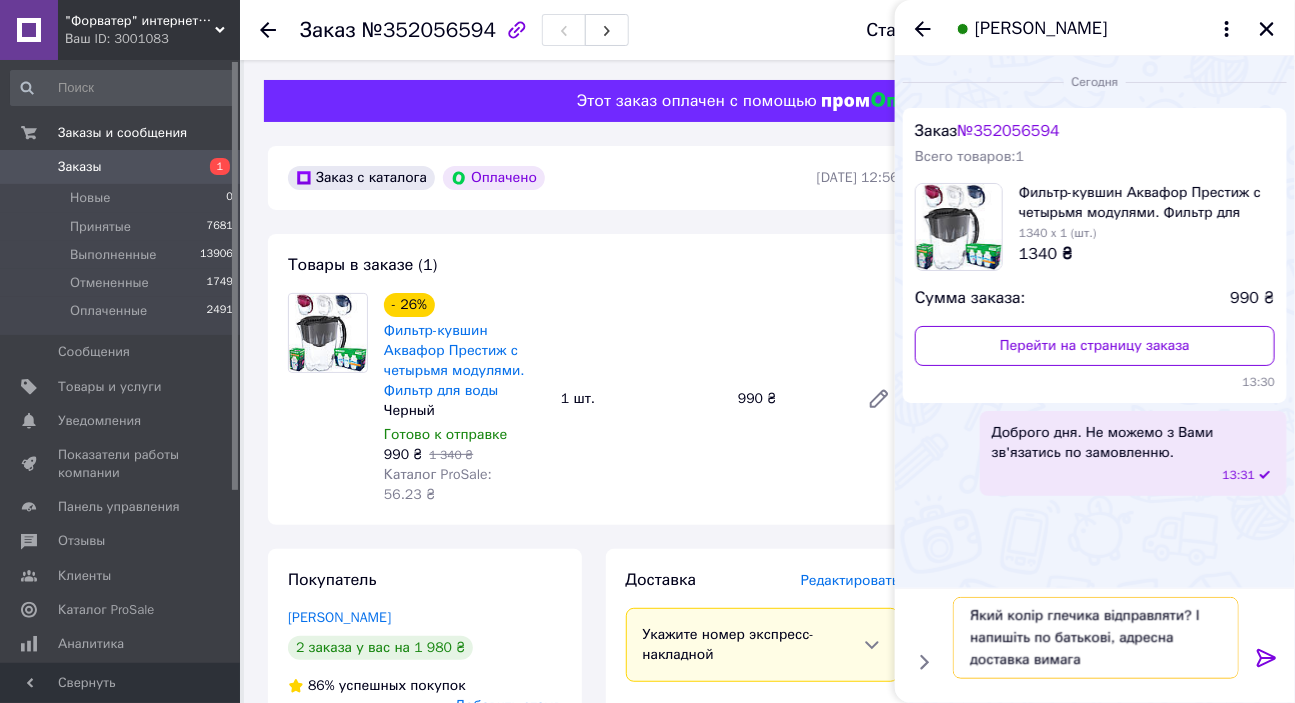 type on "Який колір глечика відправляти? І напишіть по батькові, адресна доставка вимагає" 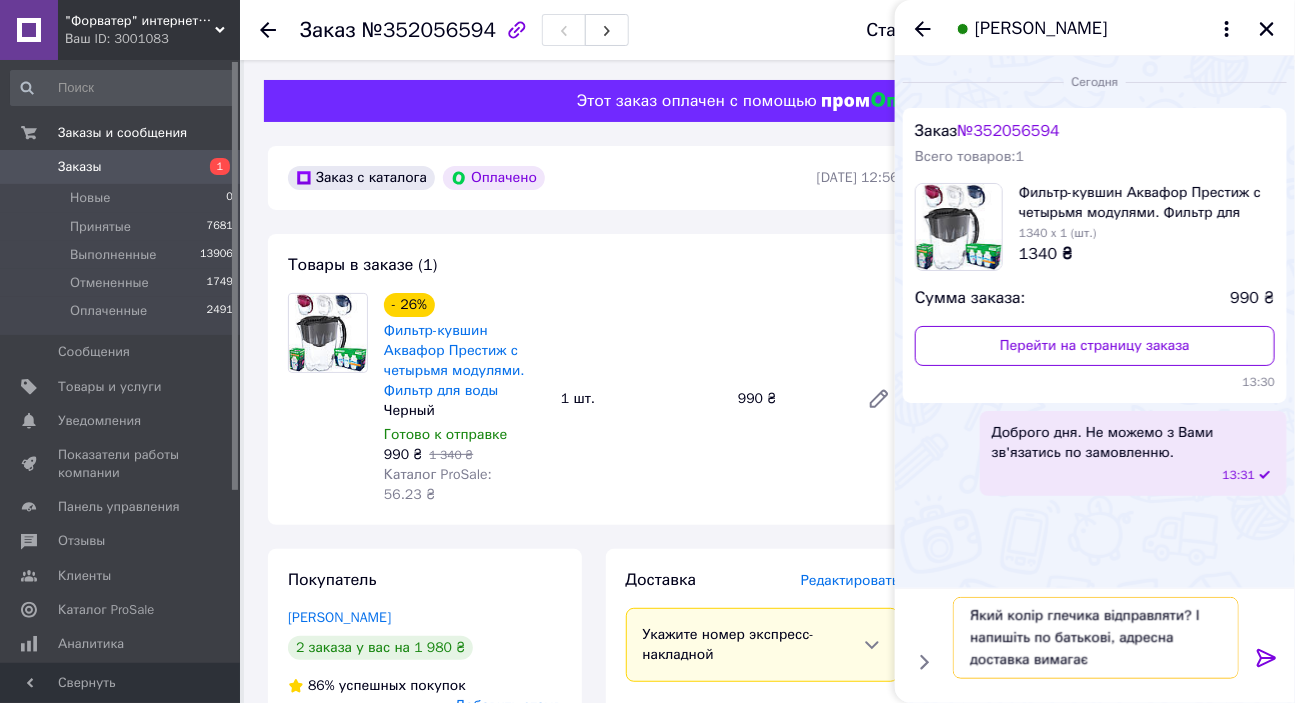 type 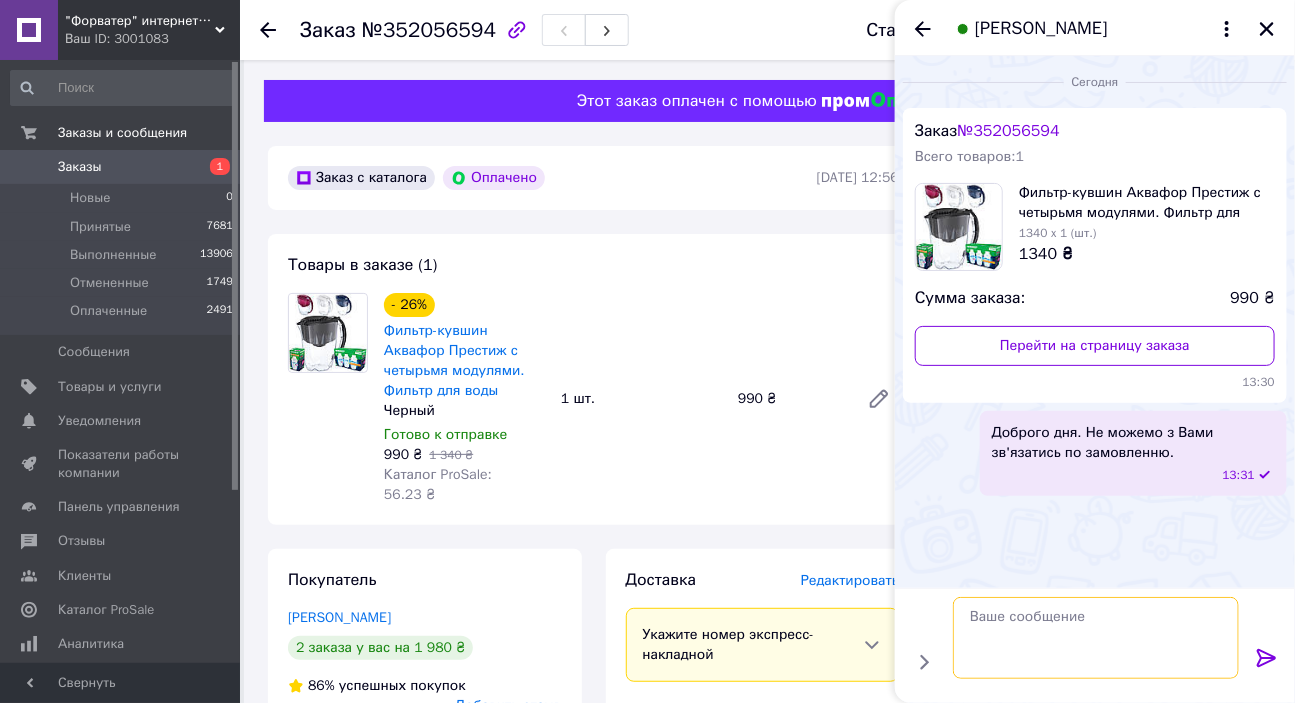 scroll, scrollTop: 0, scrollLeft: 0, axis: both 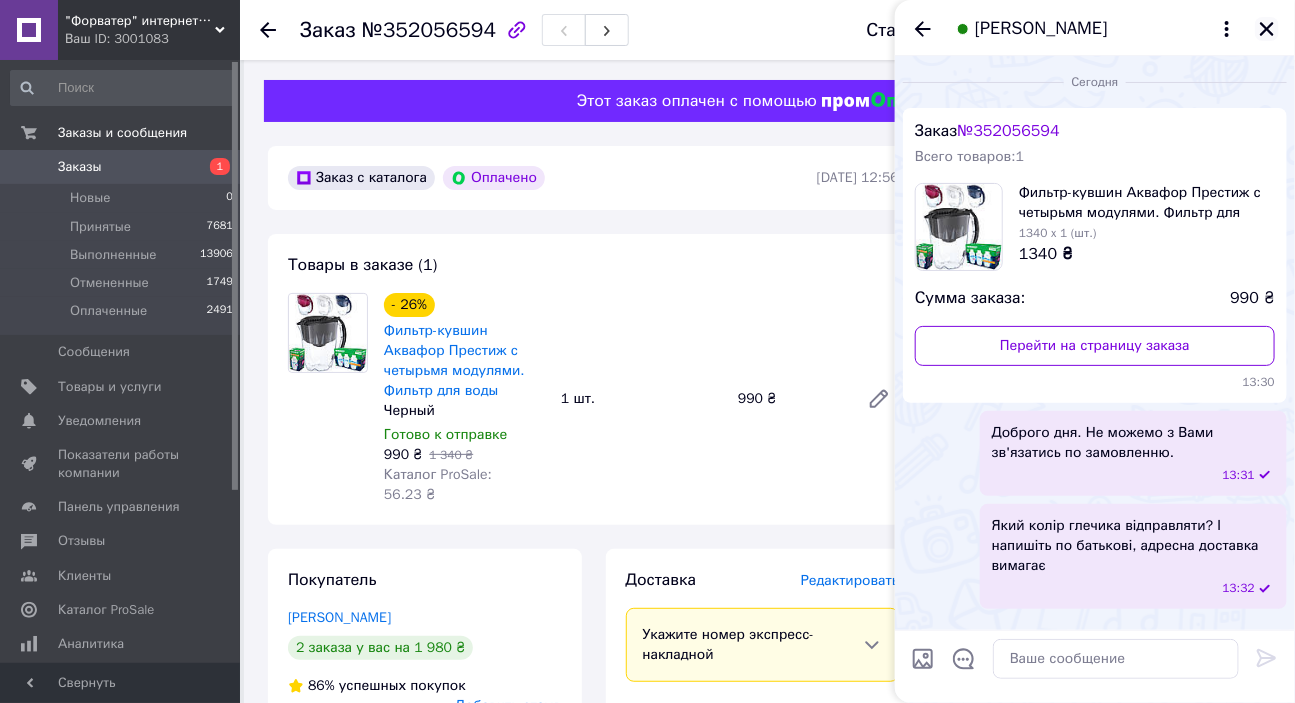 click 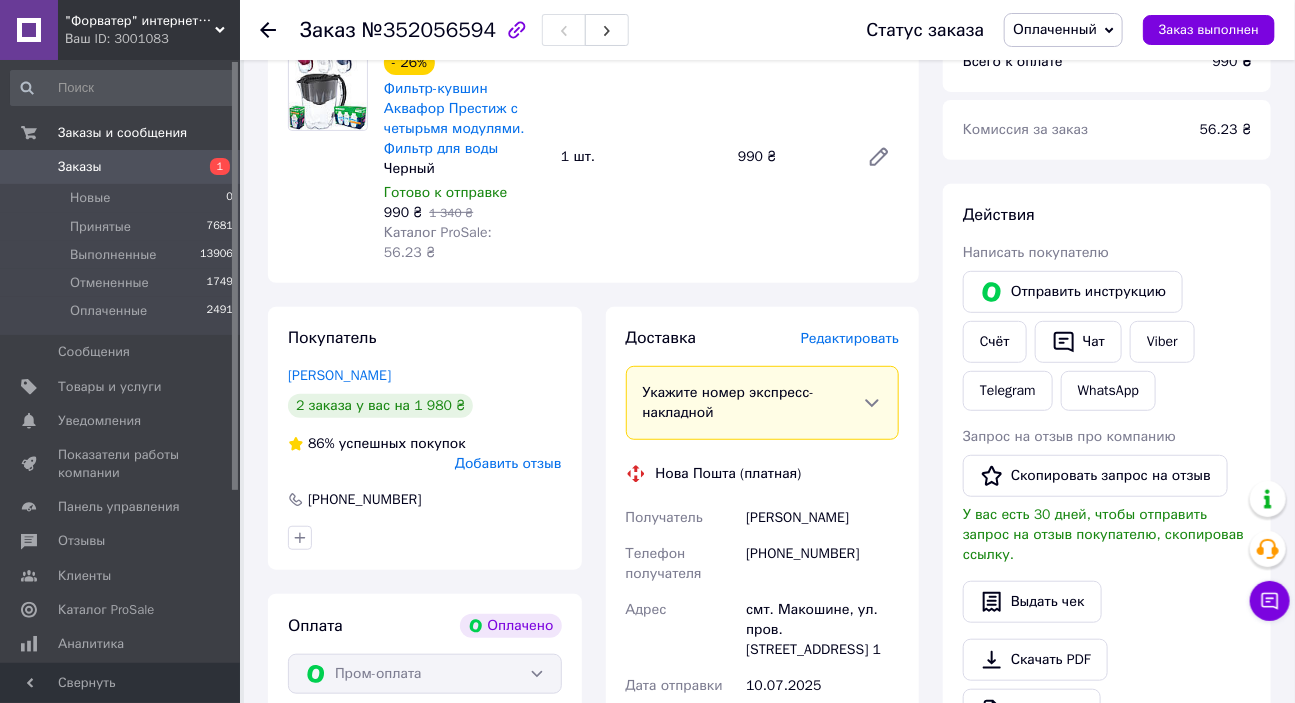 scroll, scrollTop: 0, scrollLeft: 0, axis: both 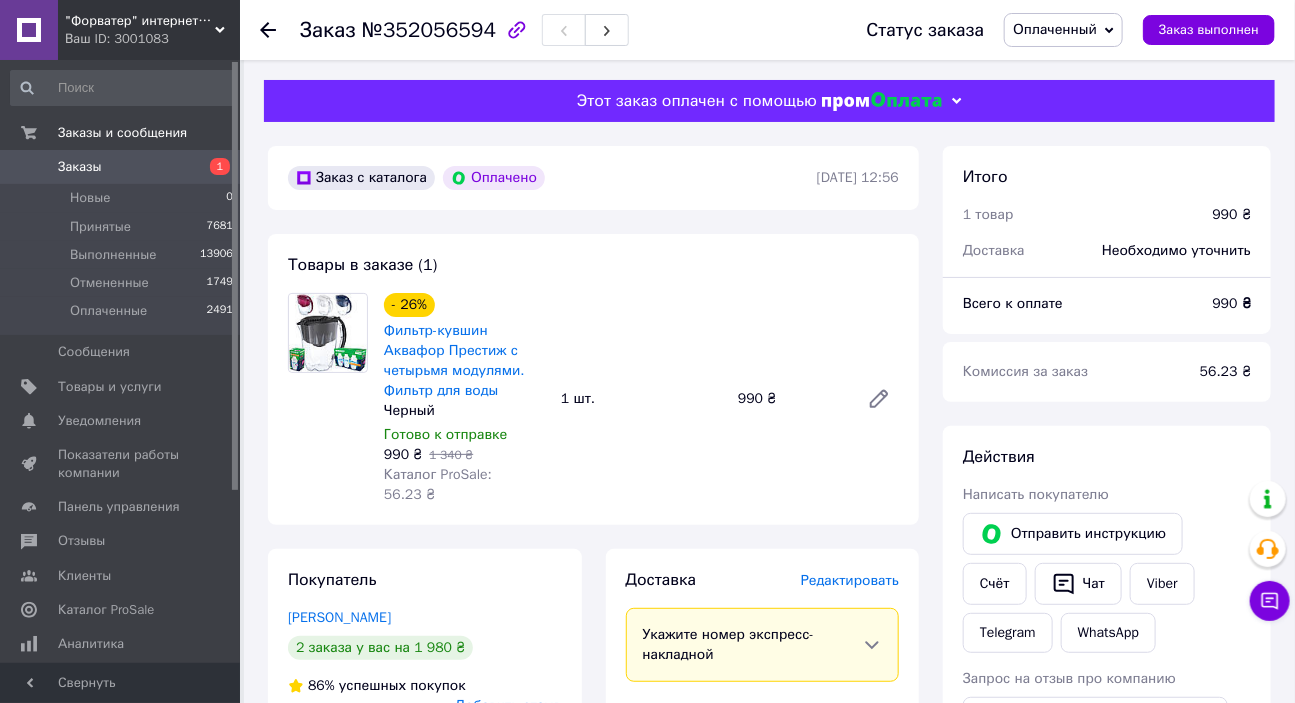 click on "Заказы" at bounding box center [121, 167] 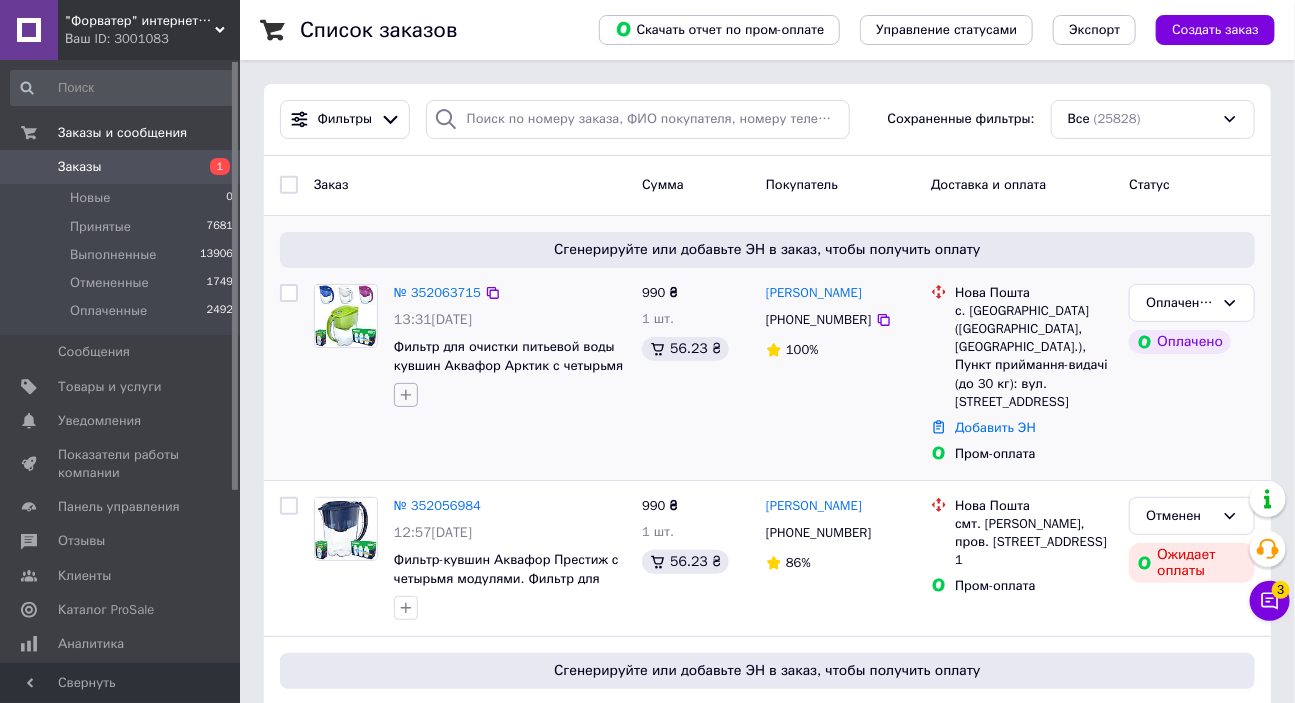 click 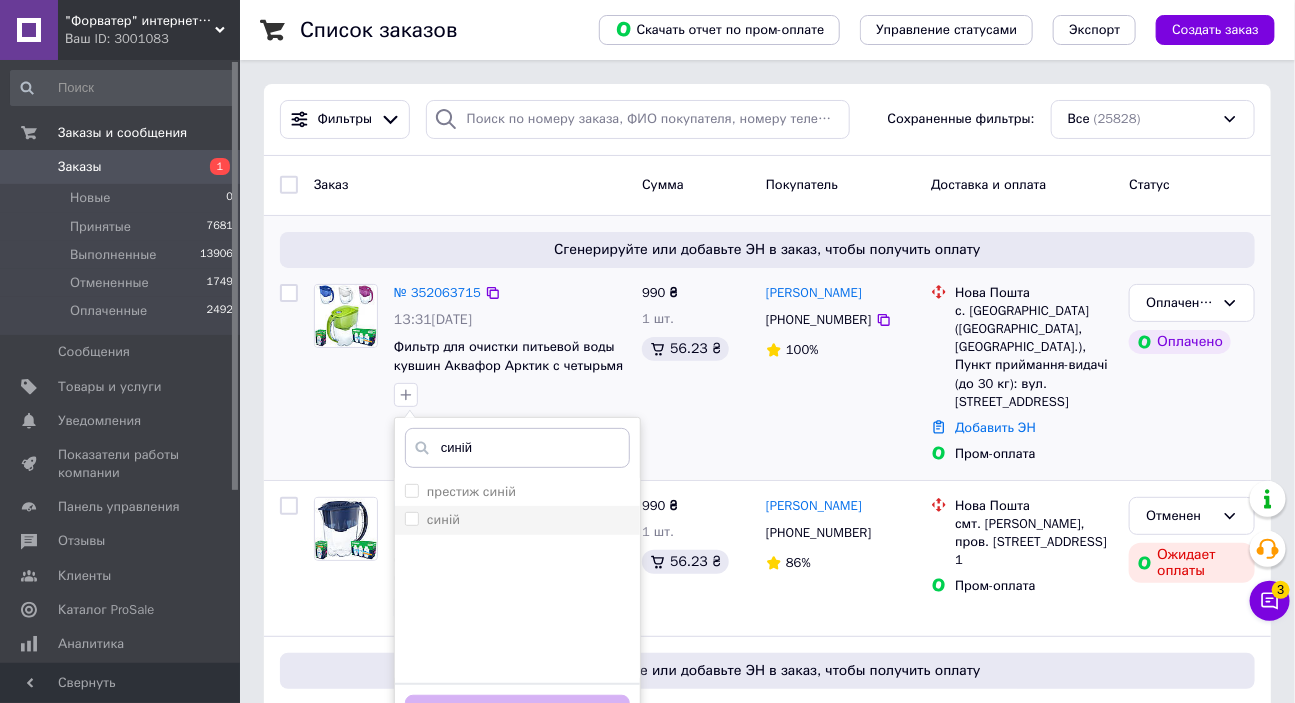 type on "синій" 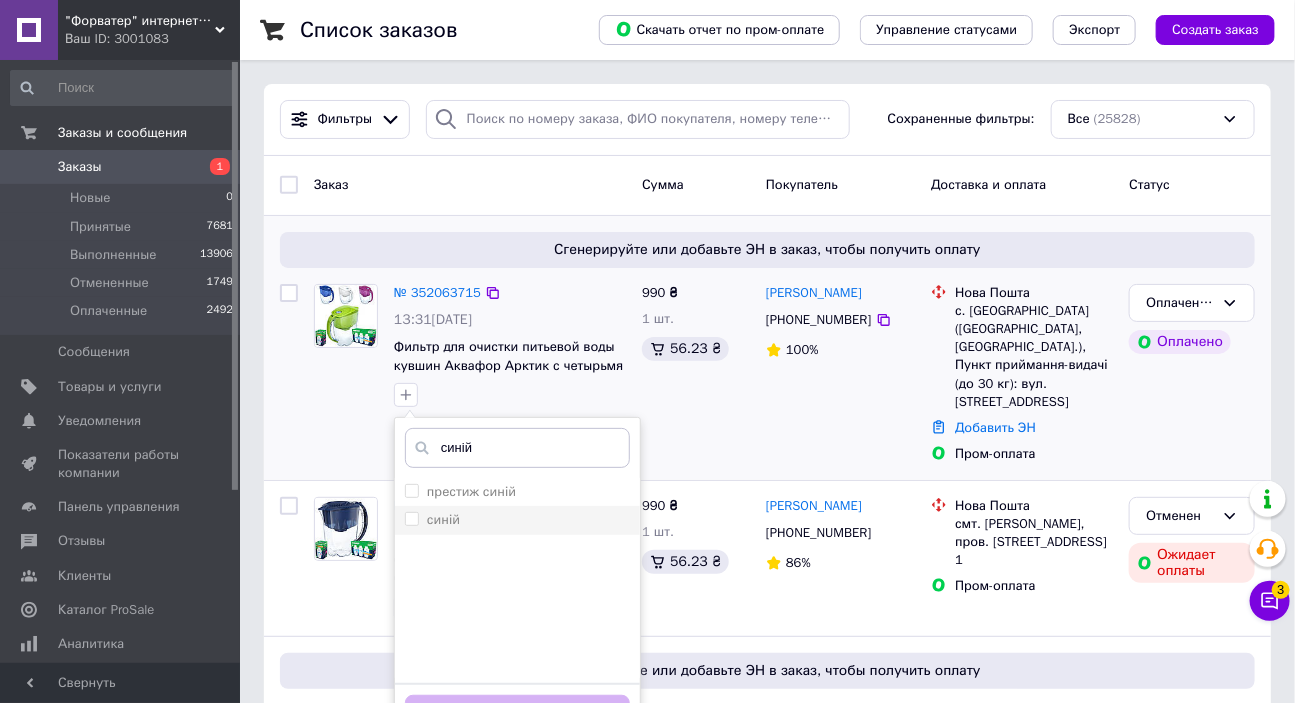 click on "синій" at bounding box center (411, 518) 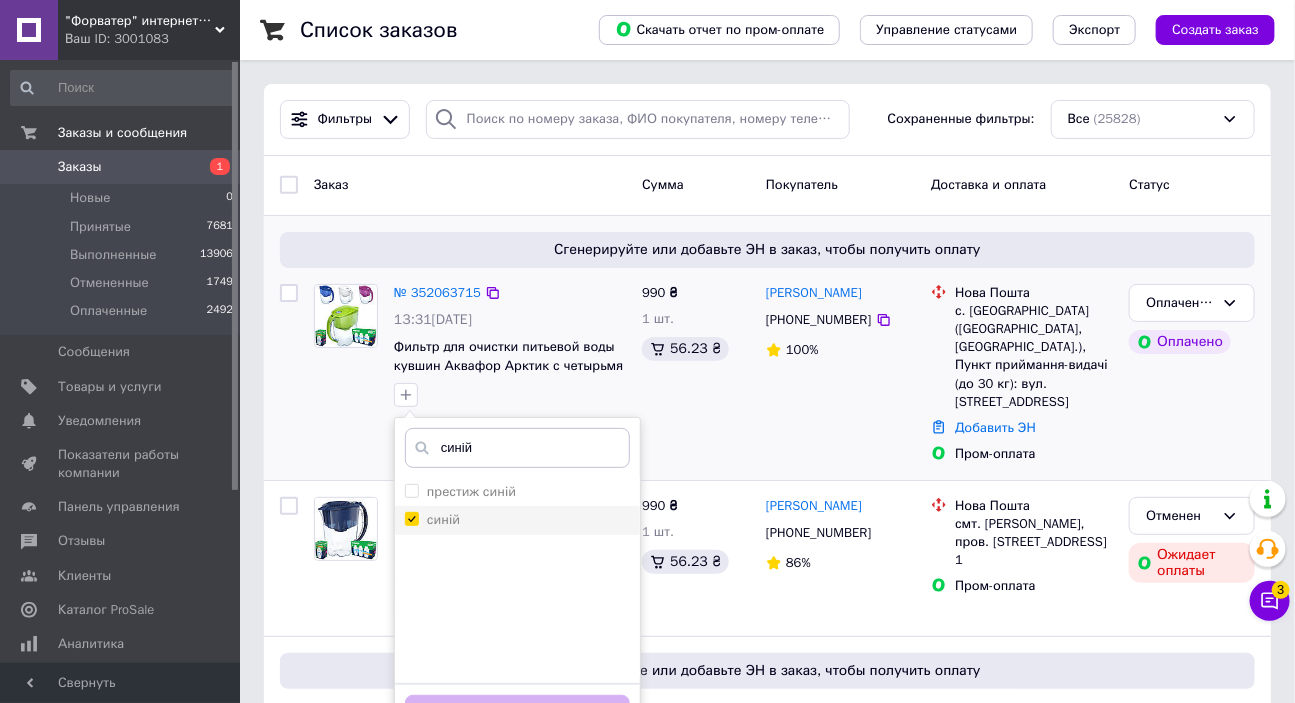 checkbox on "true" 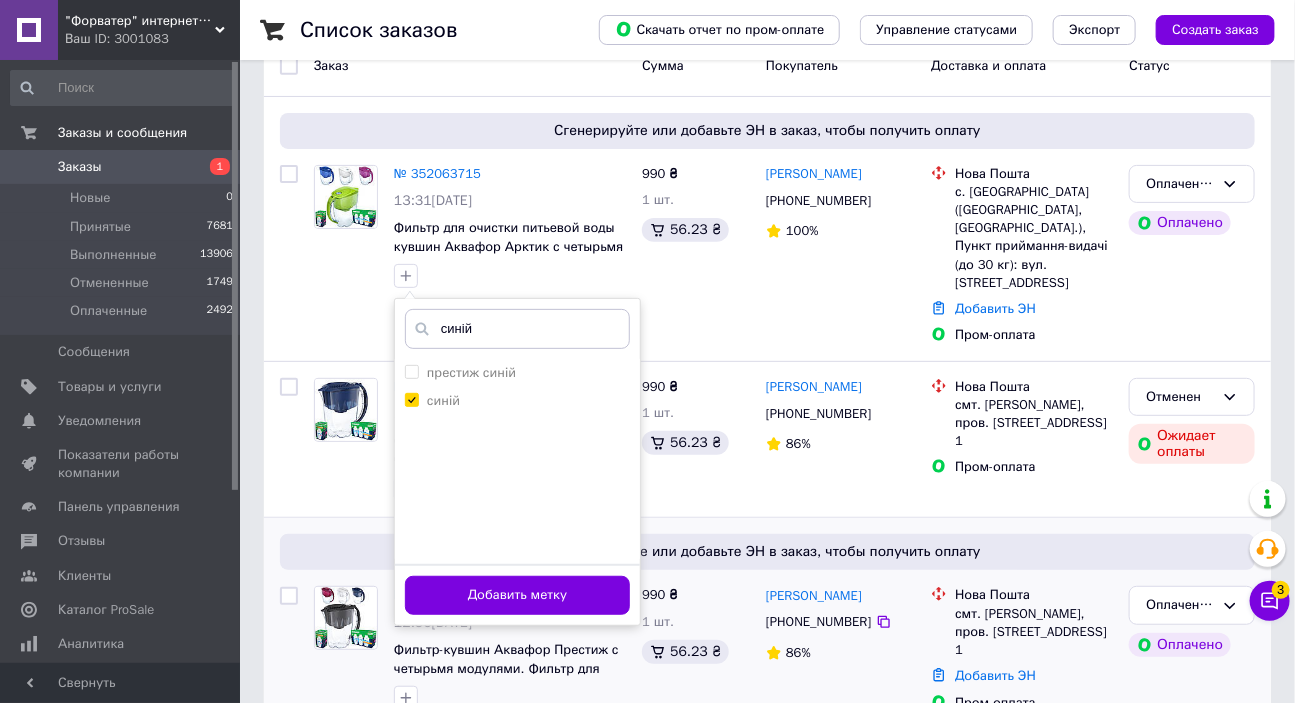 scroll, scrollTop: 120, scrollLeft: 0, axis: vertical 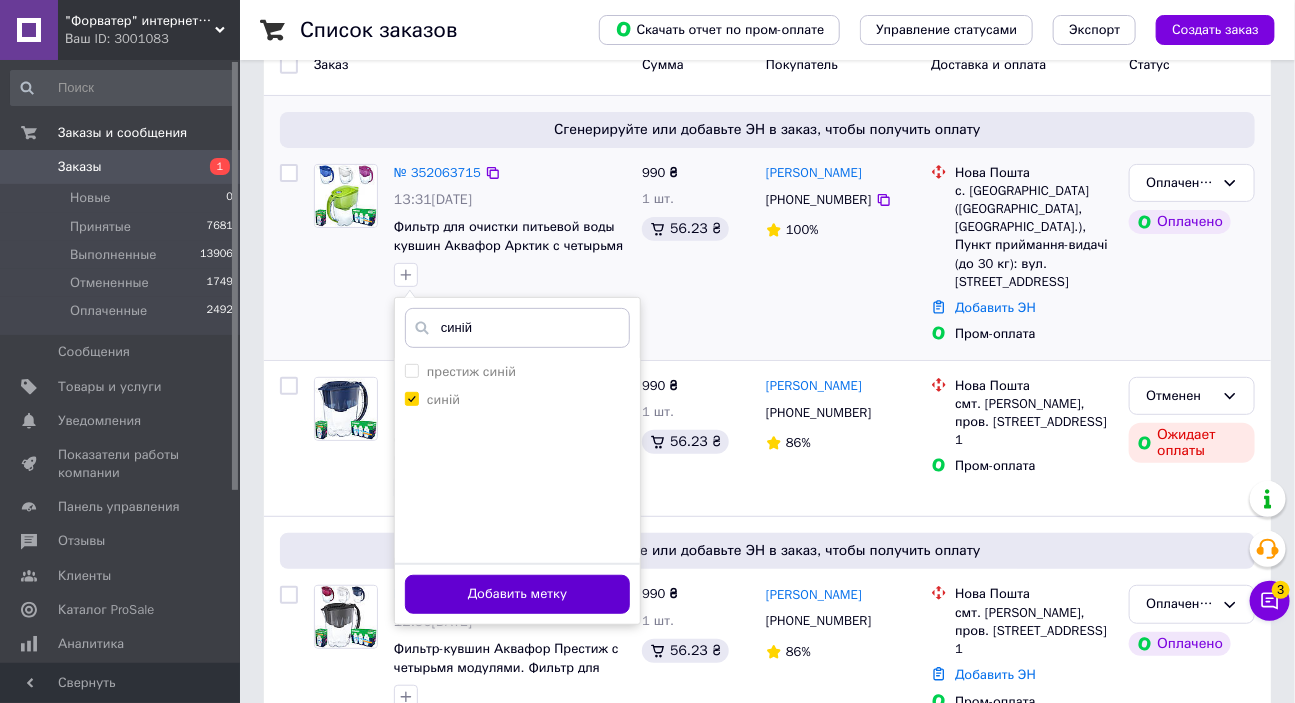 click on "Добавить метку" at bounding box center (517, 594) 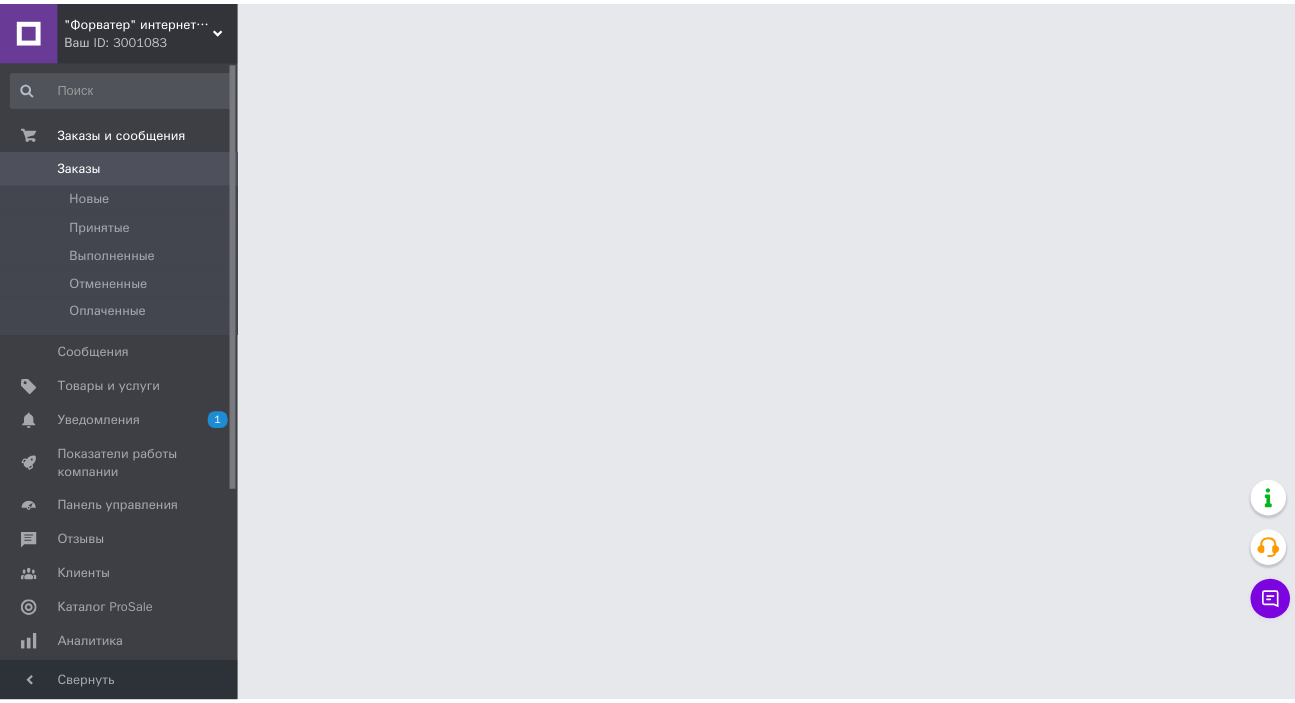scroll, scrollTop: 0, scrollLeft: 0, axis: both 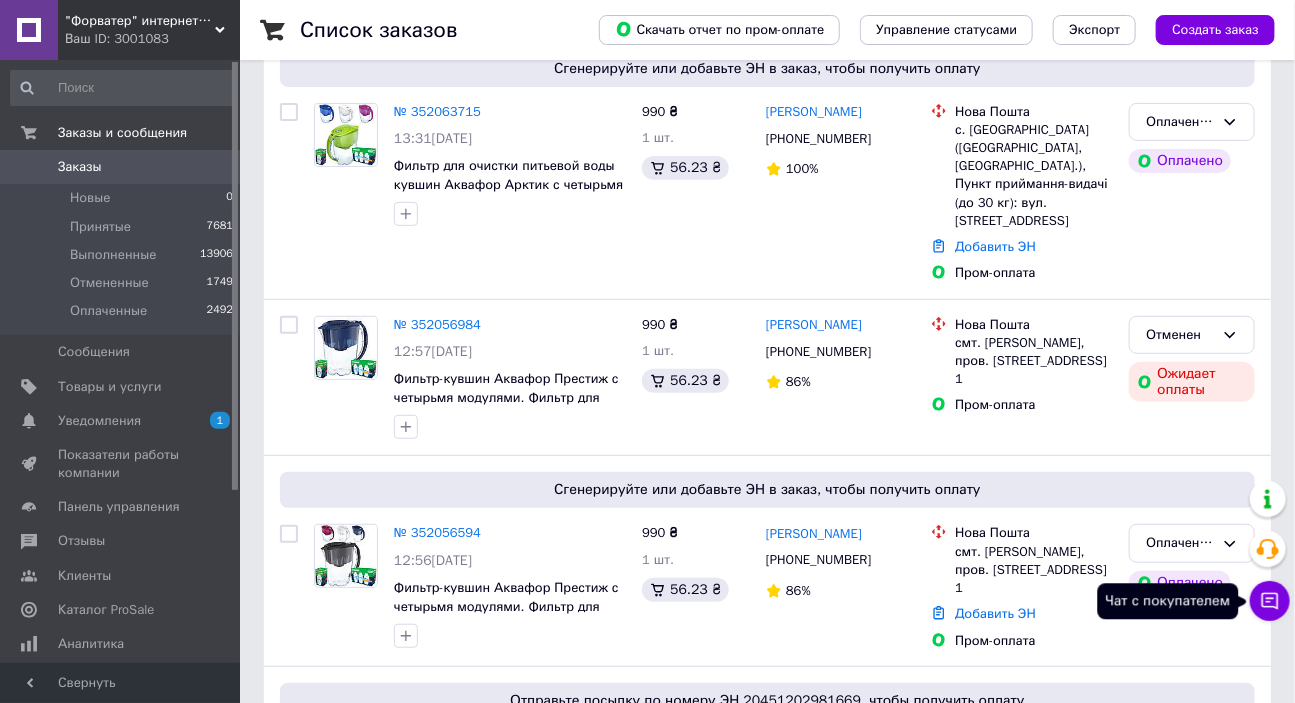 click on "Чат с покупателем" at bounding box center (1270, 601) 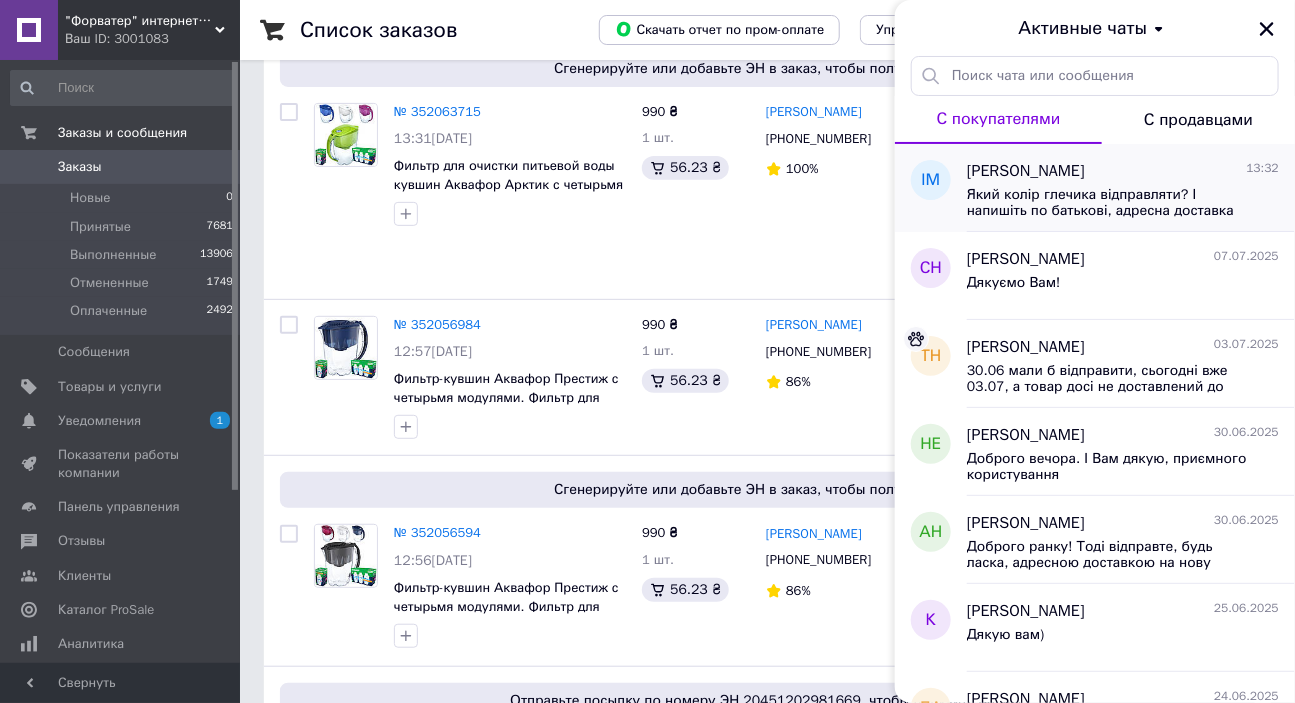 click on "Який колір глечика відправляти? І напишіть по батькові, адресна доставка вимагає" at bounding box center [1109, 203] 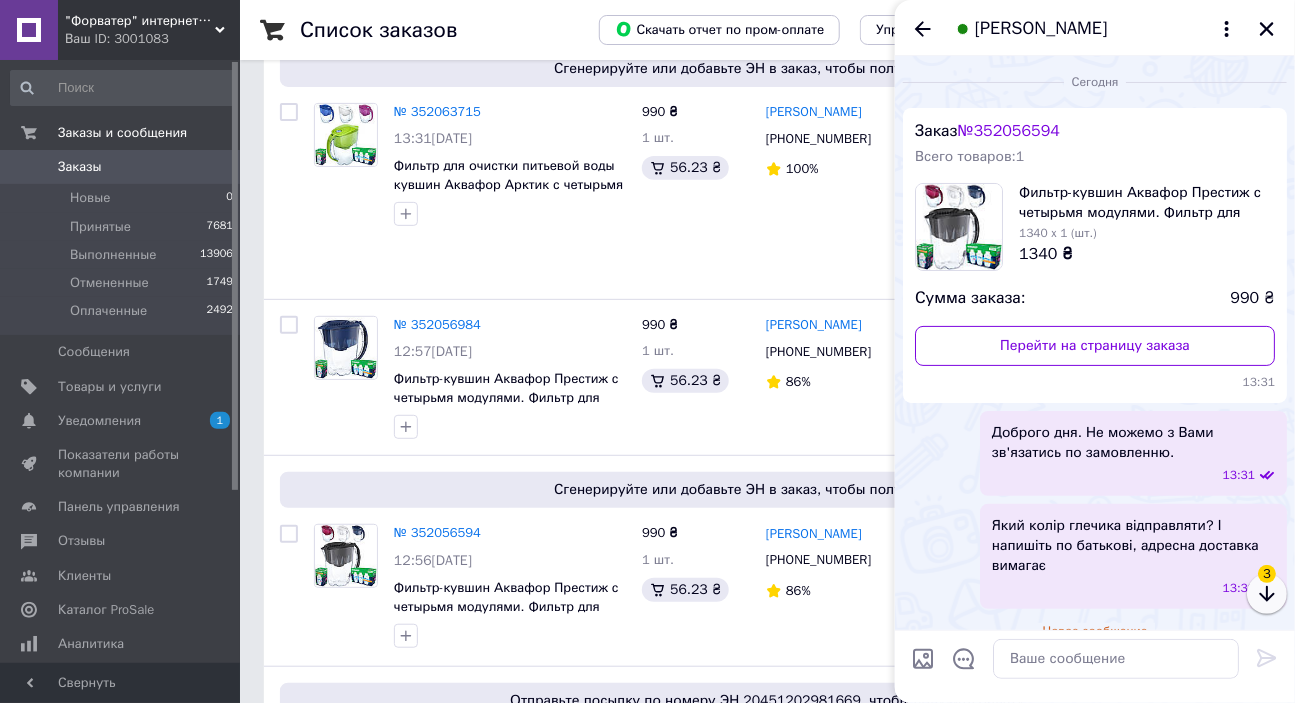 click 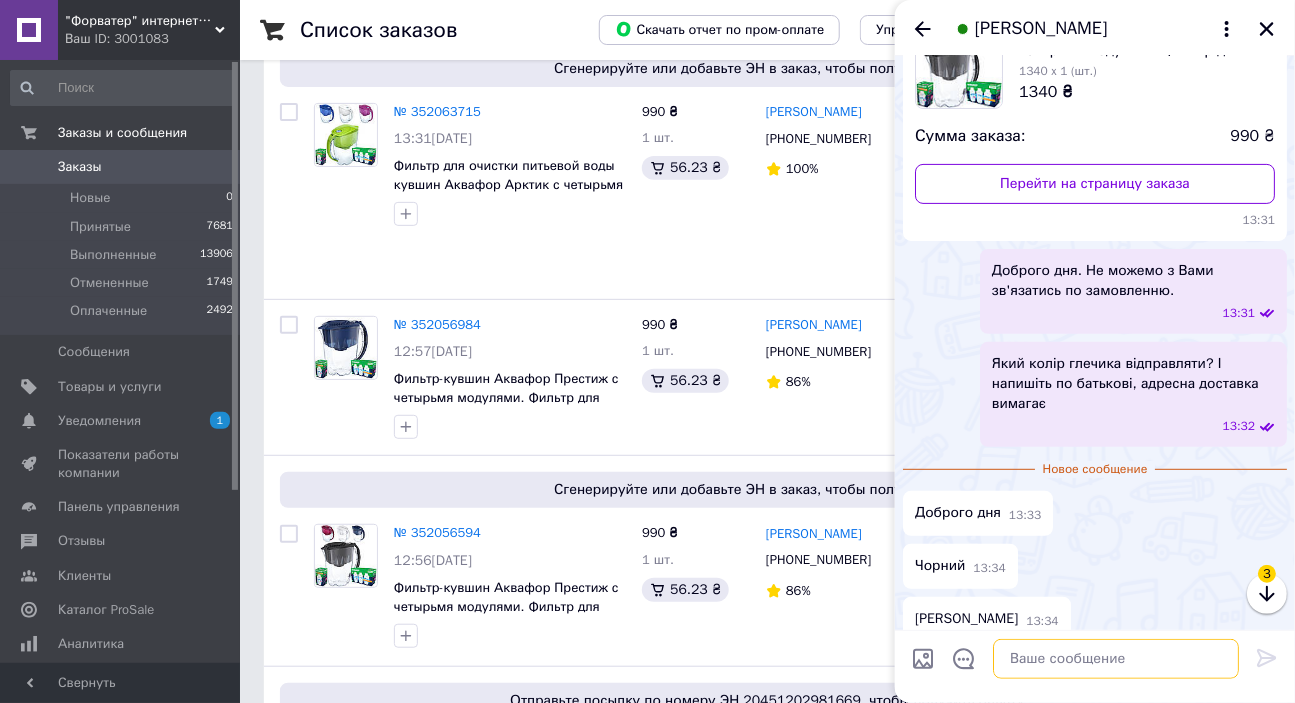 click at bounding box center [1116, 659] 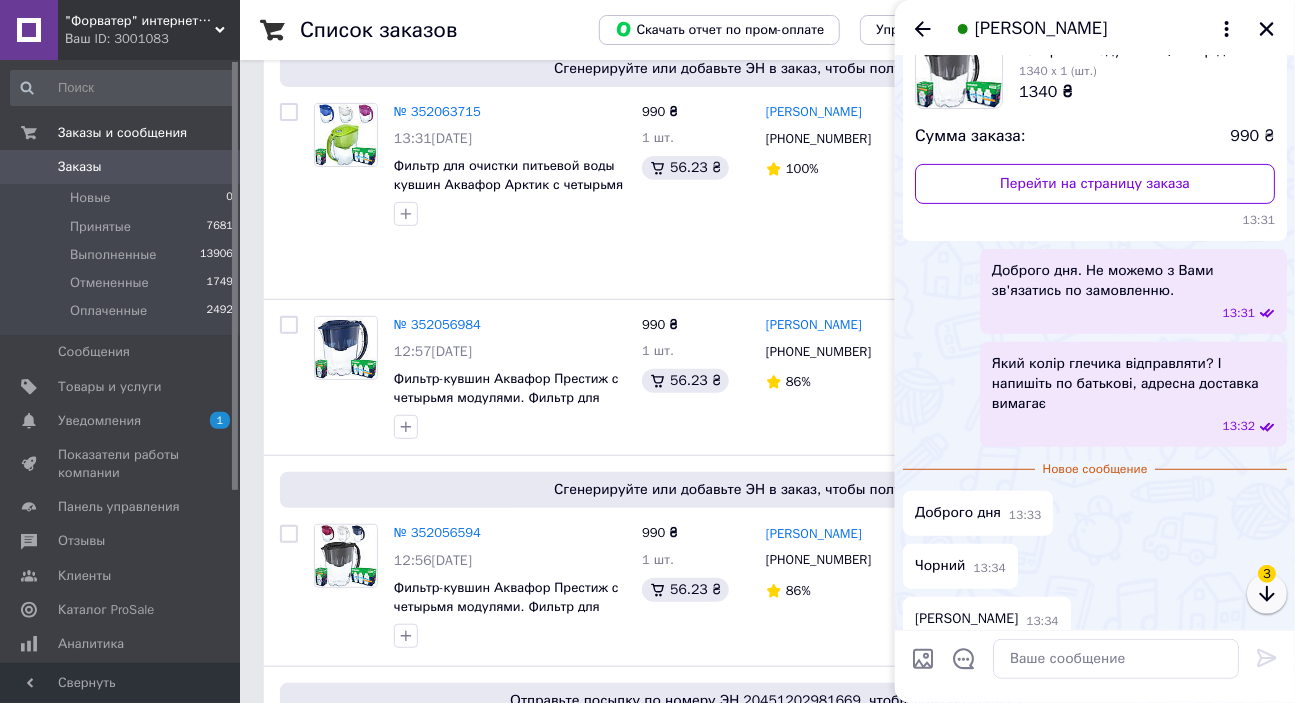 click at bounding box center [1267, 594] 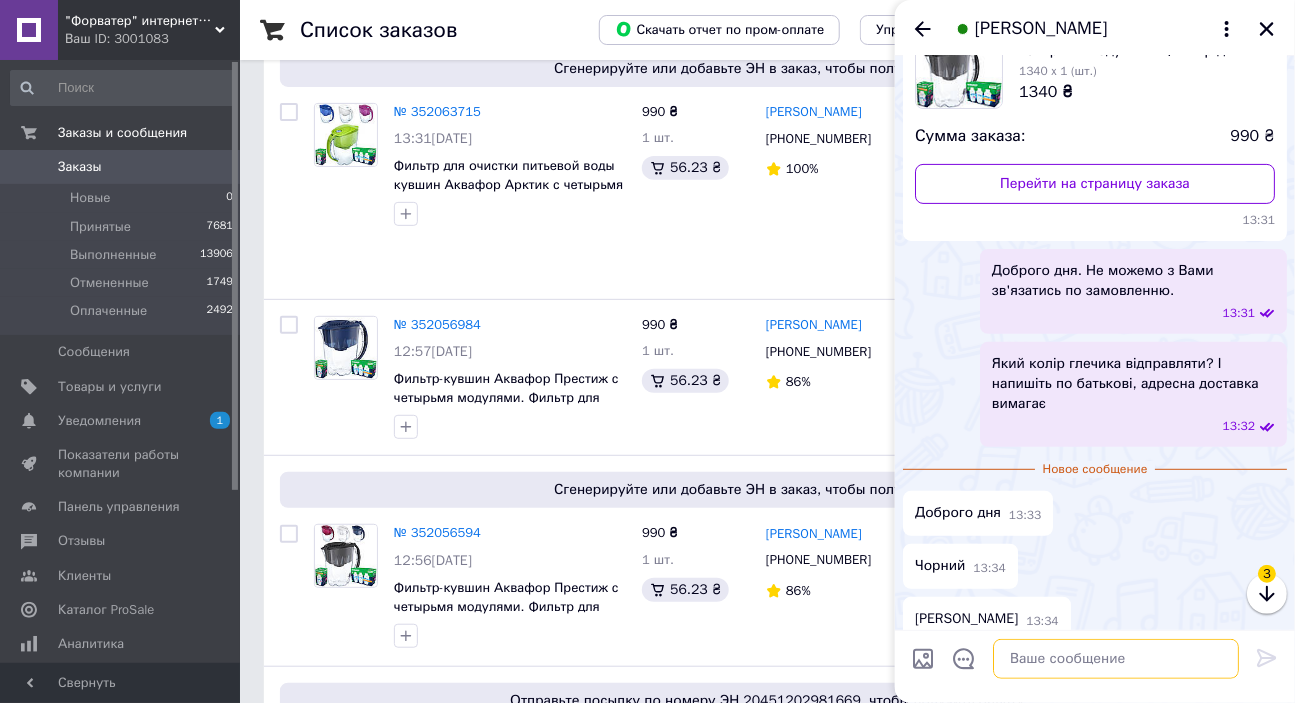 click at bounding box center [1116, 659] 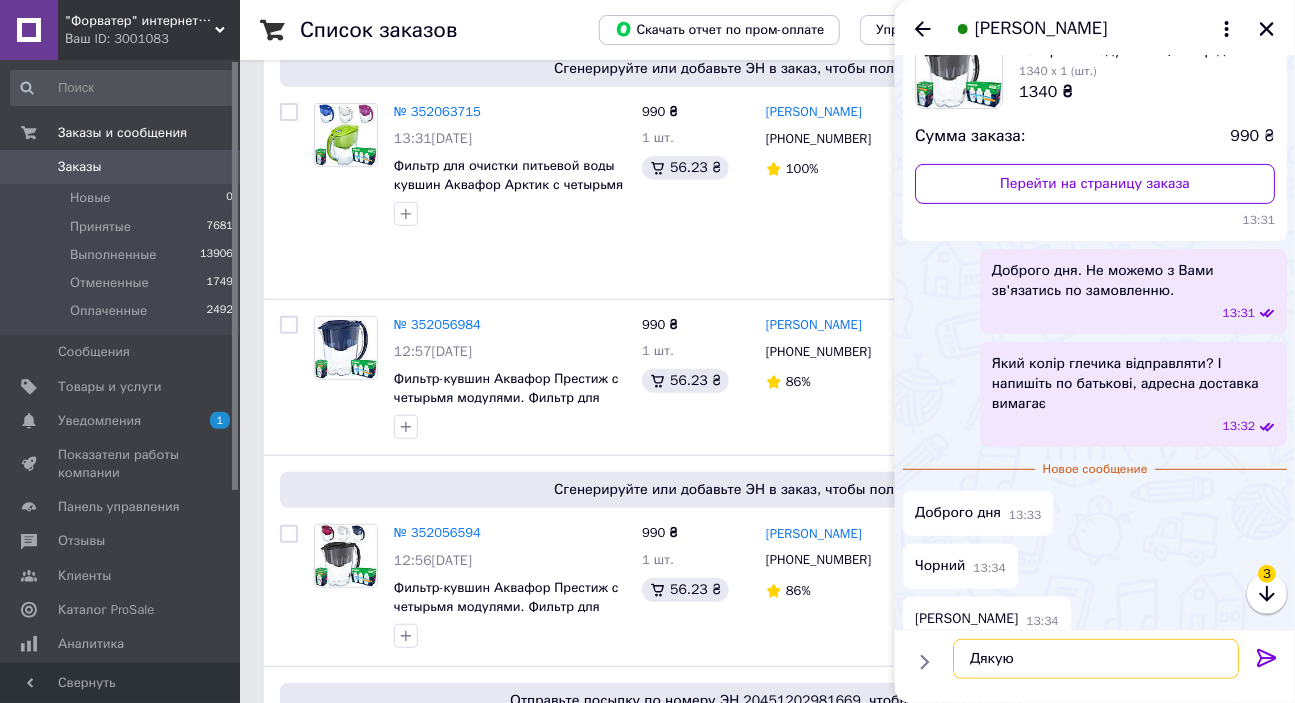 type on "Дякую" 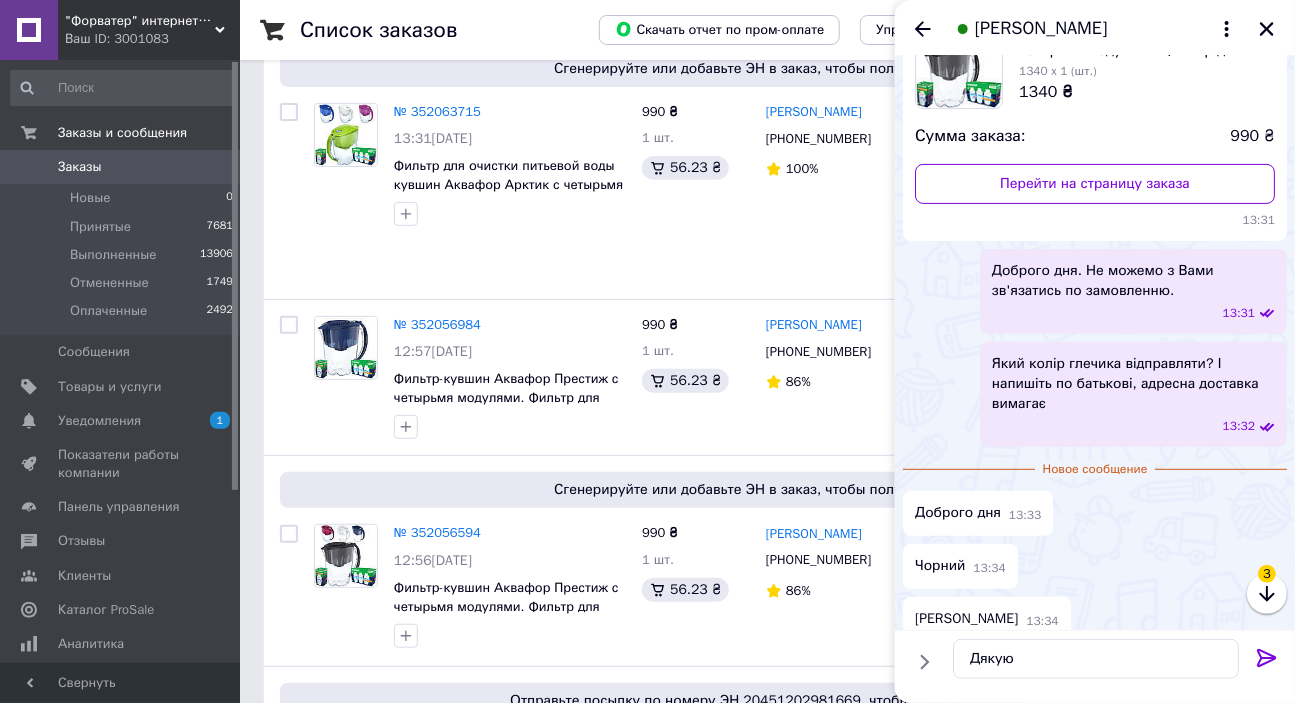 click 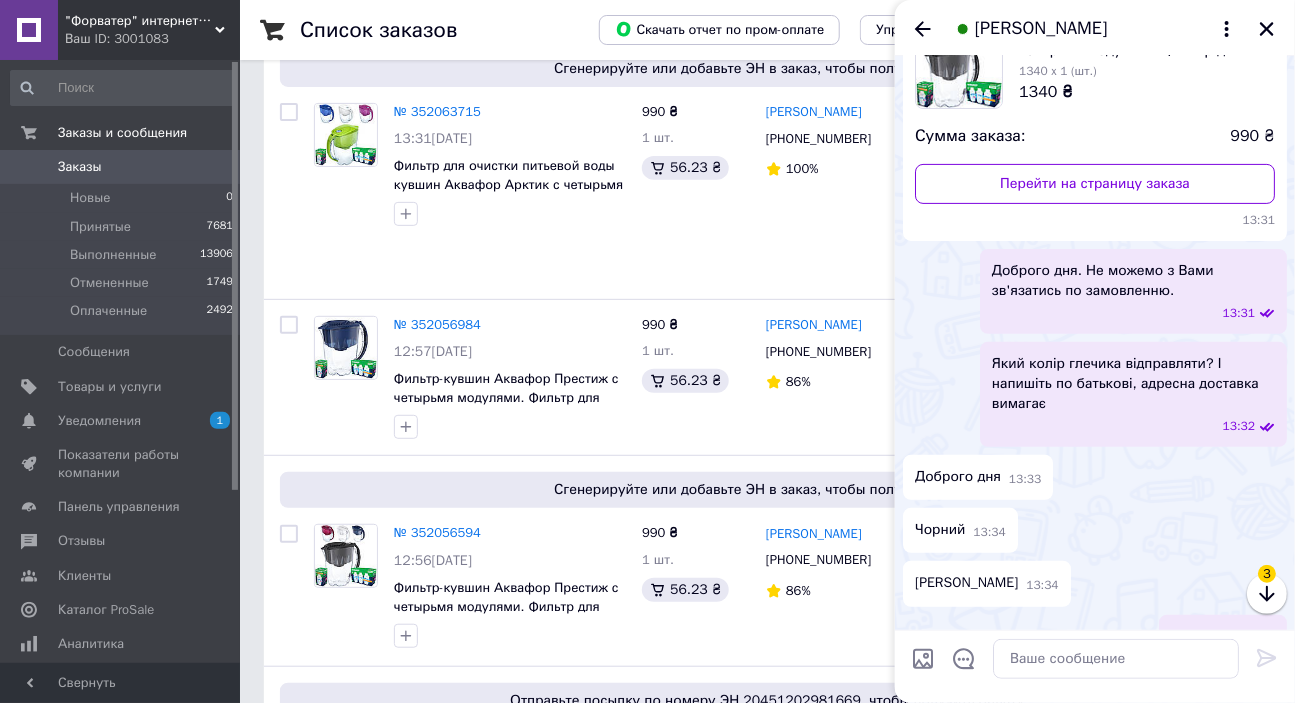 scroll, scrollTop: 180, scrollLeft: 0, axis: vertical 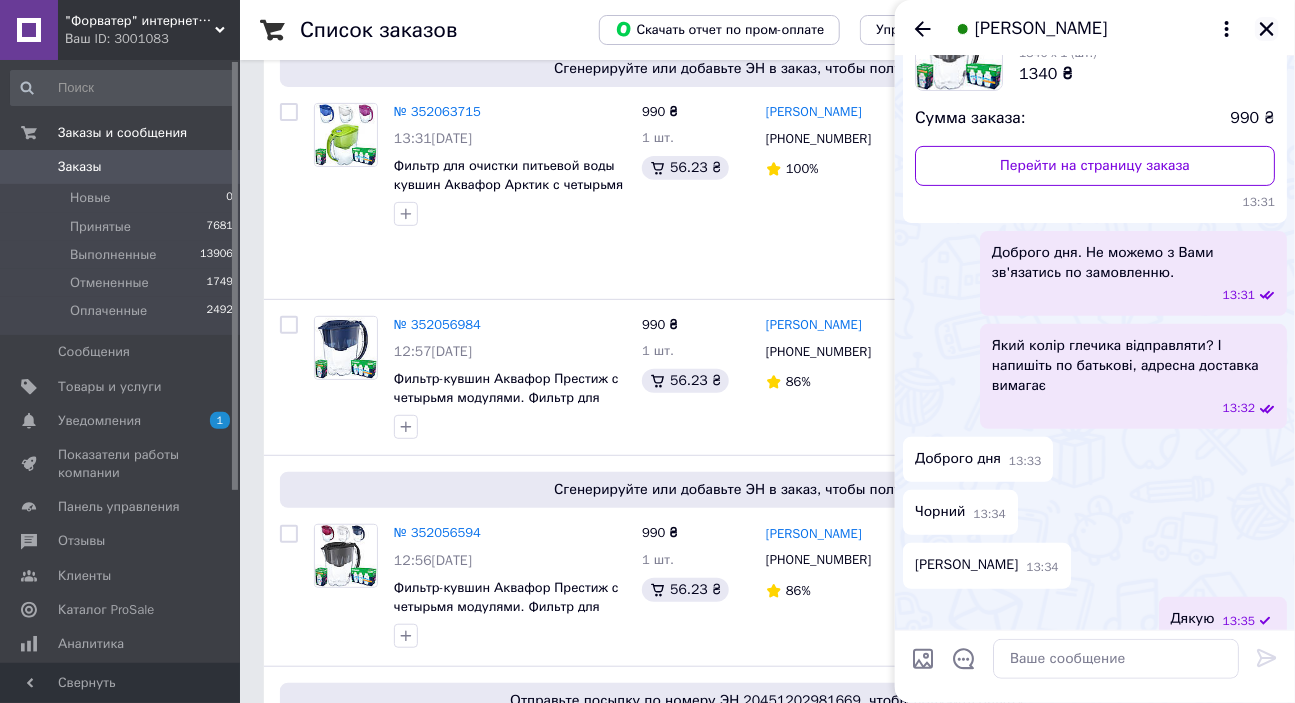 click 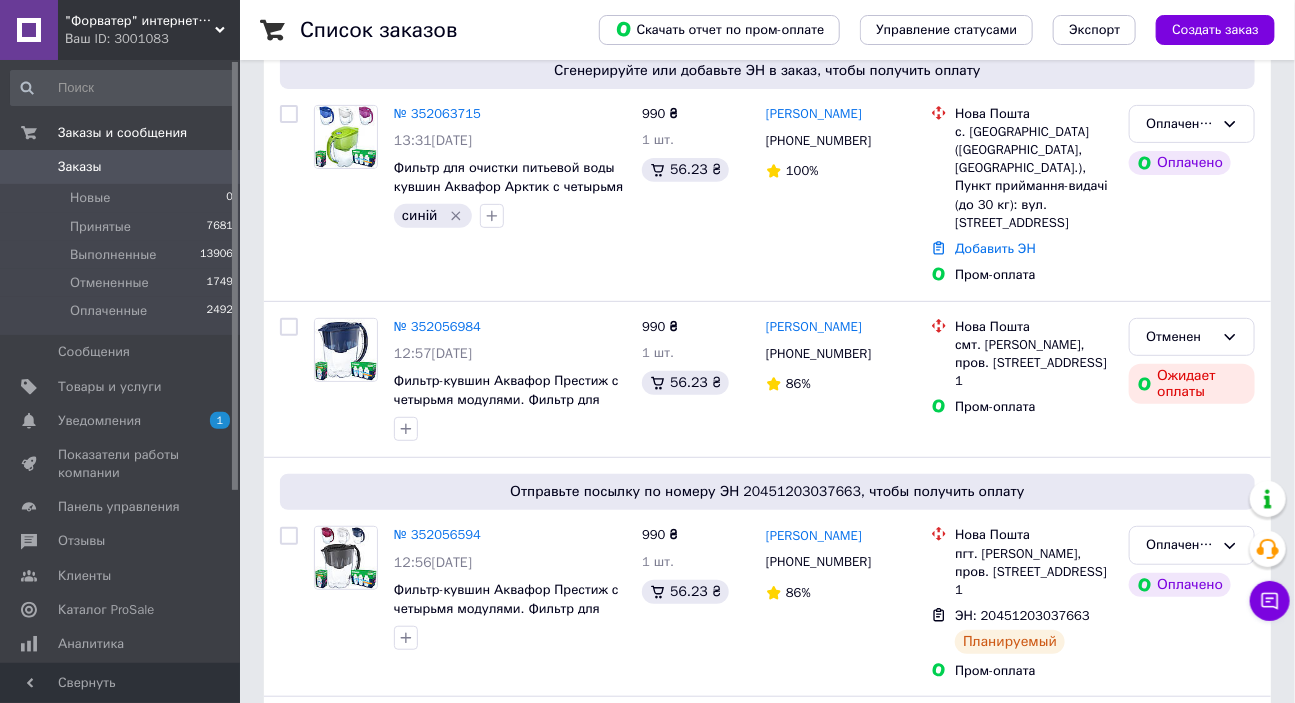 scroll, scrollTop: 0, scrollLeft: 0, axis: both 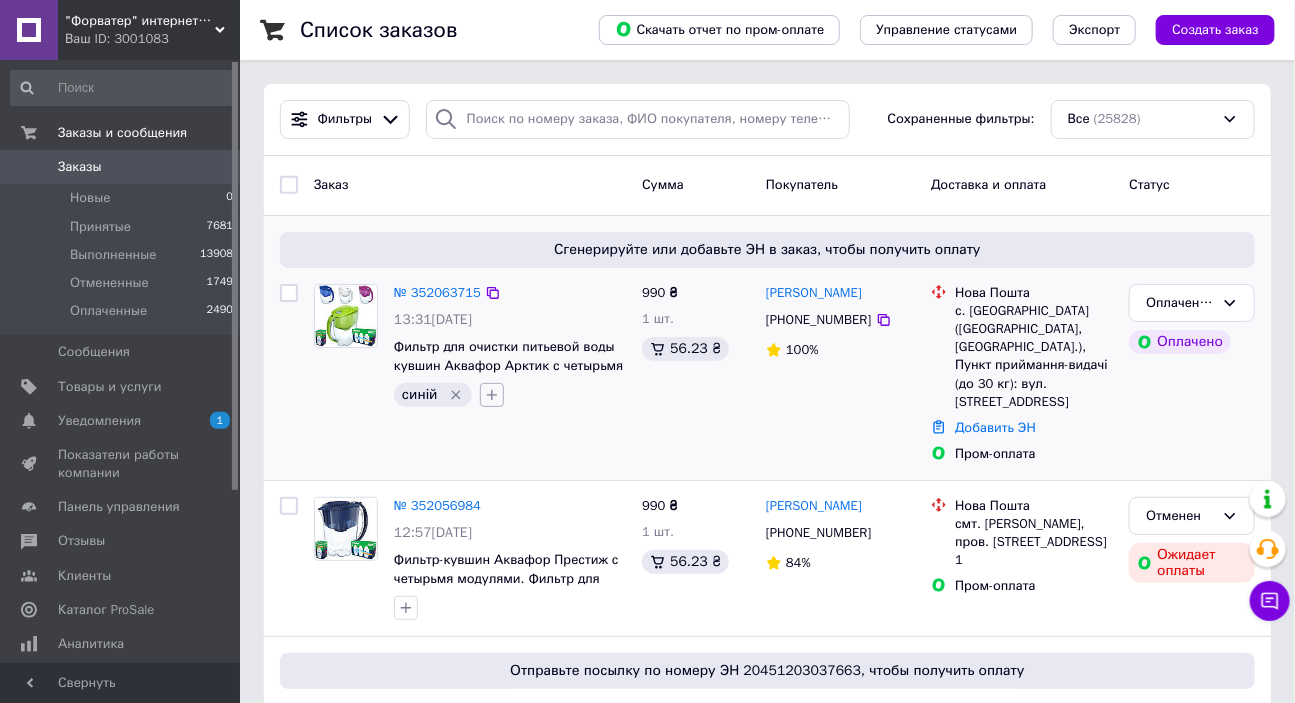 click 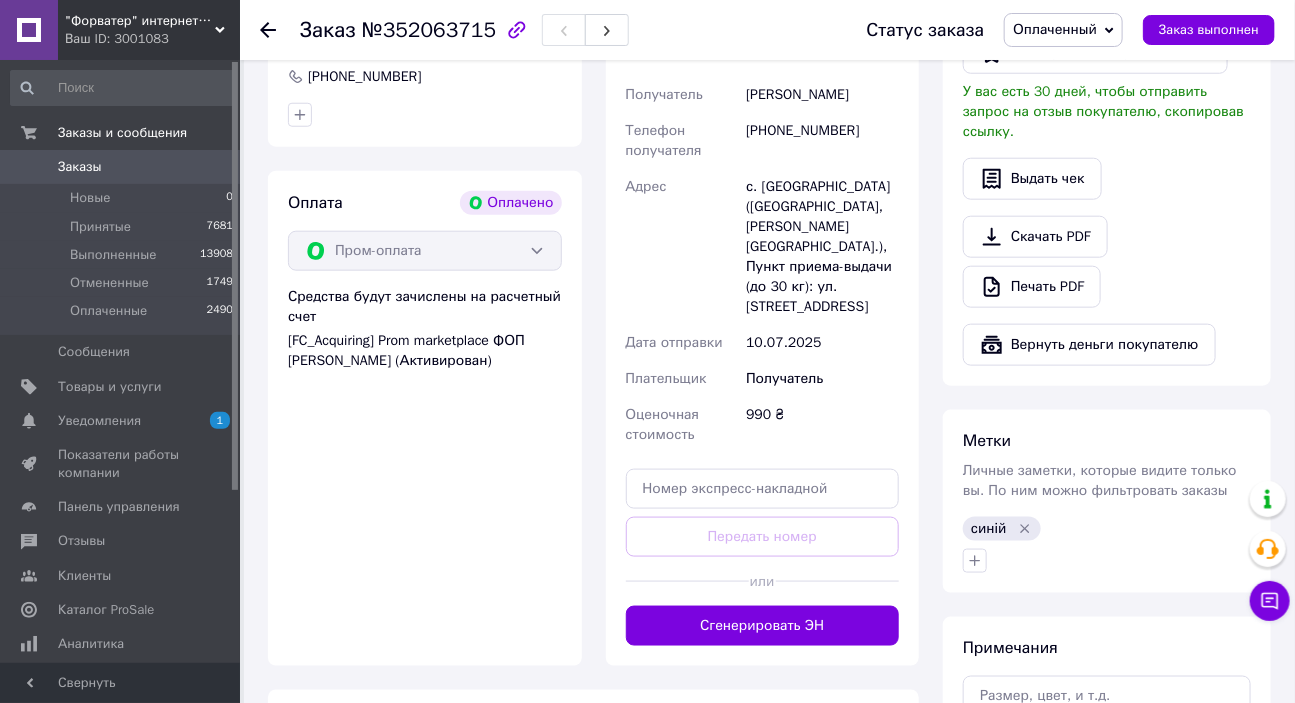 scroll, scrollTop: 727, scrollLeft: 0, axis: vertical 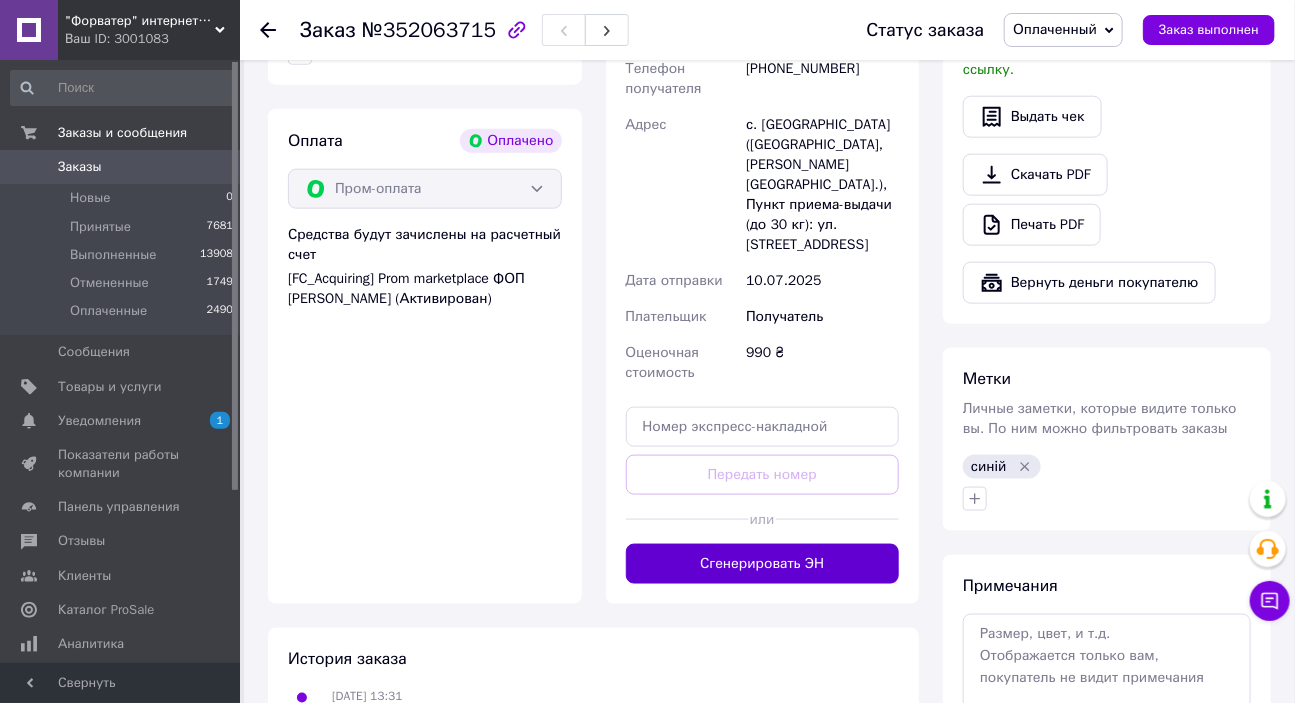 click on "Сгенерировать ЭН" at bounding box center (763, 564) 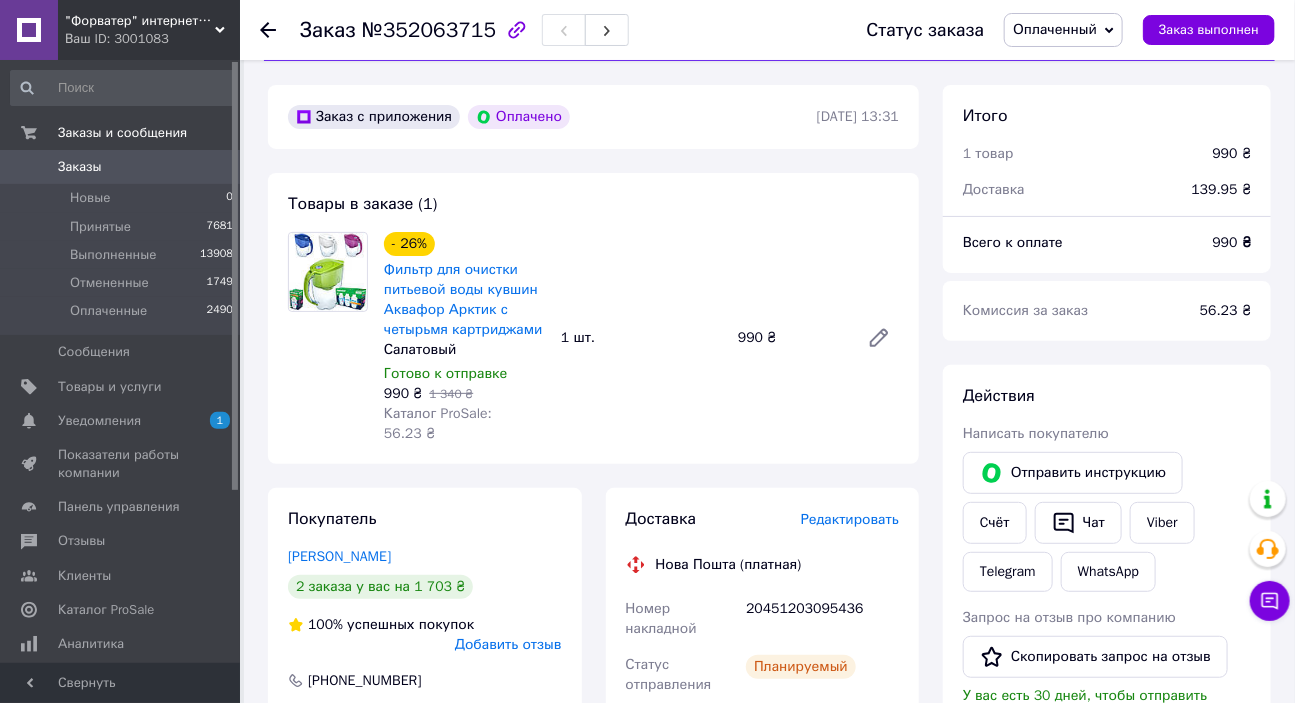 scroll, scrollTop: 60, scrollLeft: 0, axis: vertical 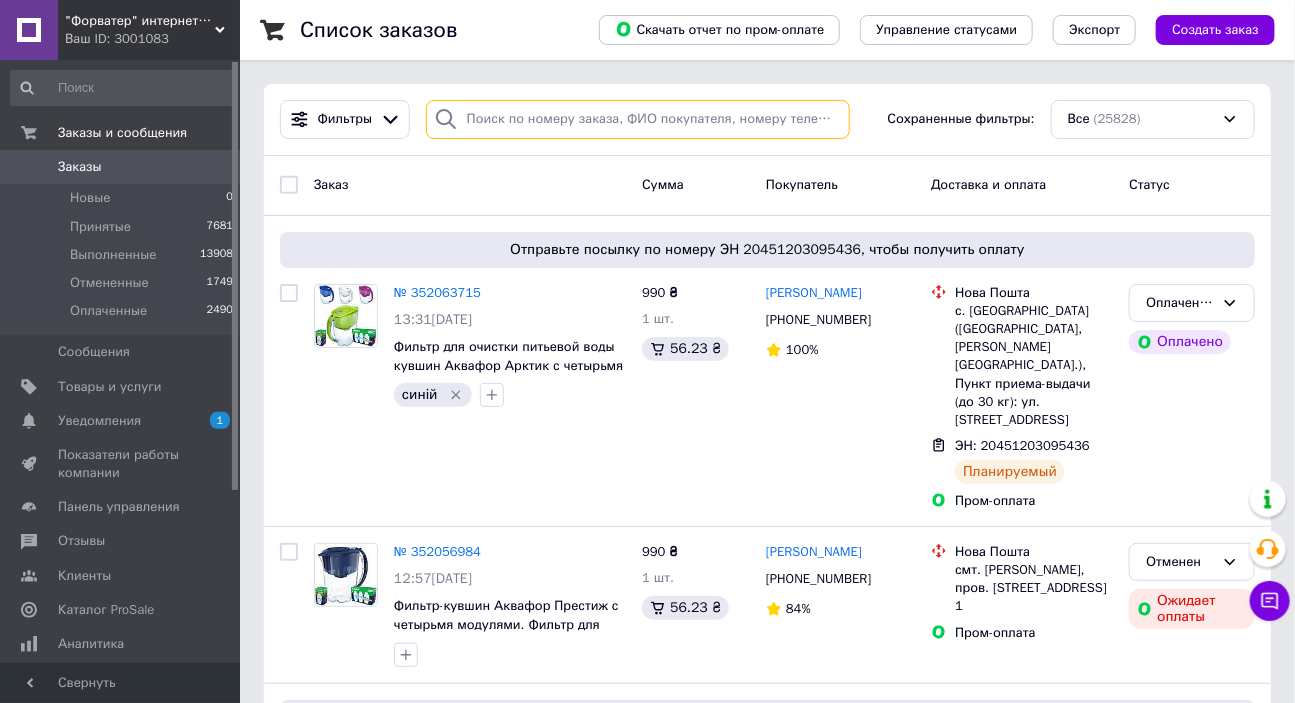 click at bounding box center (638, 119) 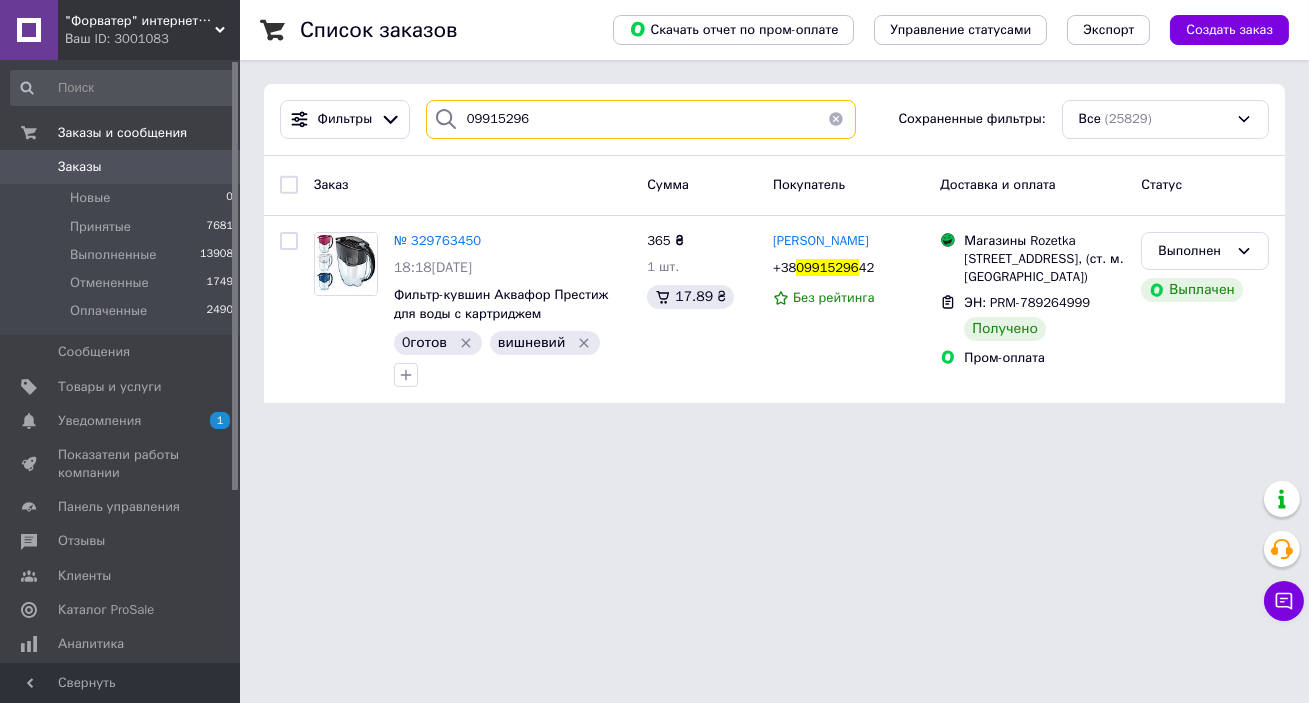 type on "09915296" 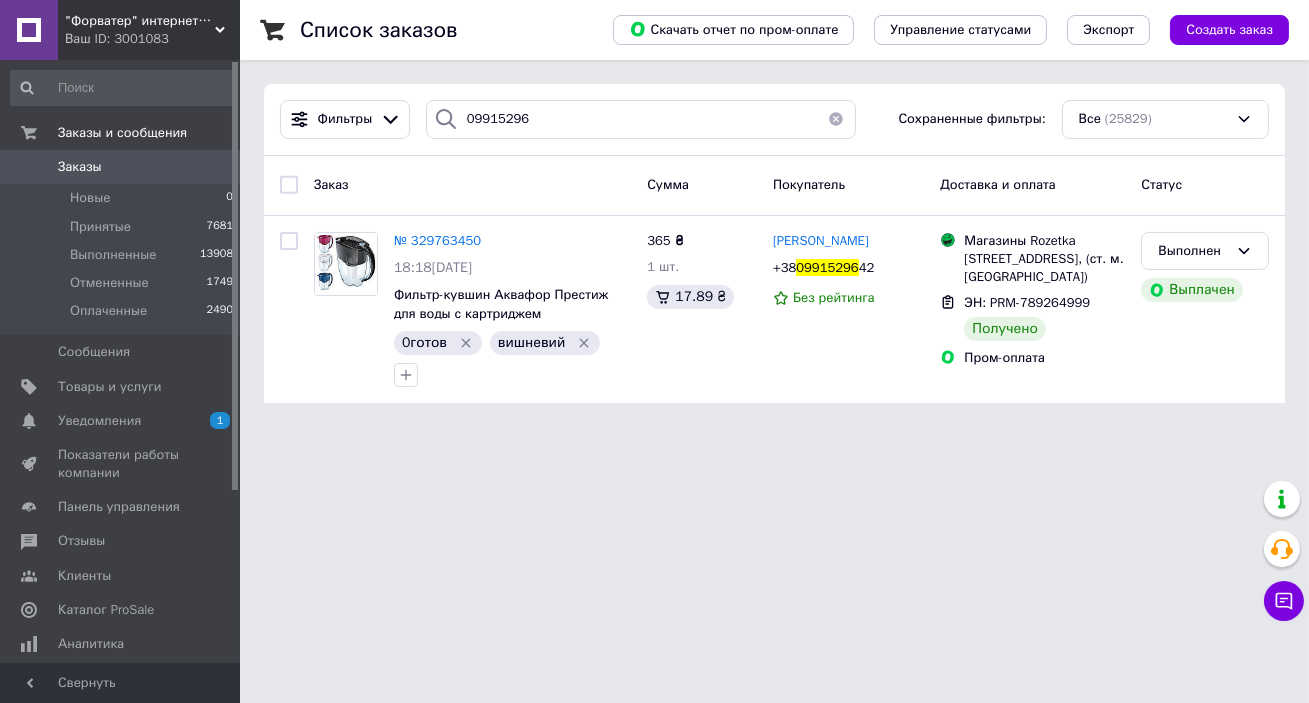 click at bounding box center [836, 119] 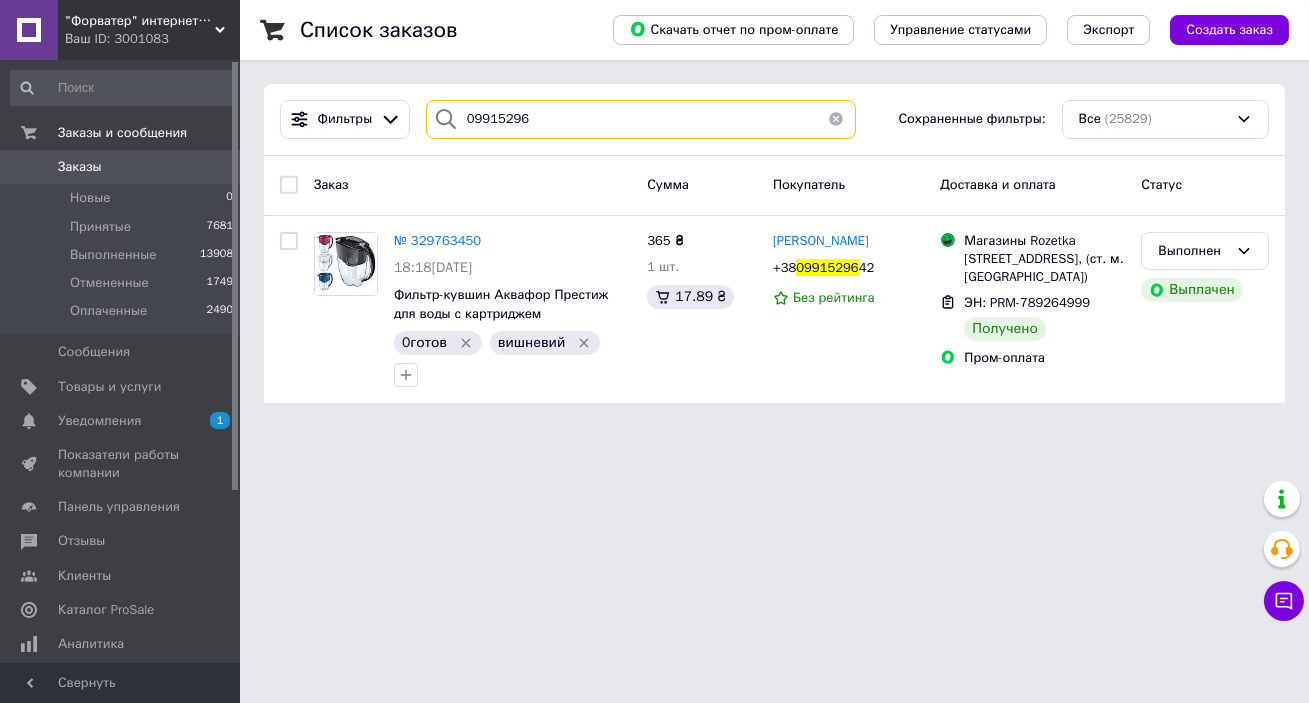 type 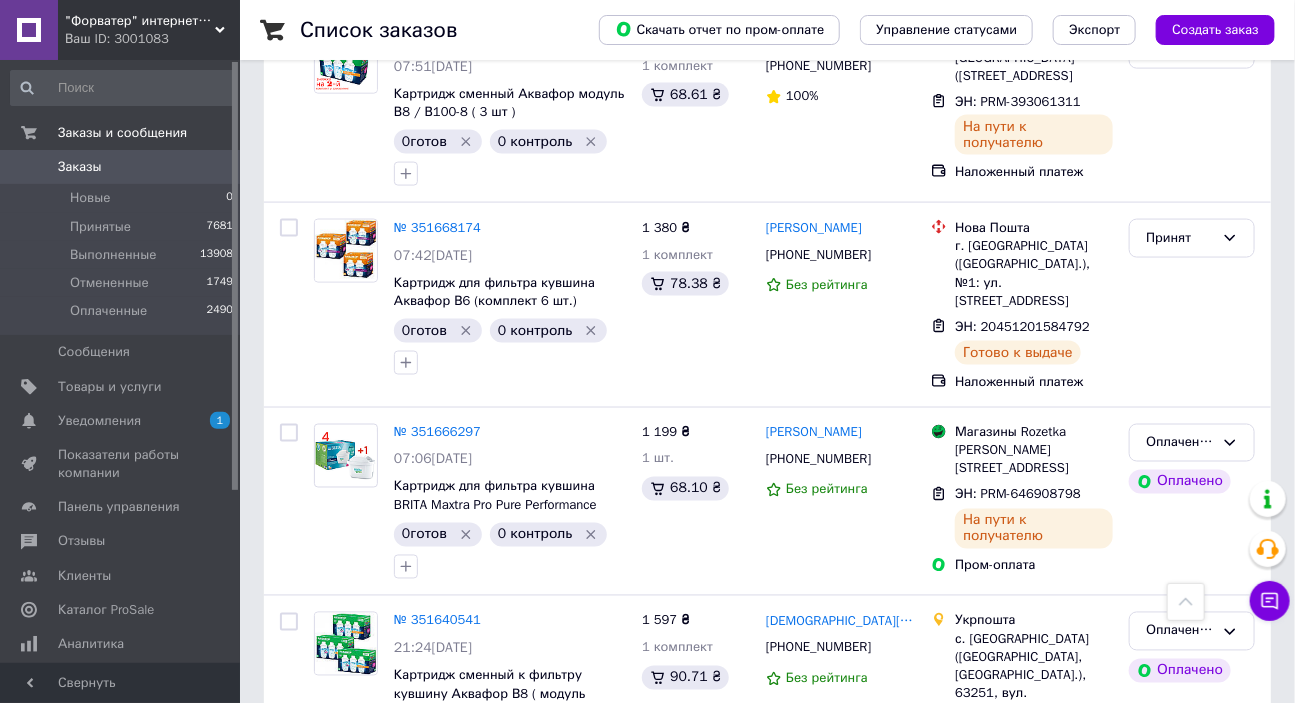 scroll, scrollTop: 6848, scrollLeft: 0, axis: vertical 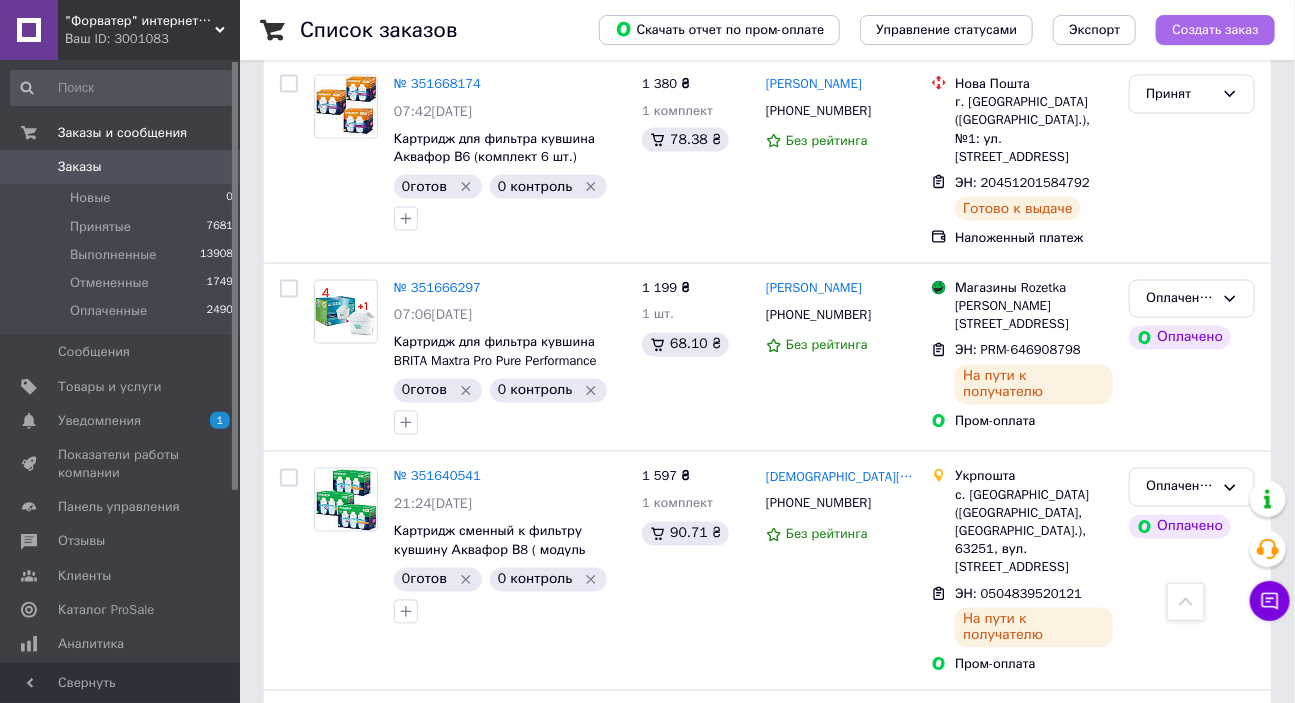 click on "Создать заказ" at bounding box center [1215, 30] 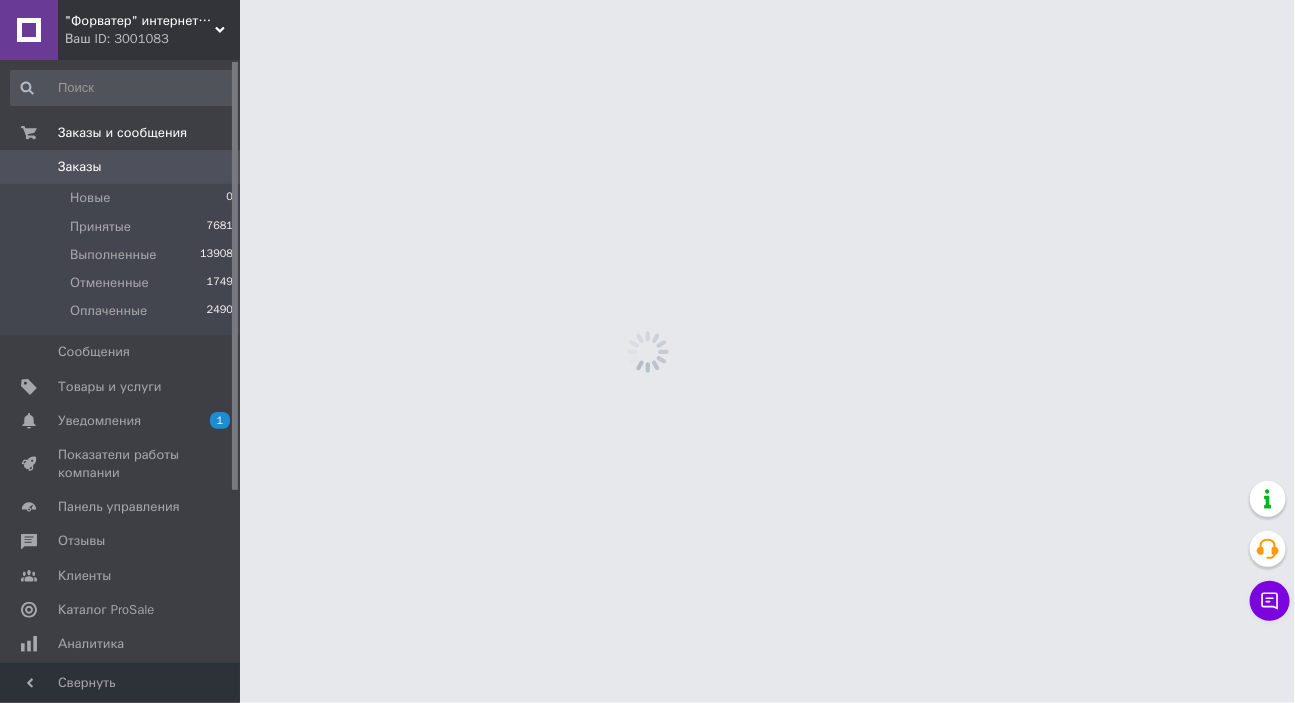 scroll, scrollTop: 0, scrollLeft: 0, axis: both 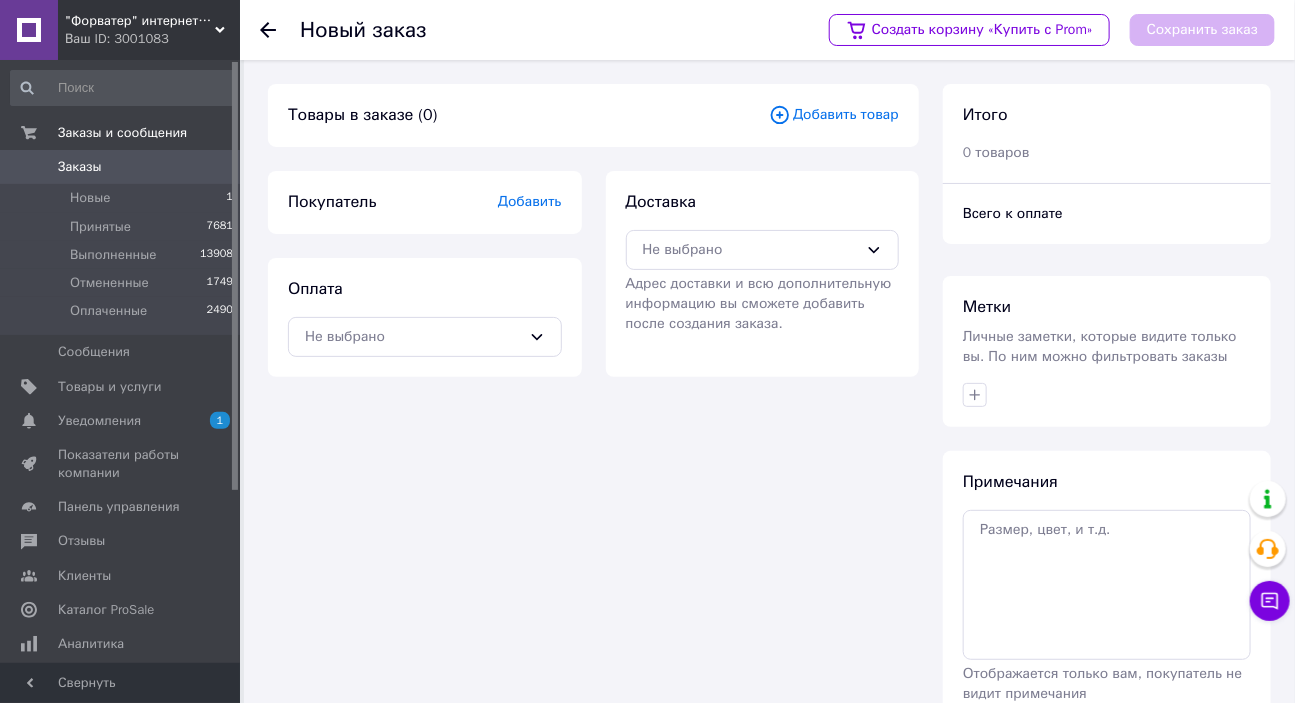 drag, startPoint x: 268, startPoint y: 28, endPoint x: 488, endPoint y: 25, distance: 220.02045 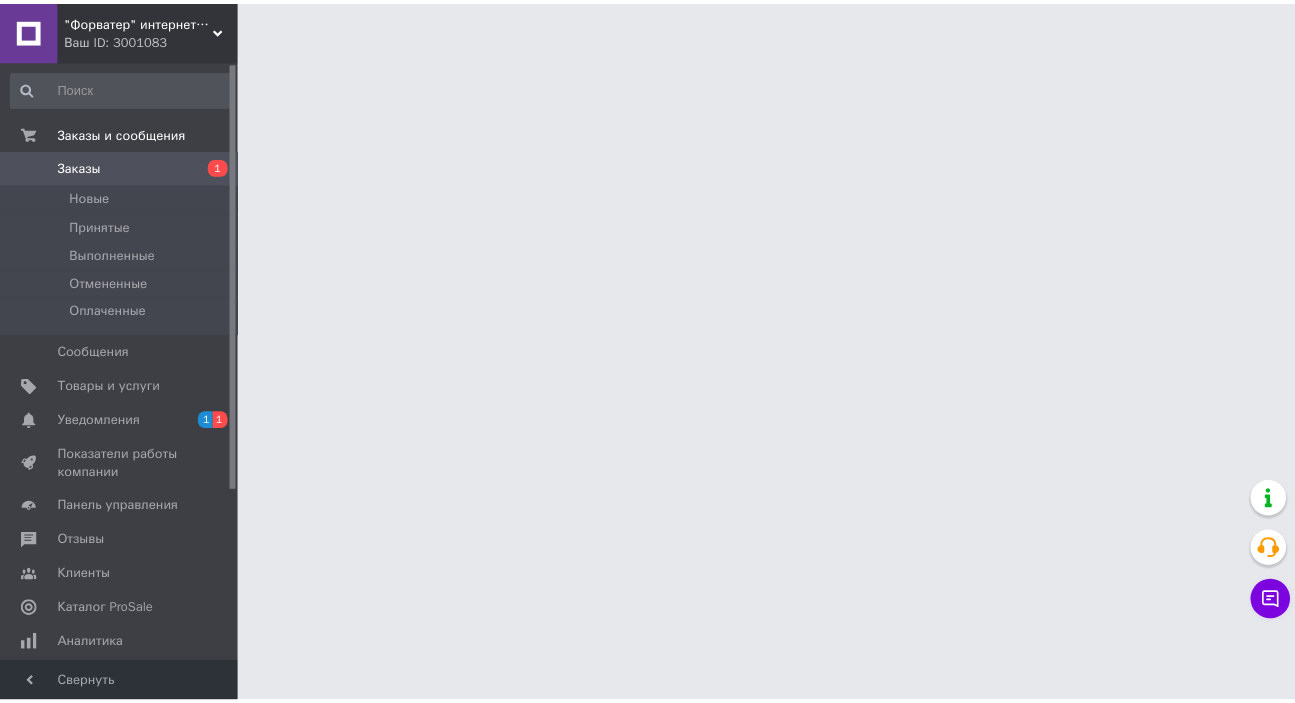 scroll, scrollTop: 0, scrollLeft: 0, axis: both 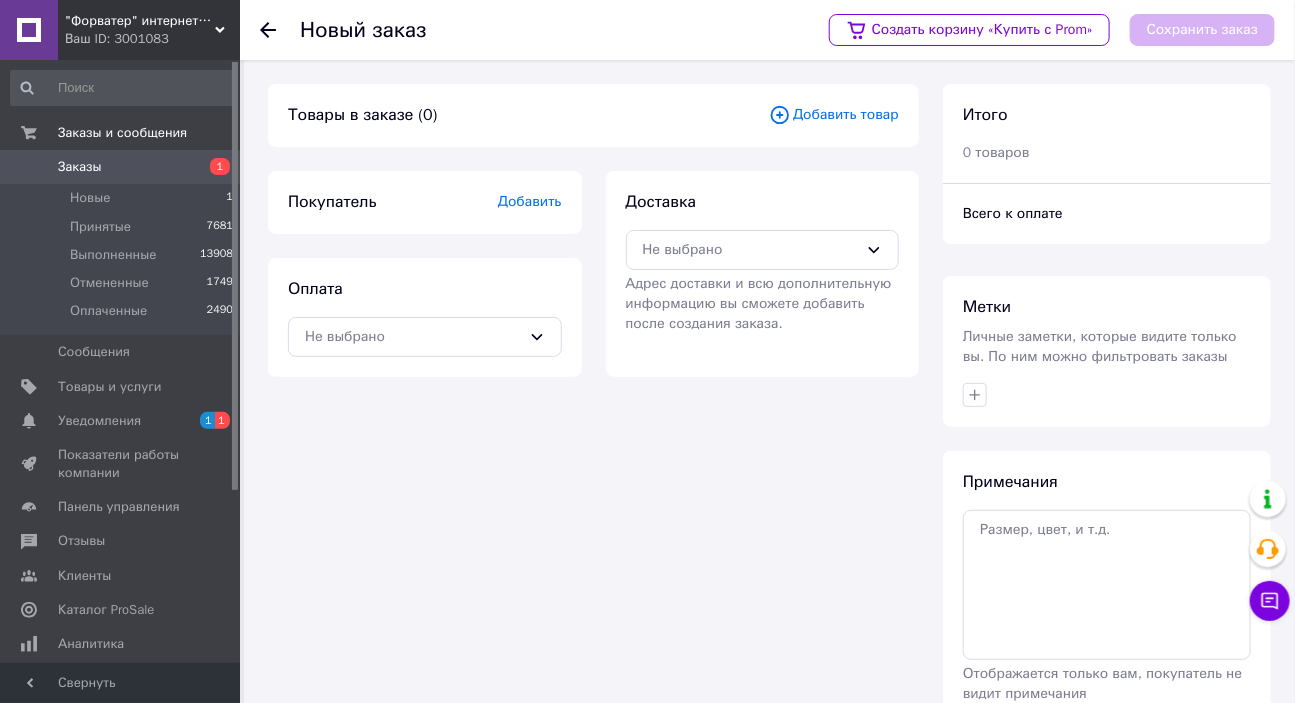 click 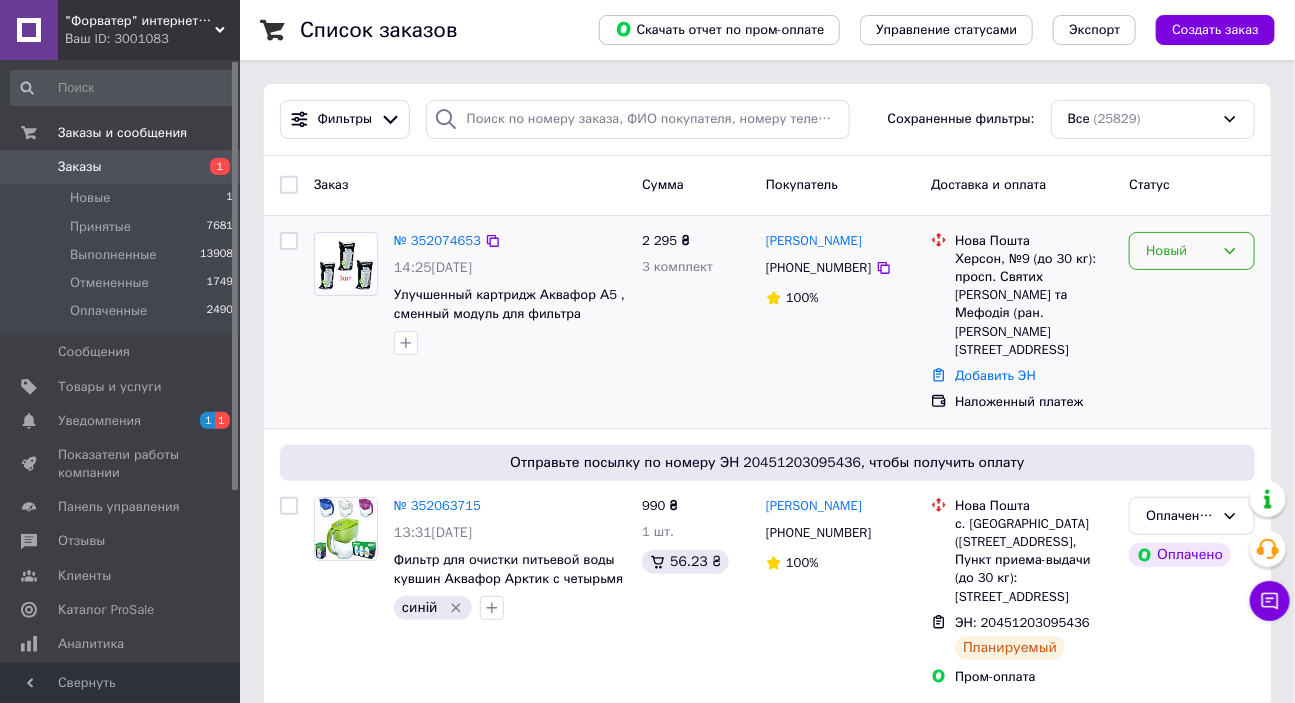 click 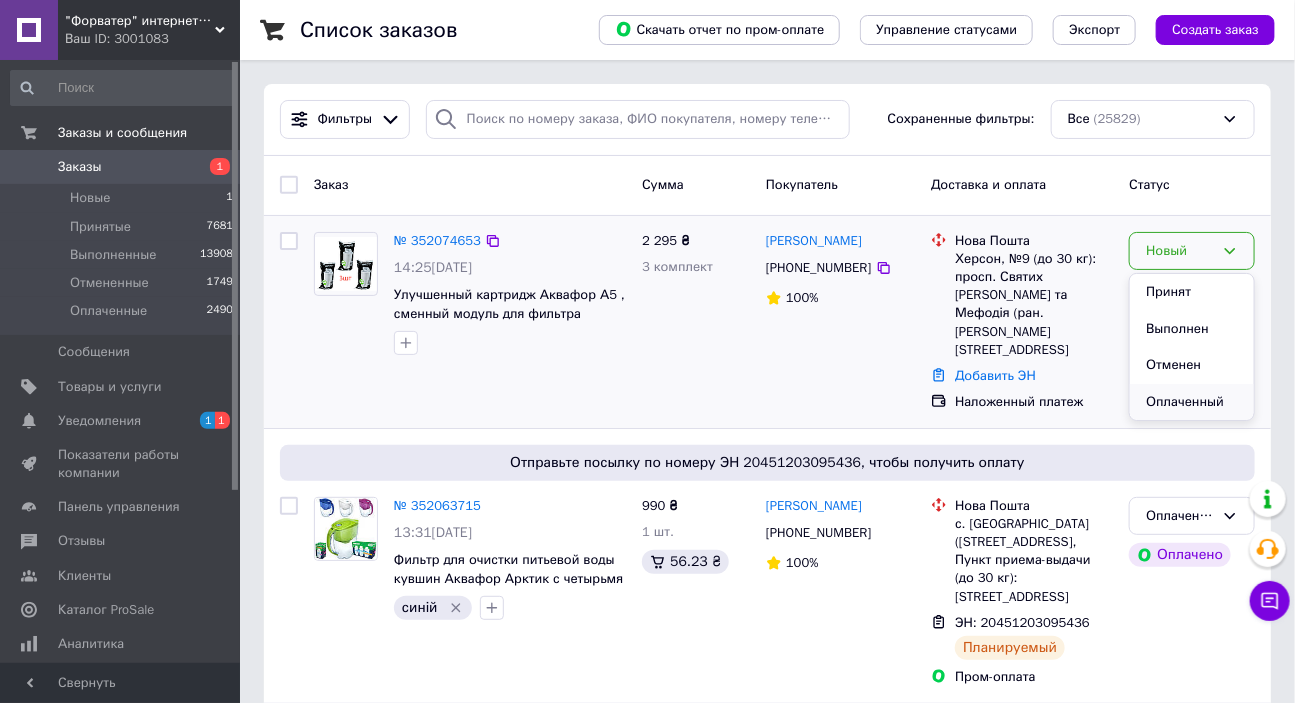 click on "Оплаченный" at bounding box center (1192, 402) 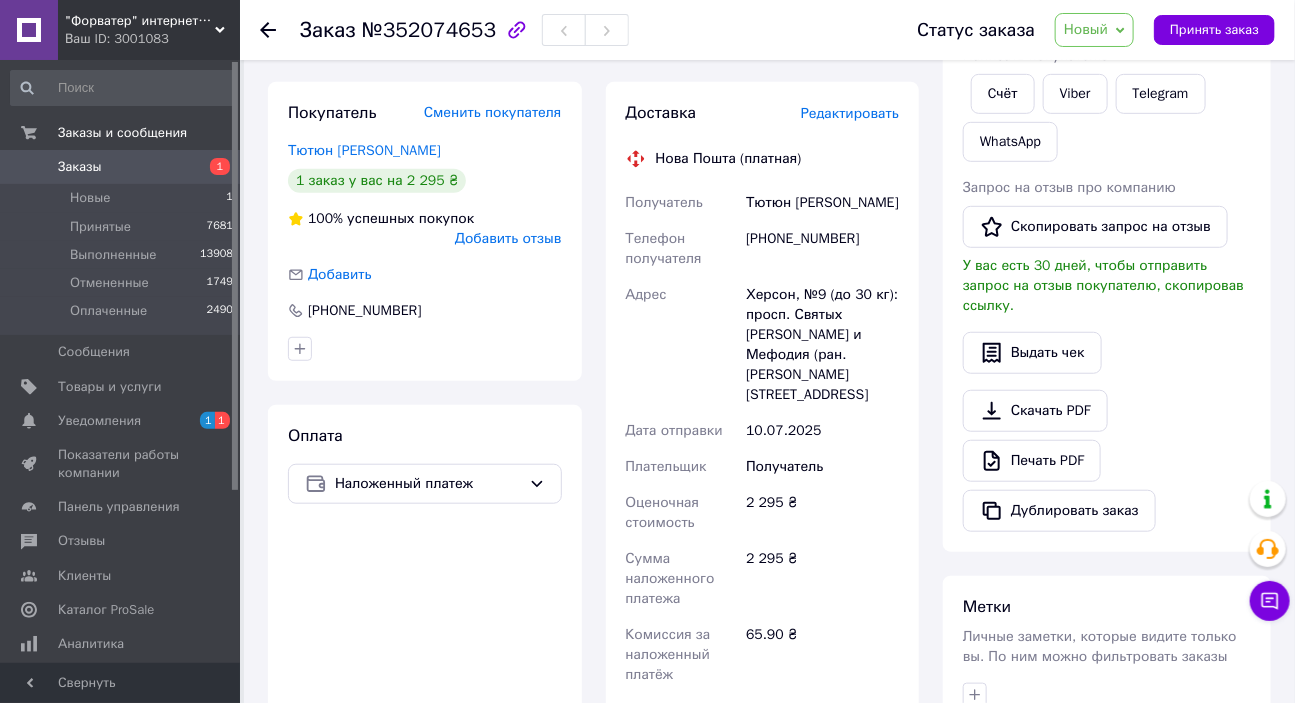 scroll, scrollTop: 363, scrollLeft: 0, axis: vertical 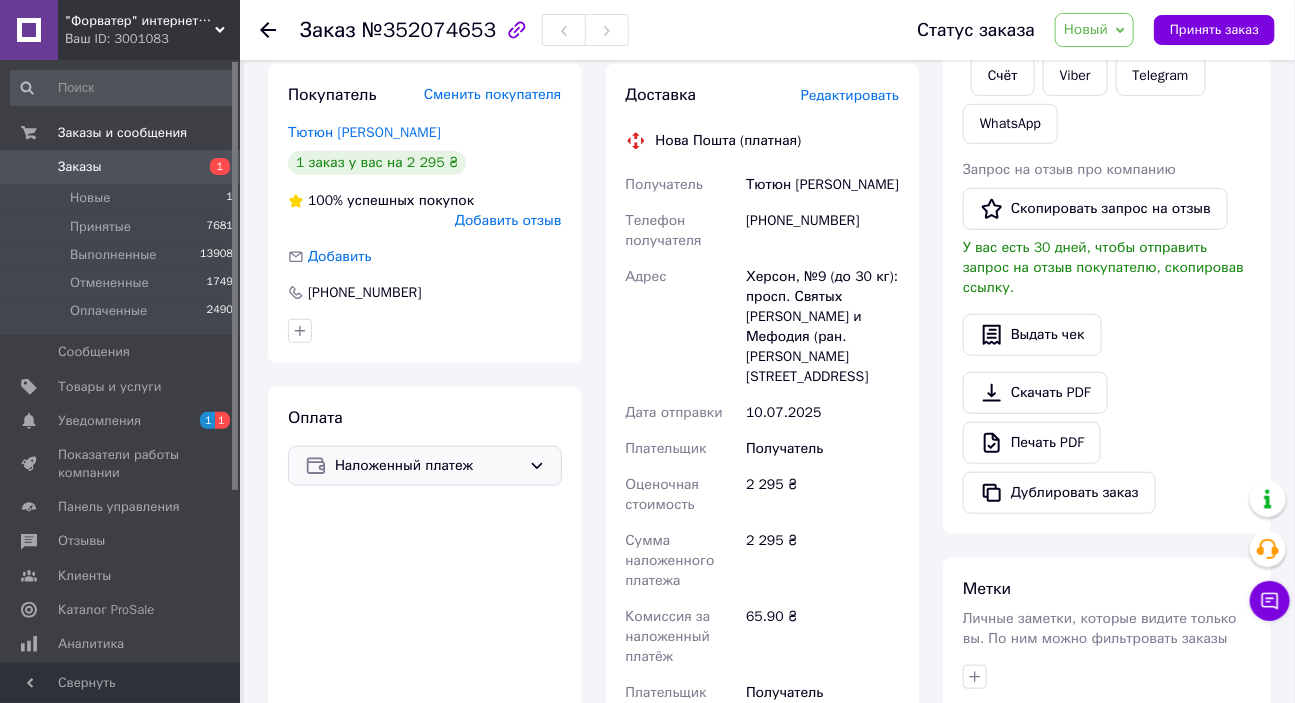 click 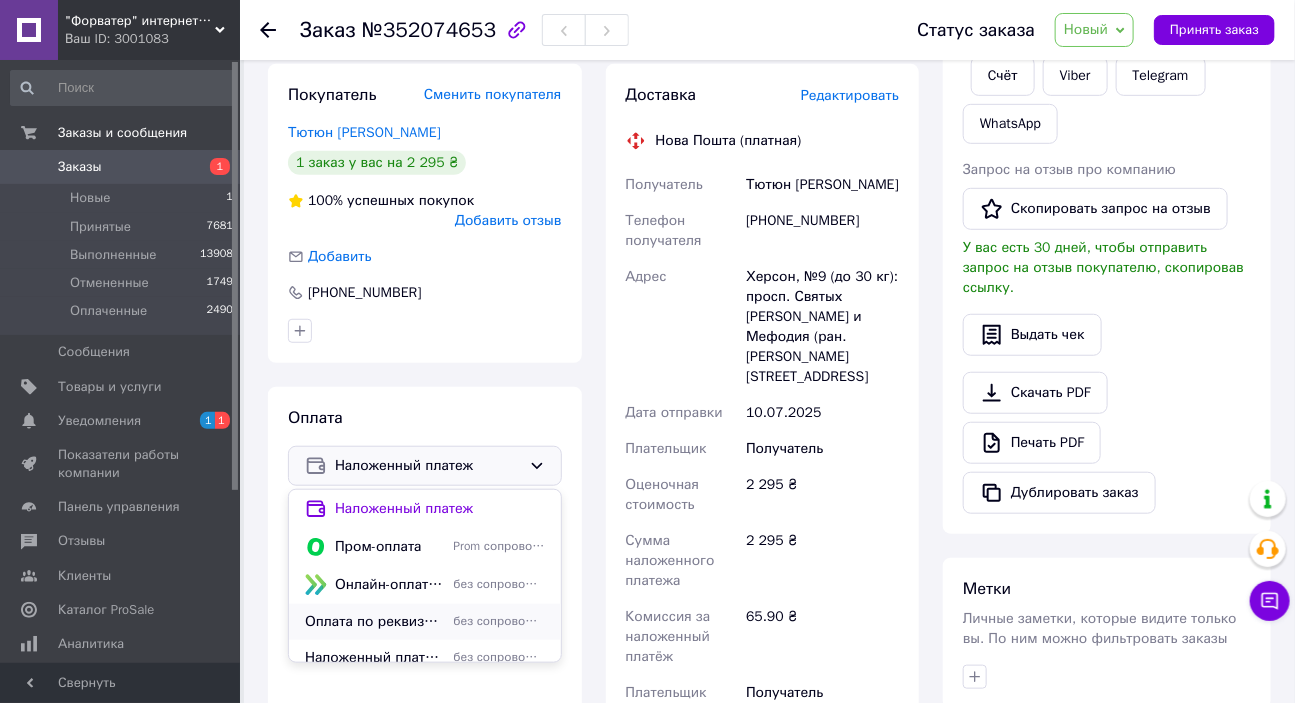 click on "Оплата по реквизитам" at bounding box center [375, 622] 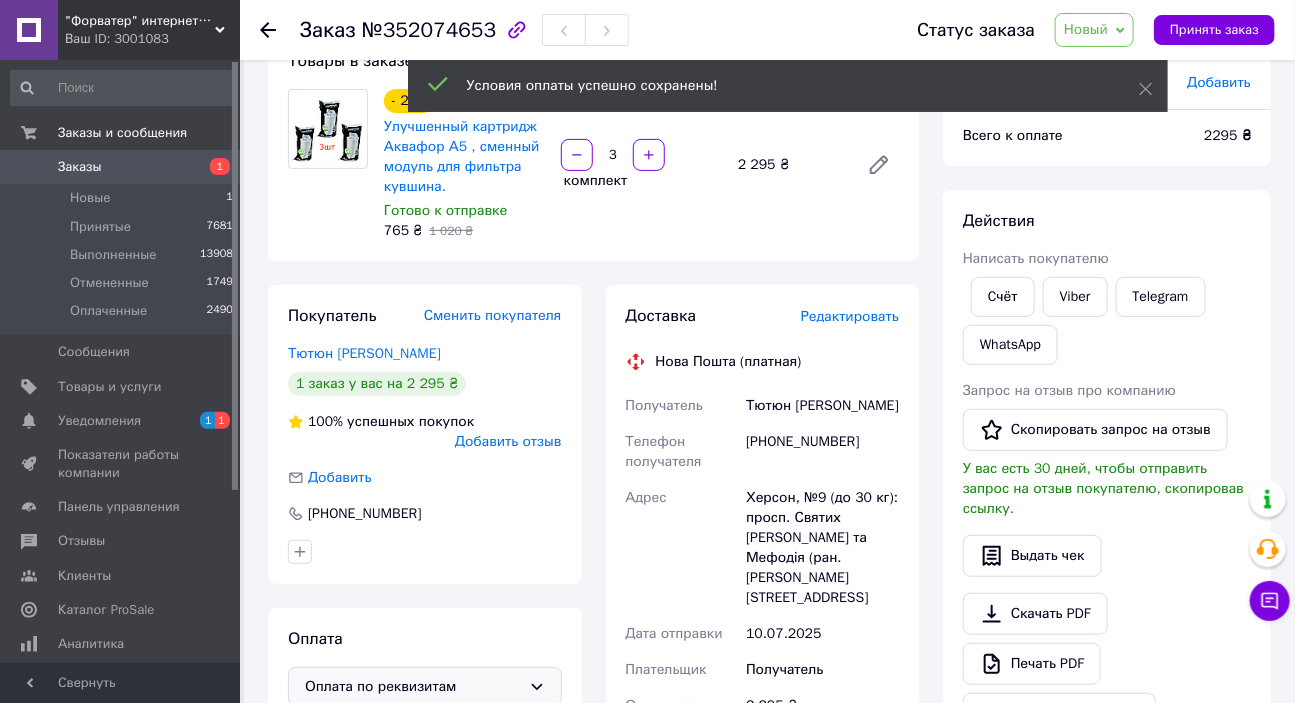 scroll, scrollTop: 120, scrollLeft: 0, axis: vertical 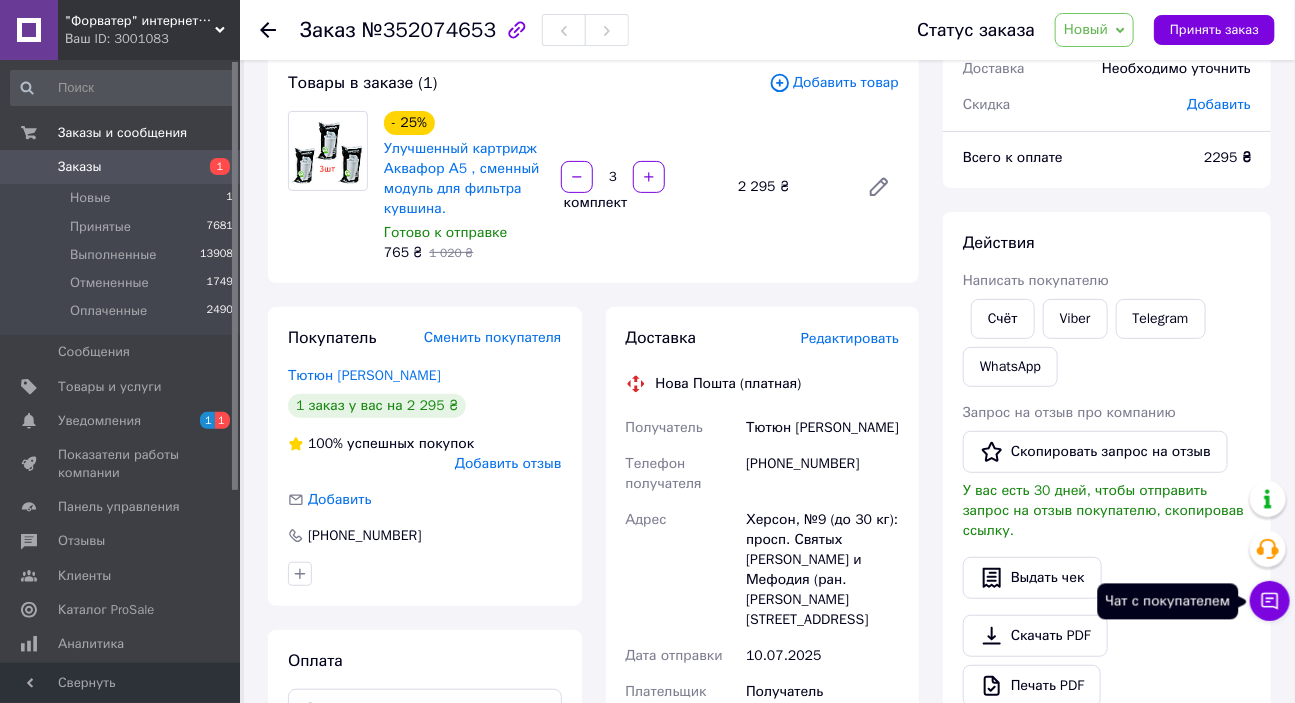 click 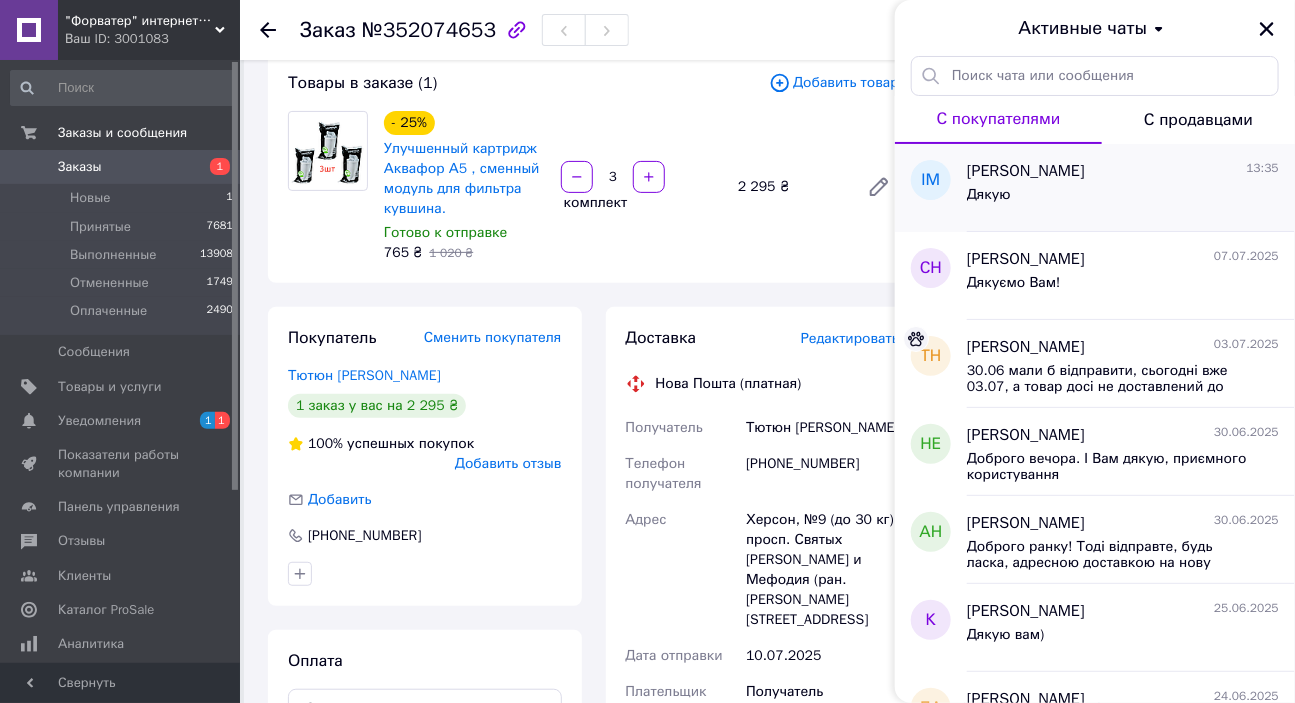 click on "Дякую" at bounding box center (1123, 199) 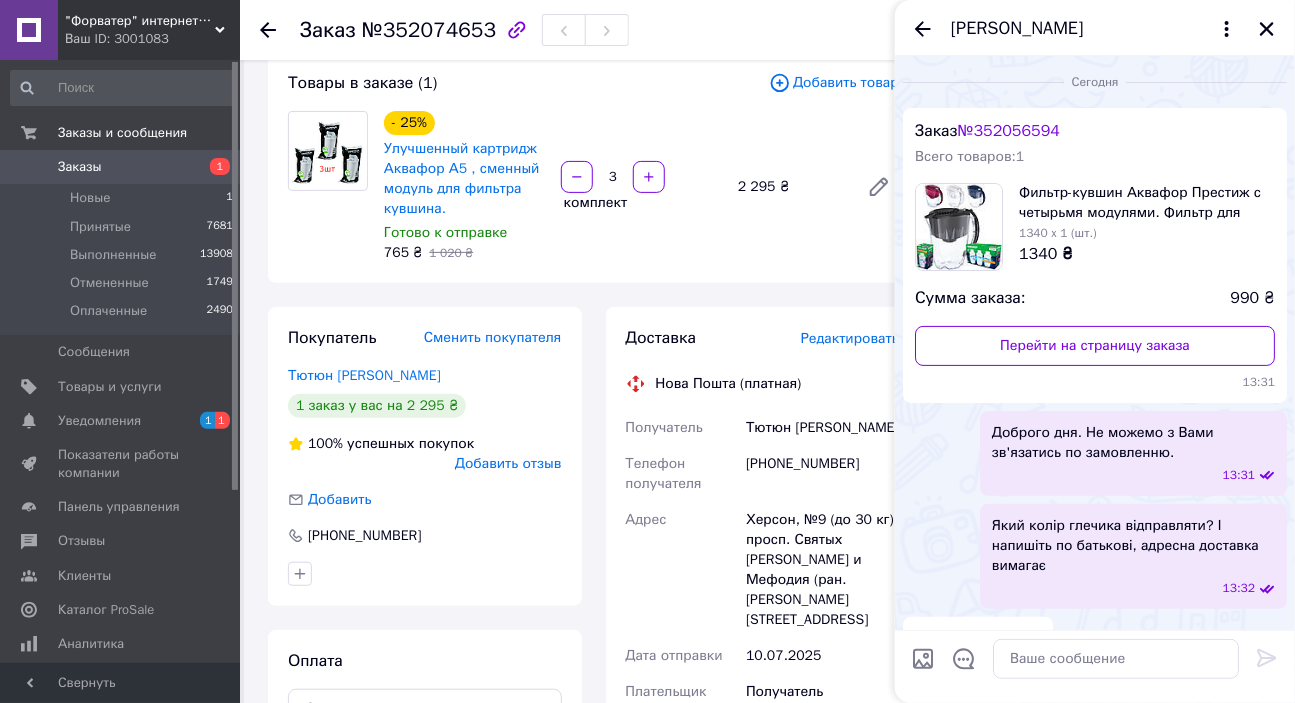 scroll, scrollTop: 180, scrollLeft: 0, axis: vertical 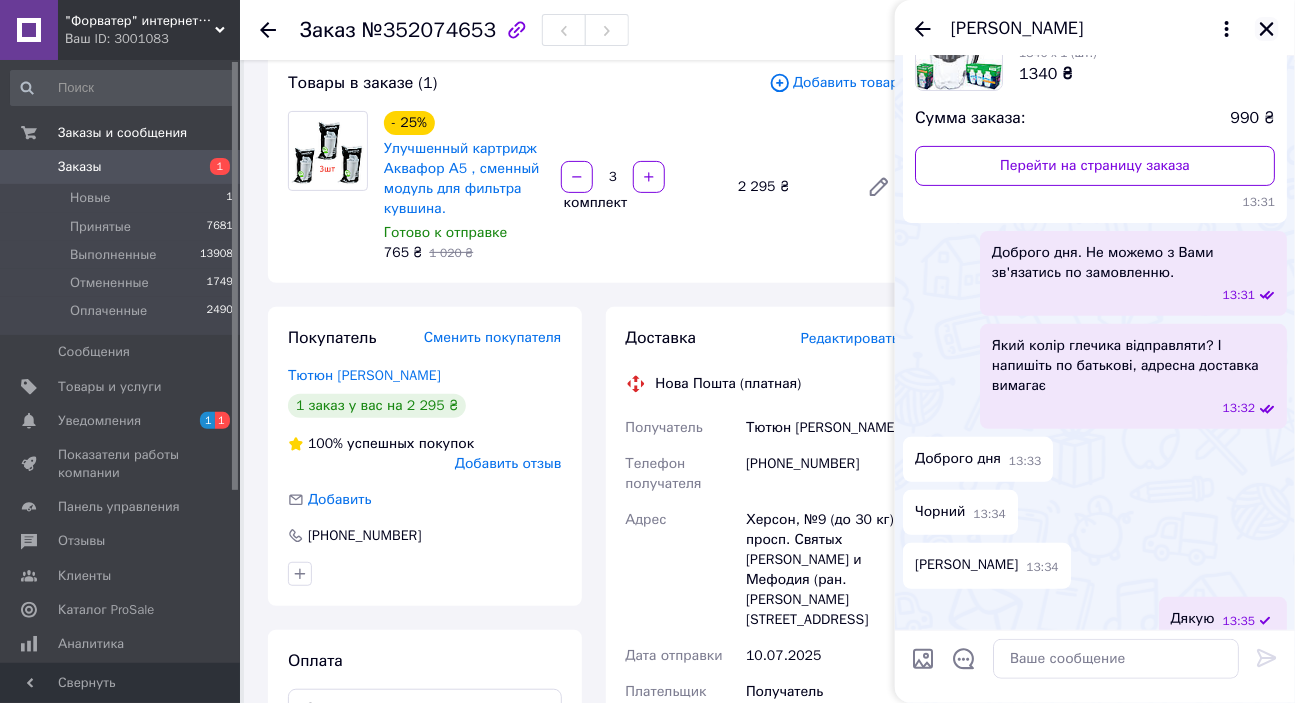 click 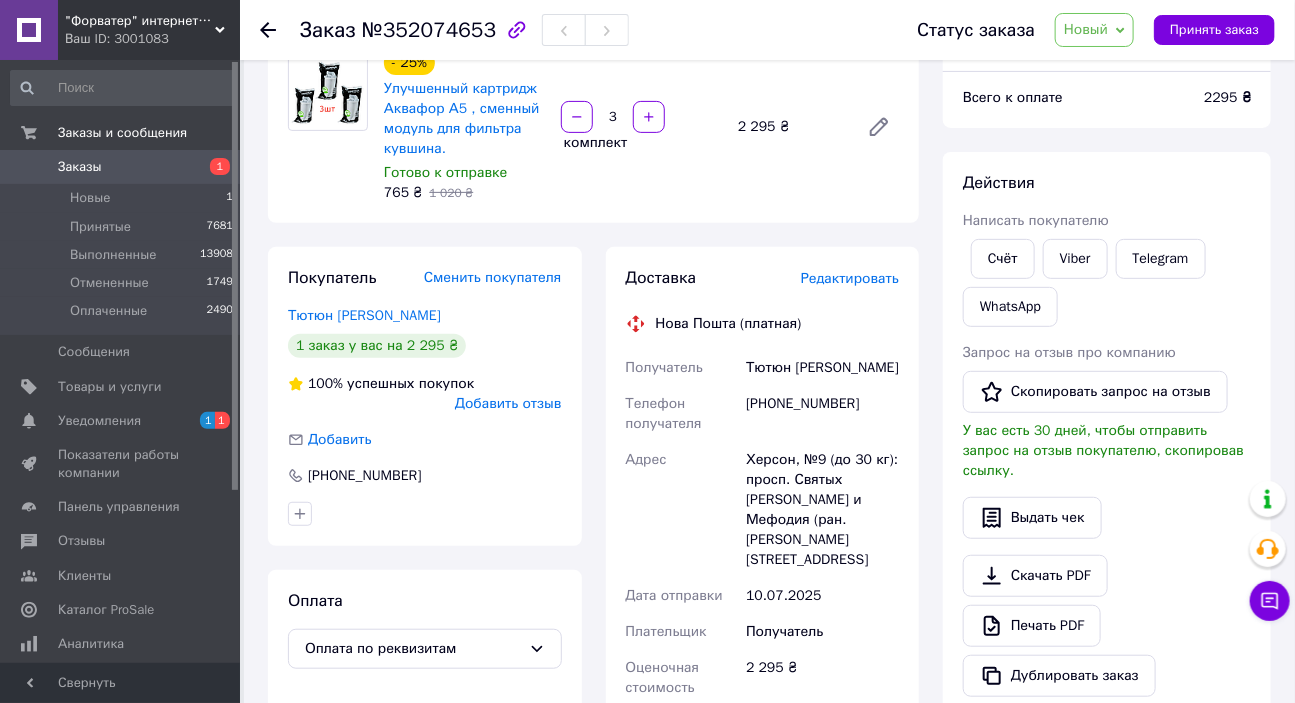 scroll, scrollTop: 181, scrollLeft: 0, axis: vertical 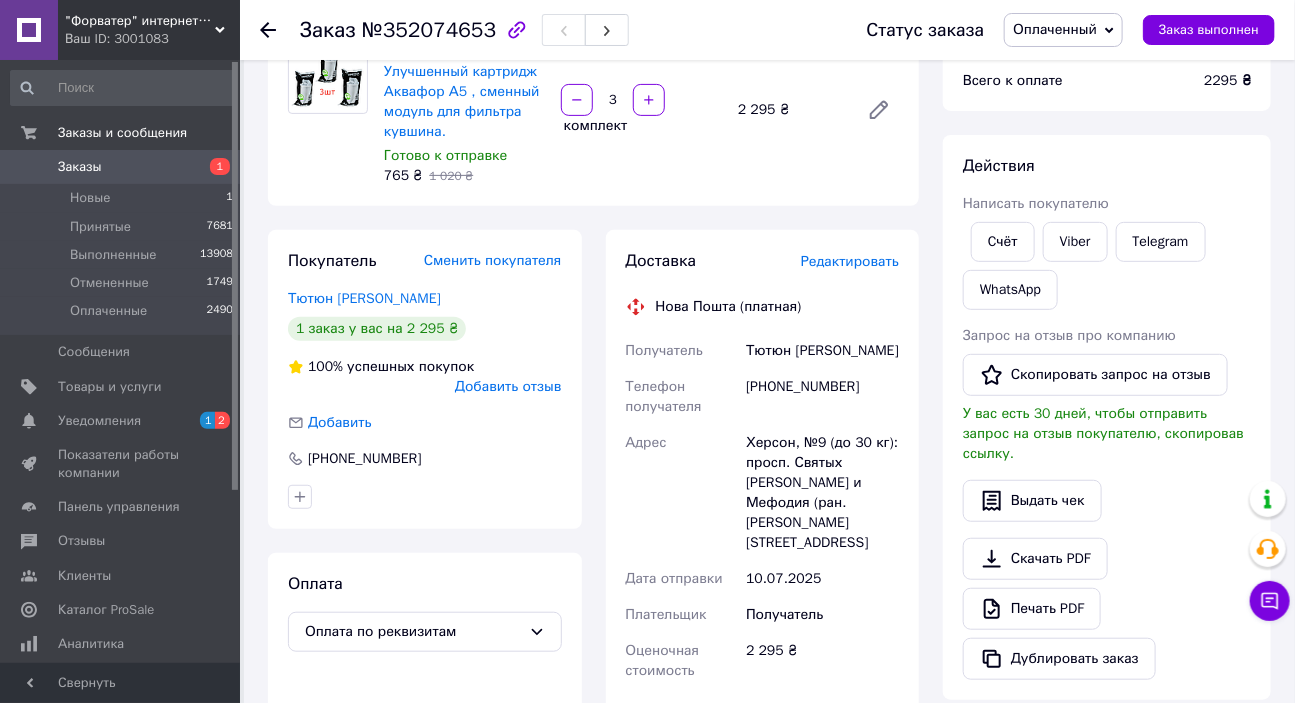 click on "Редактировать" at bounding box center (850, 261) 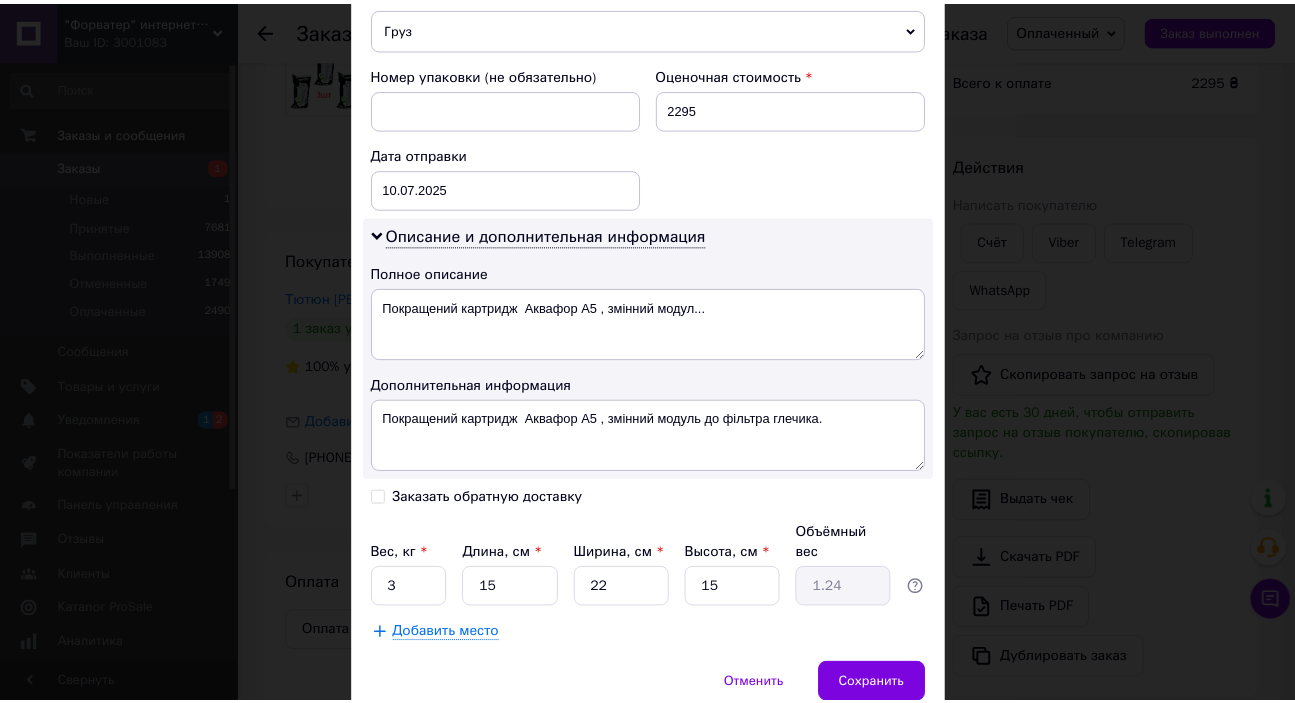 scroll, scrollTop: 881, scrollLeft: 0, axis: vertical 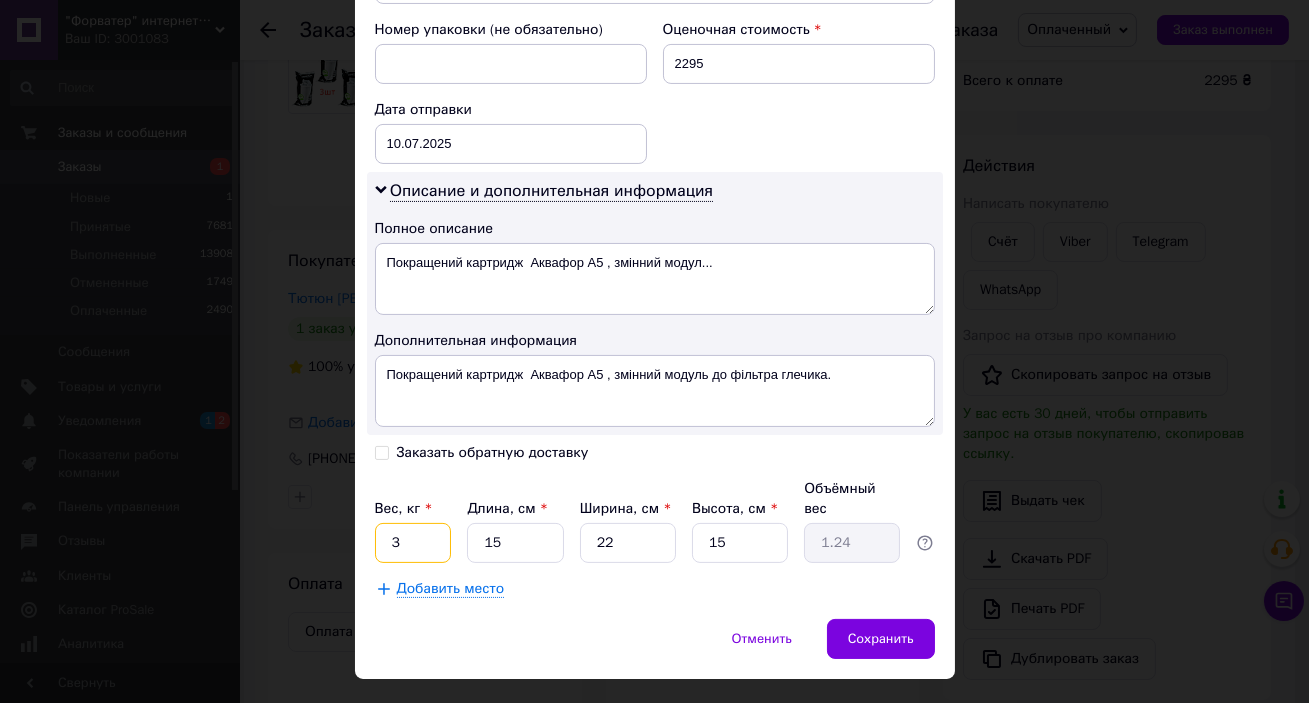 click on "3" at bounding box center [413, 543] 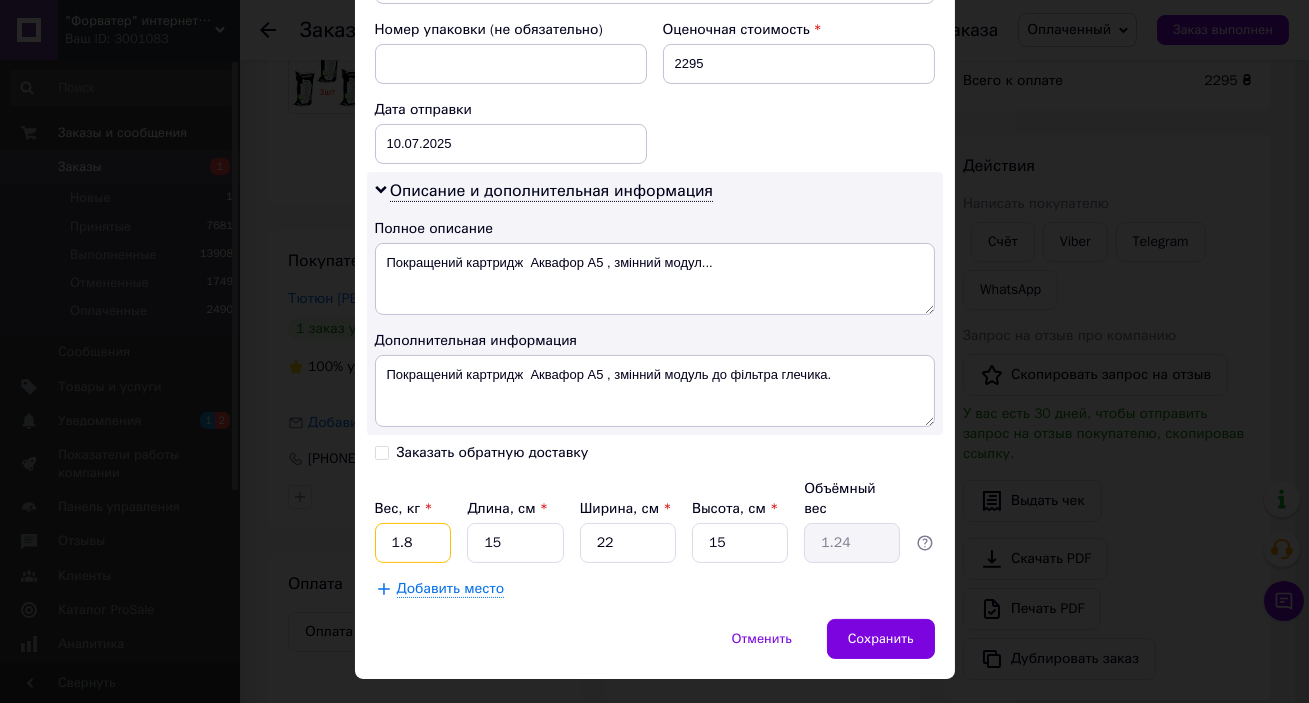 type on "1.8" 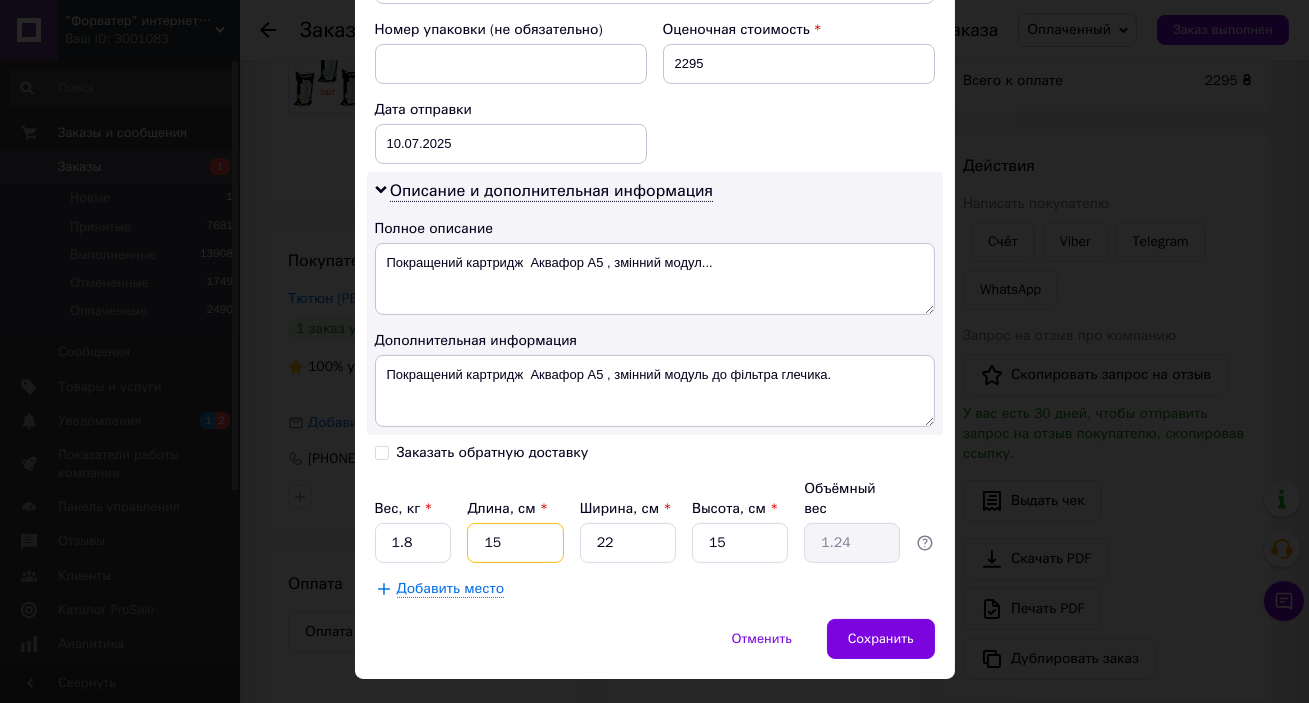 type on "2" 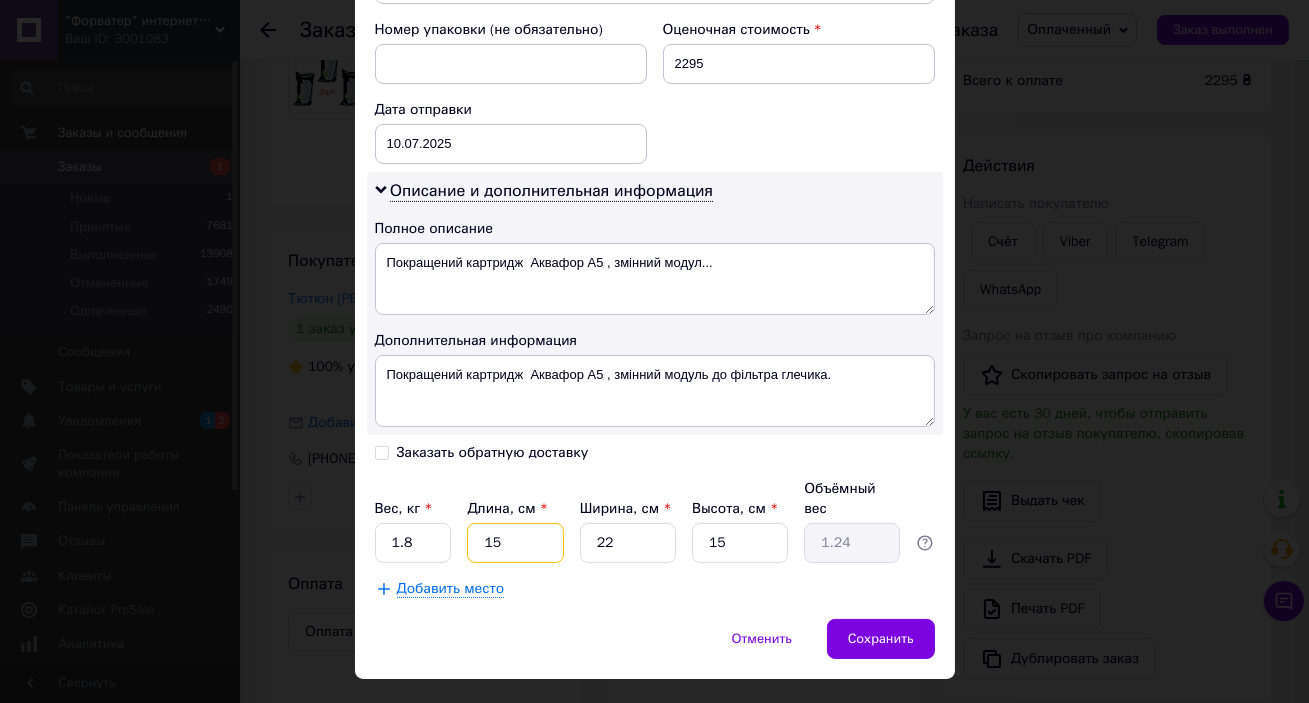 type on "0.17" 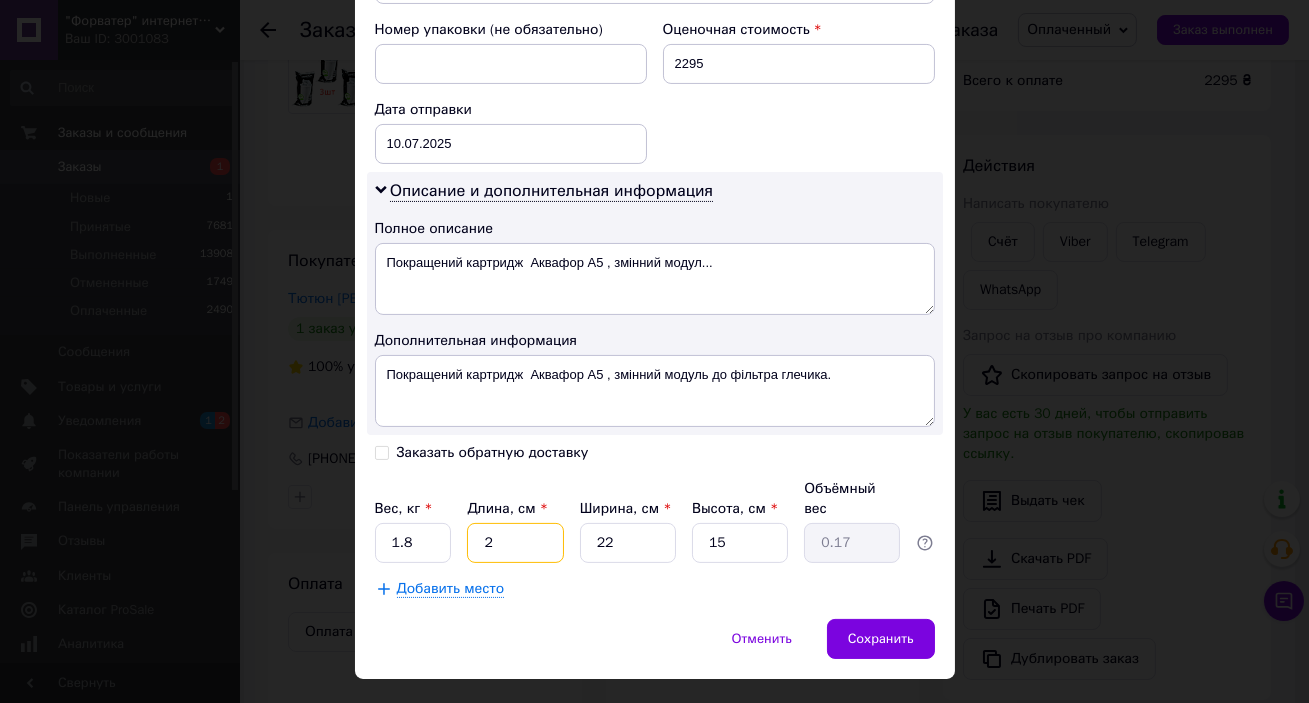 type on "22" 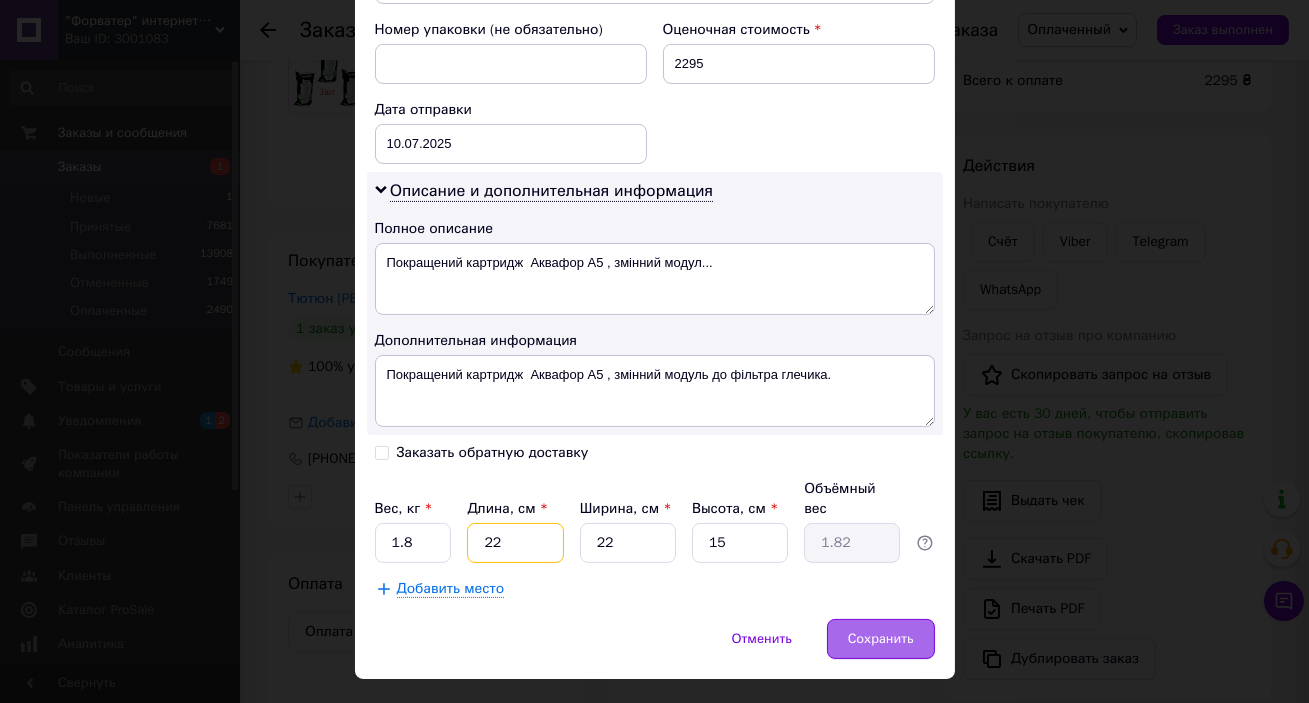 type on "22" 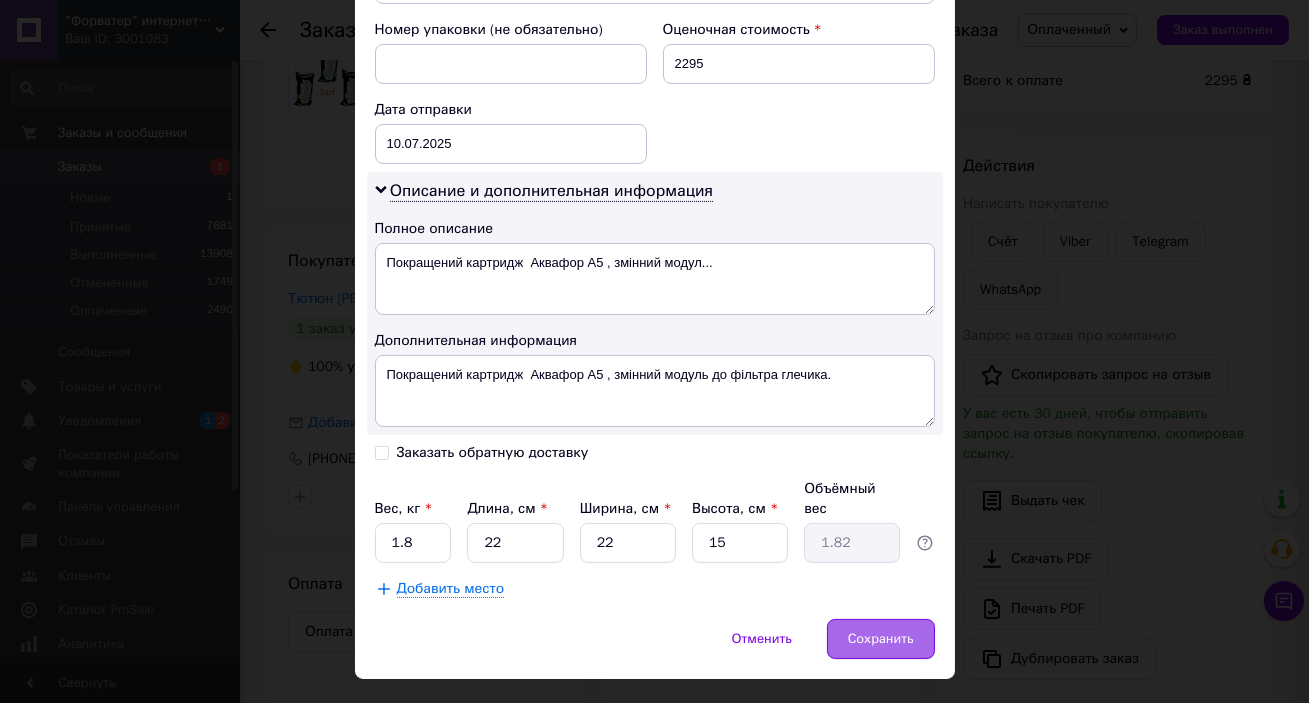 click on "Сохранить" at bounding box center (881, 639) 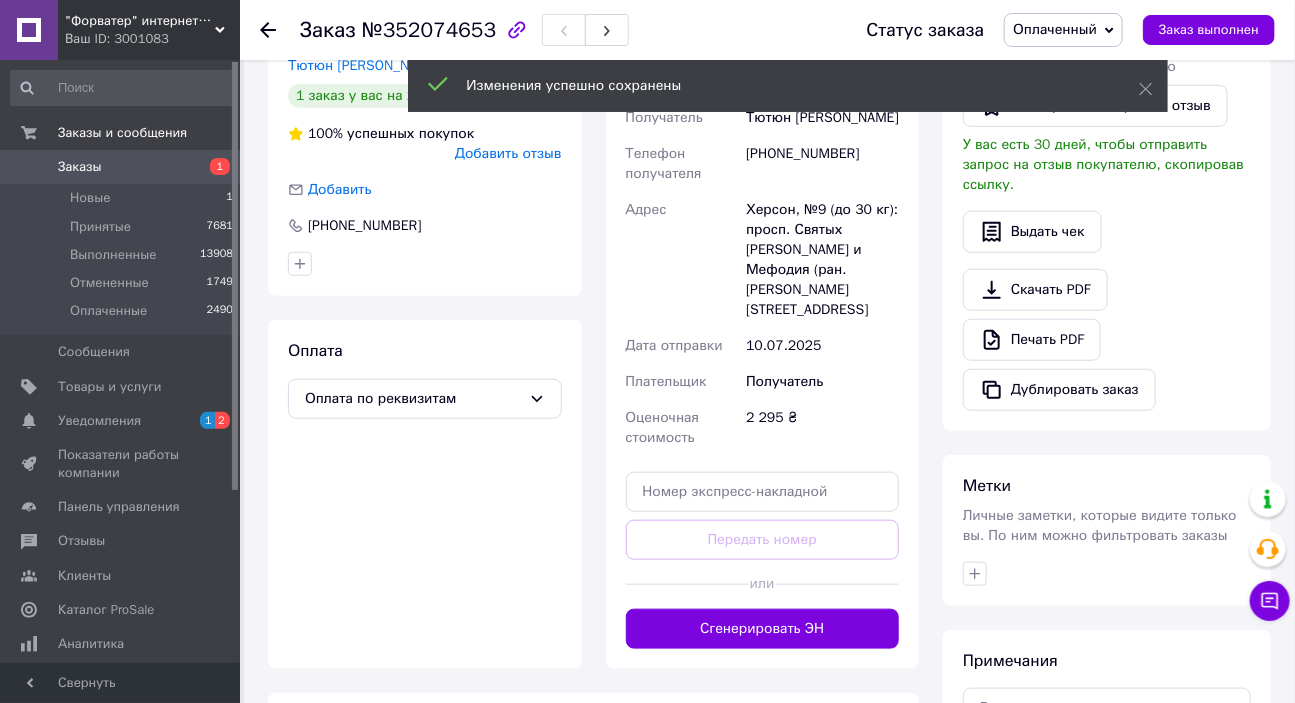 scroll, scrollTop: 560, scrollLeft: 0, axis: vertical 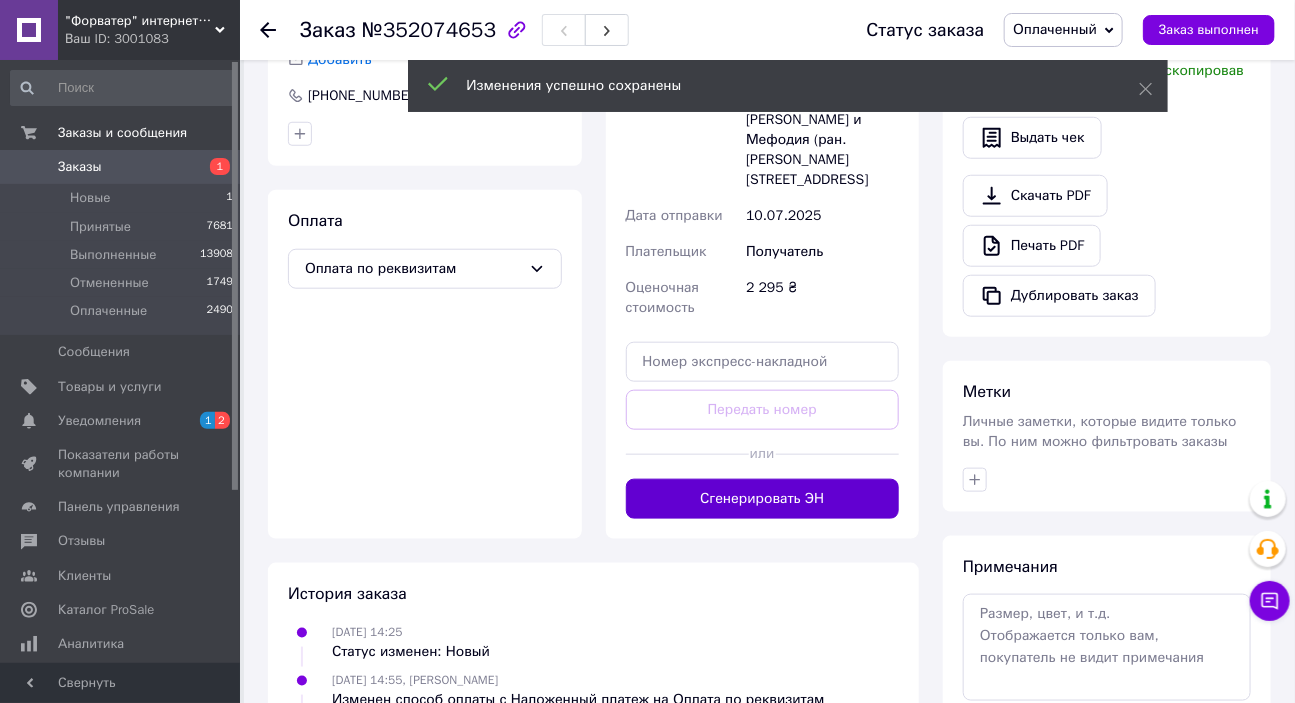 click on "Сгенерировать ЭН" at bounding box center [763, 499] 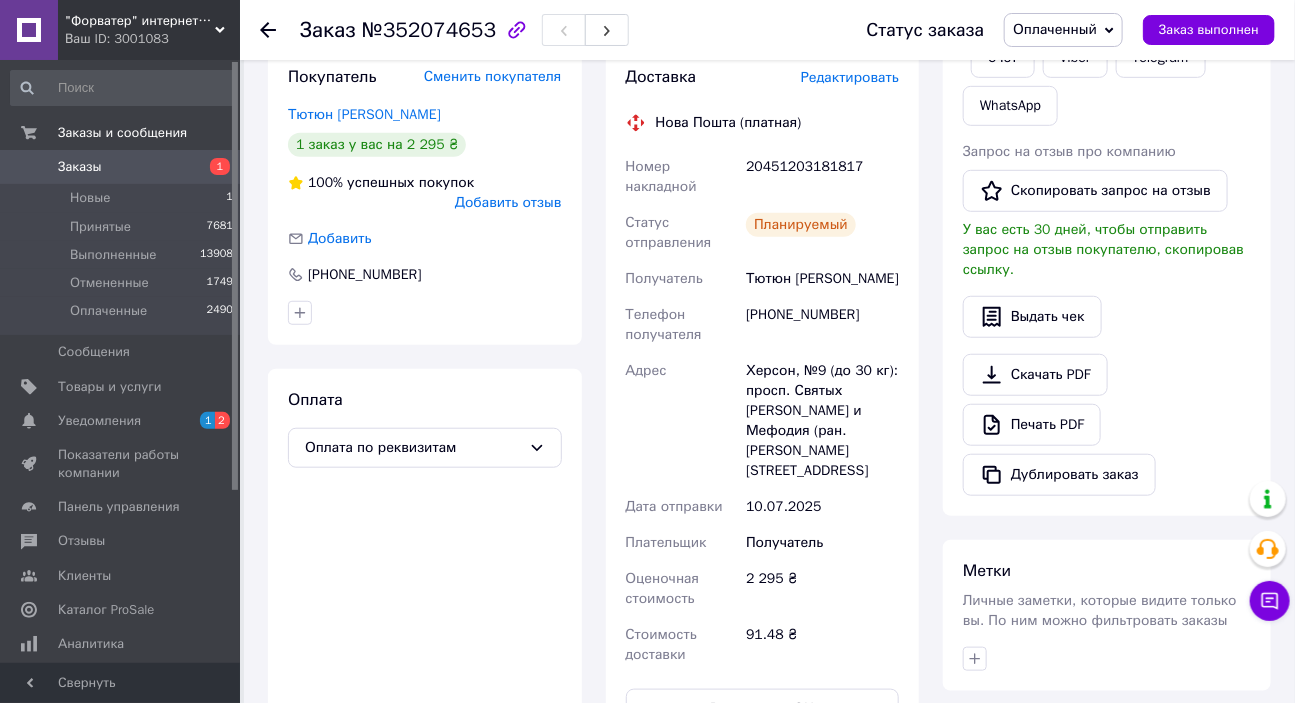 scroll, scrollTop: 318, scrollLeft: 0, axis: vertical 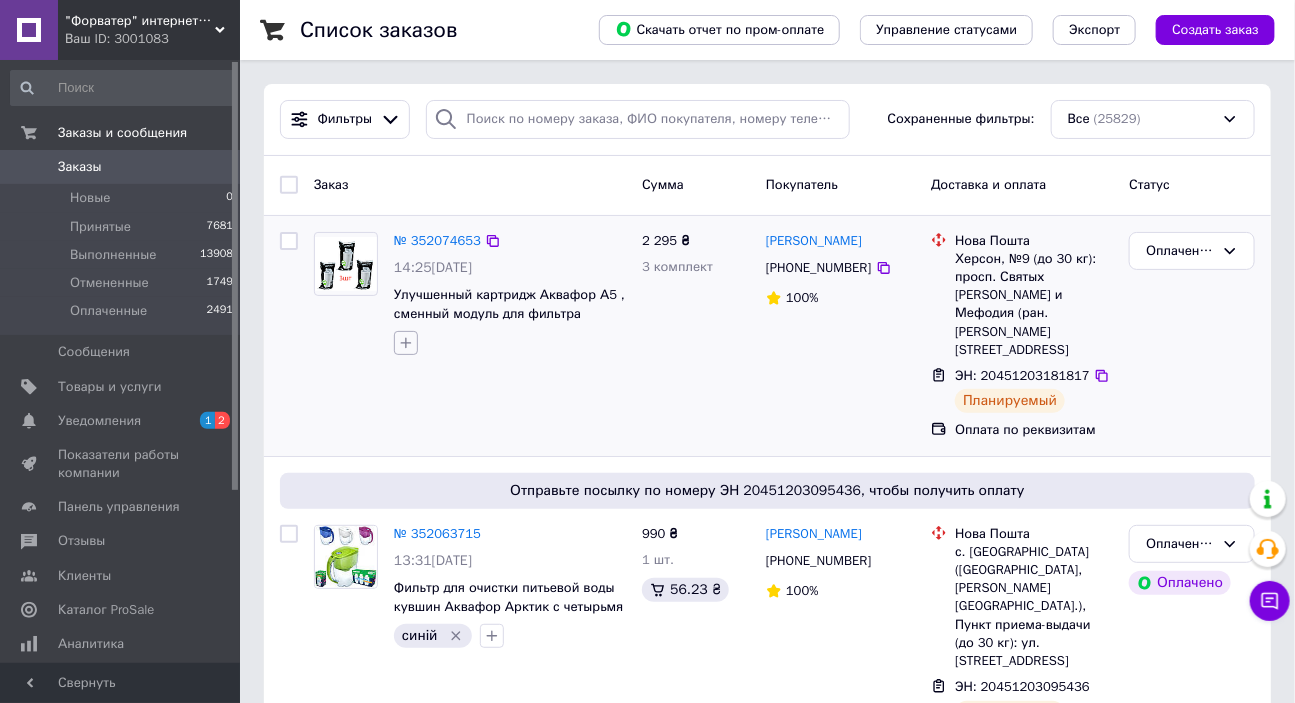 click 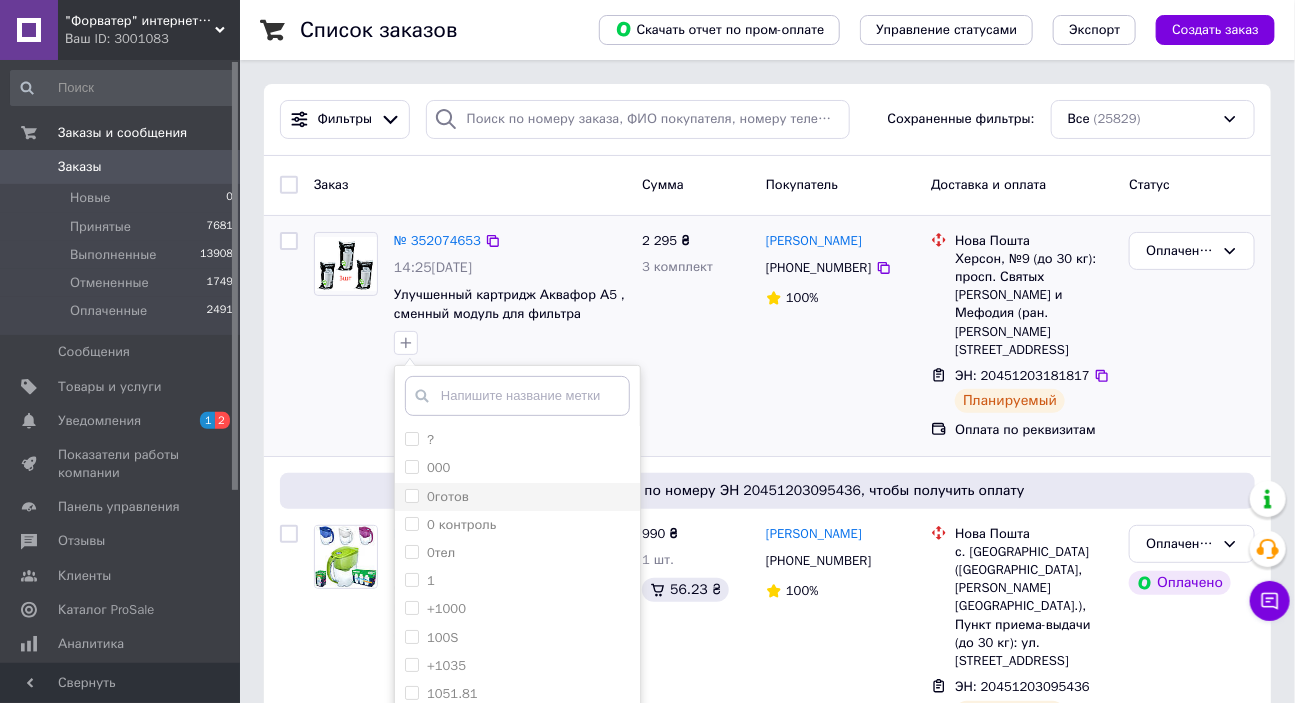 click on "0готов" at bounding box center (411, 495) 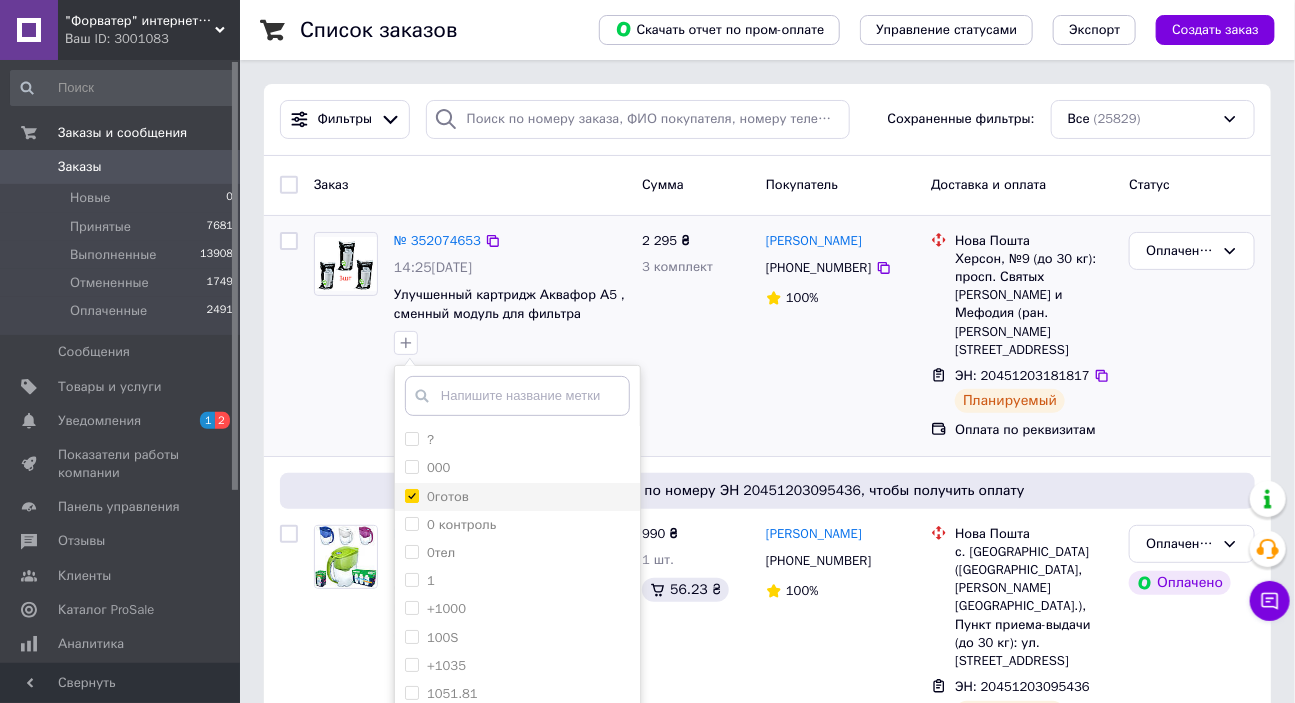 checkbox on "true" 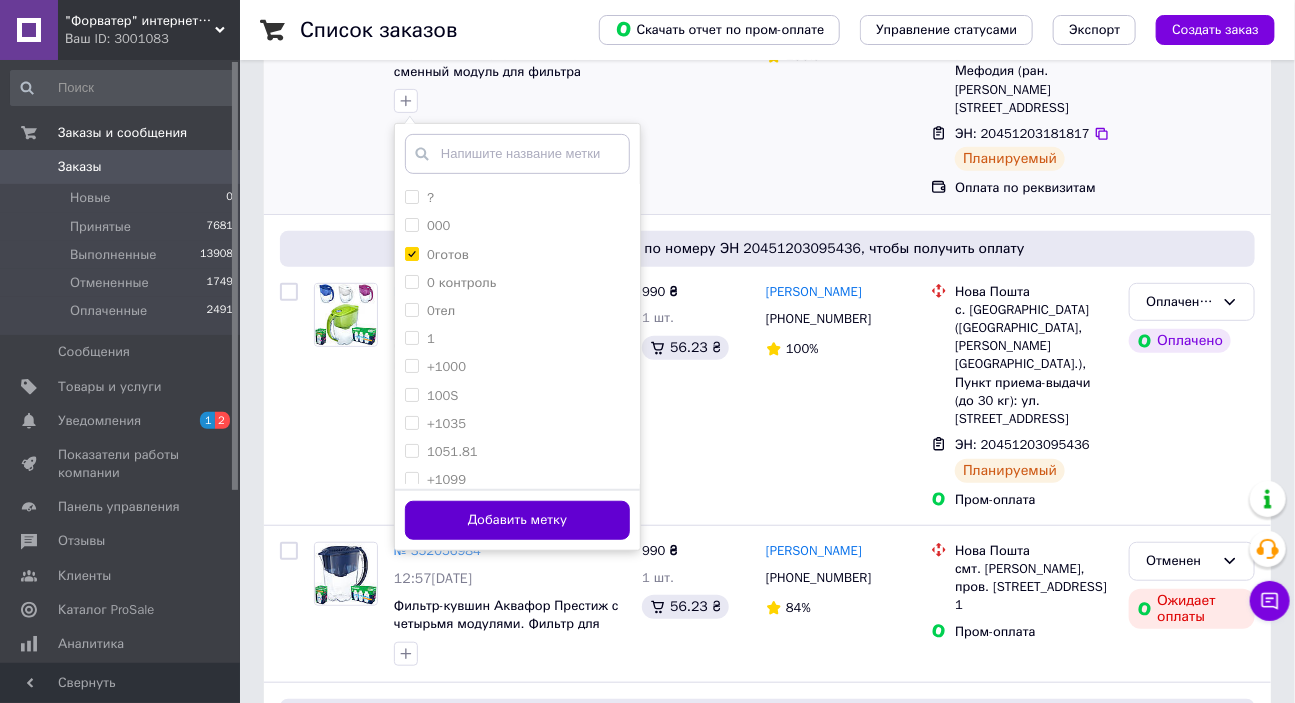 click on "Добавить метку" at bounding box center [517, 520] 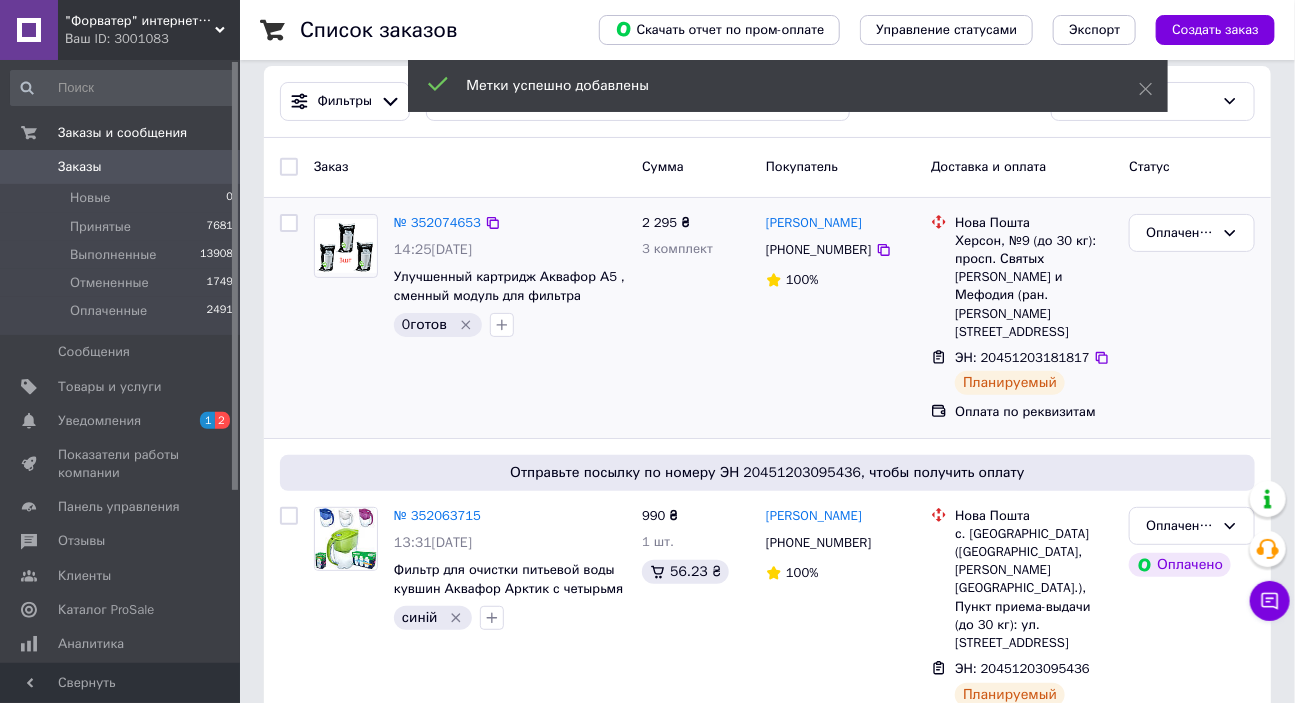 scroll, scrollTop: 0, scrollLeft: 0, axis: both 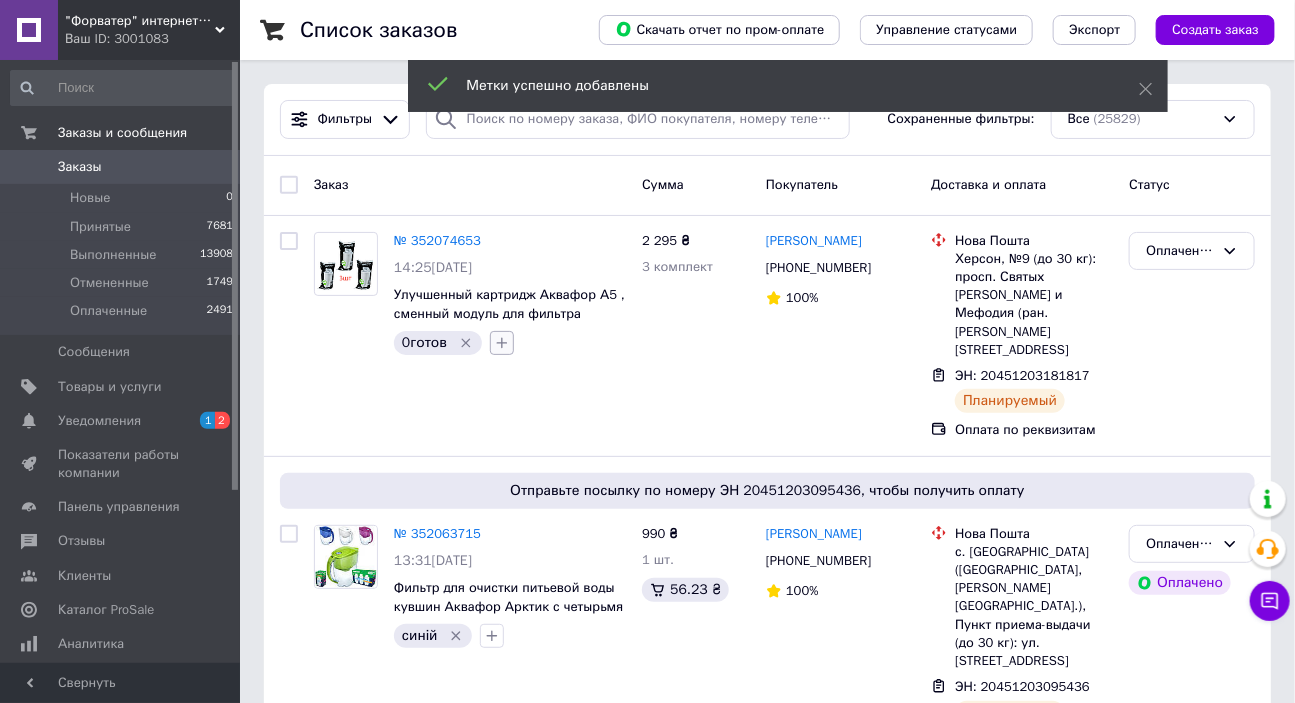 click 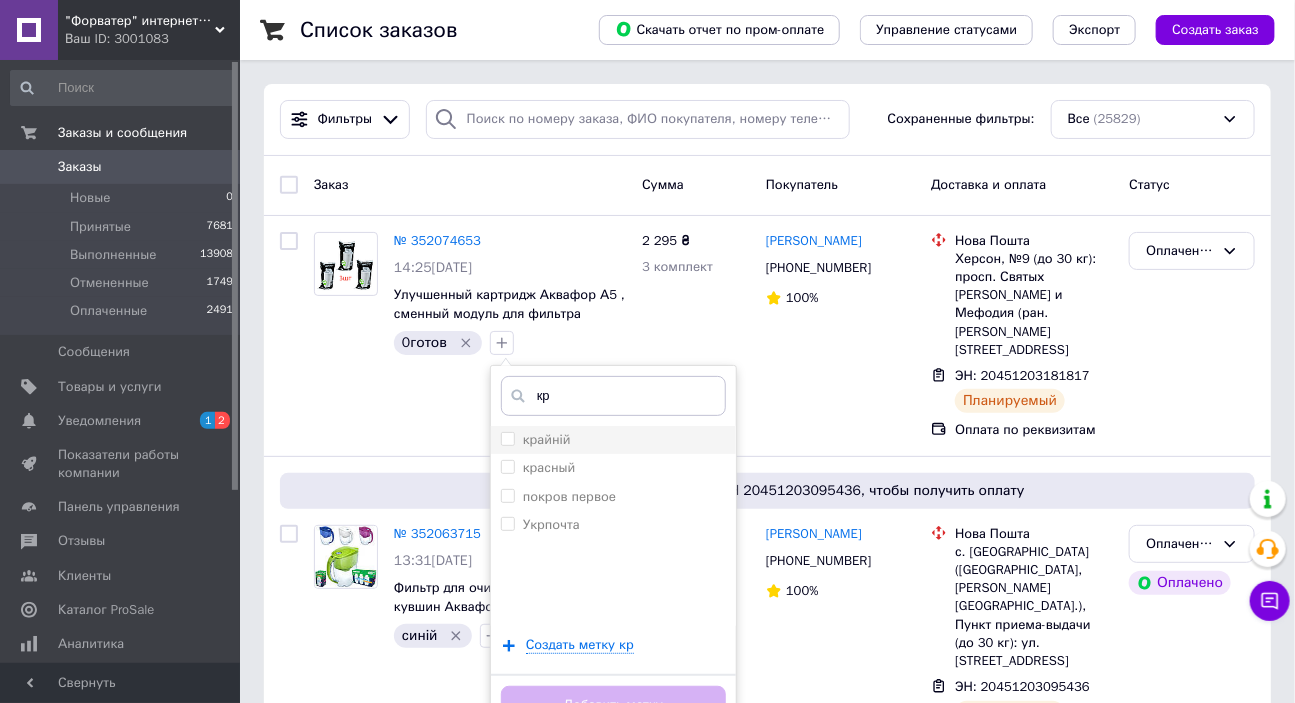 type on "кр" 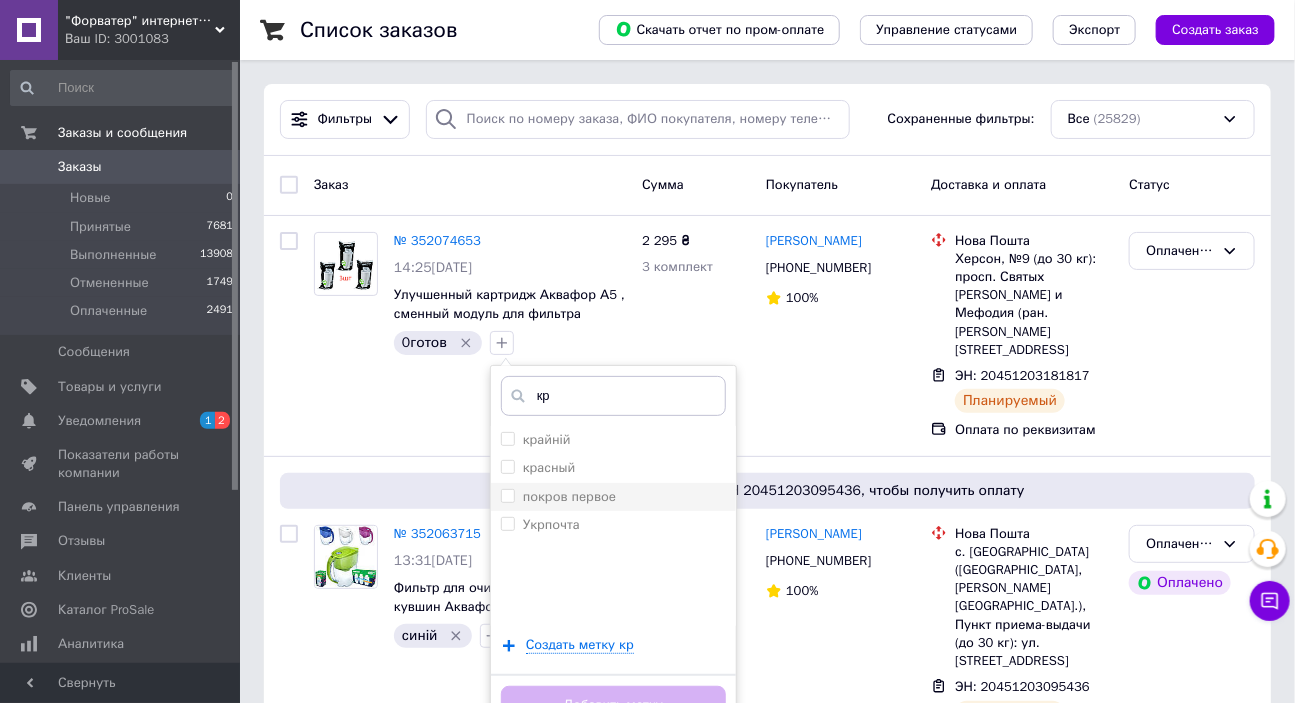 drag, startPoint x: 507, startPoint y: 433, endPoint x: 507, endPoint y: 481, distance: 48 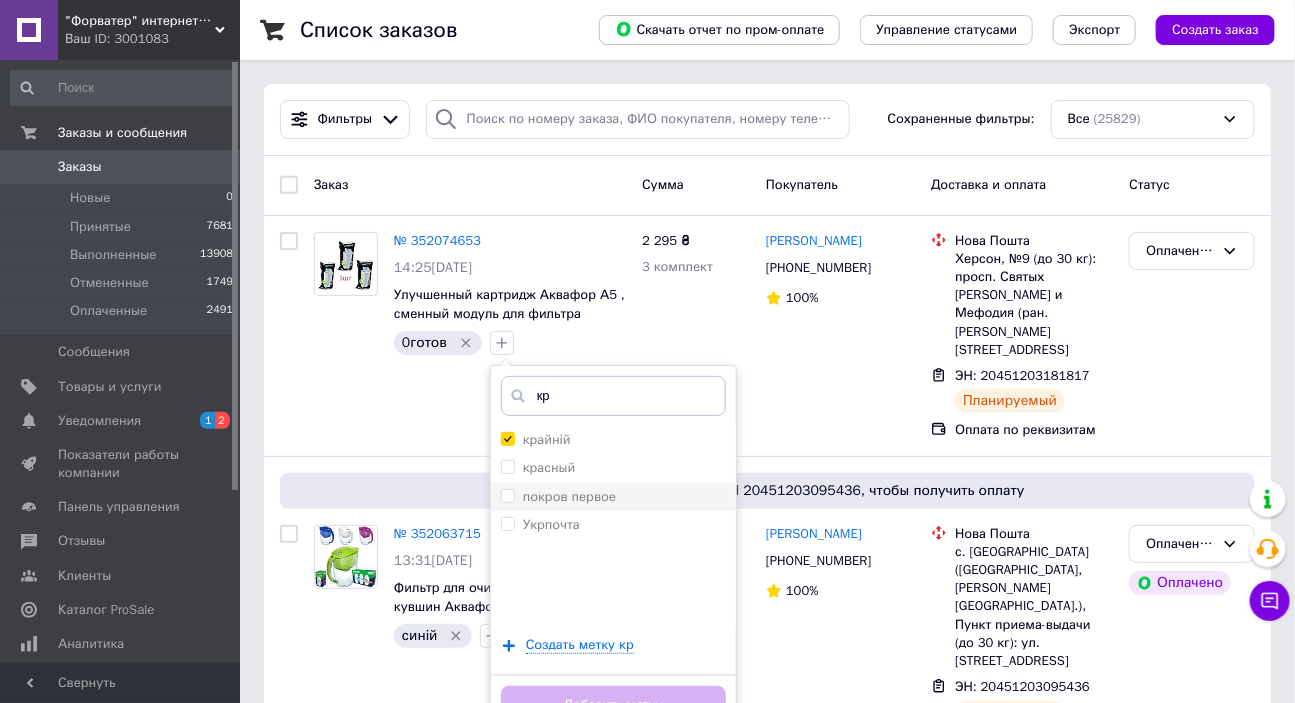 checkbox on "true" 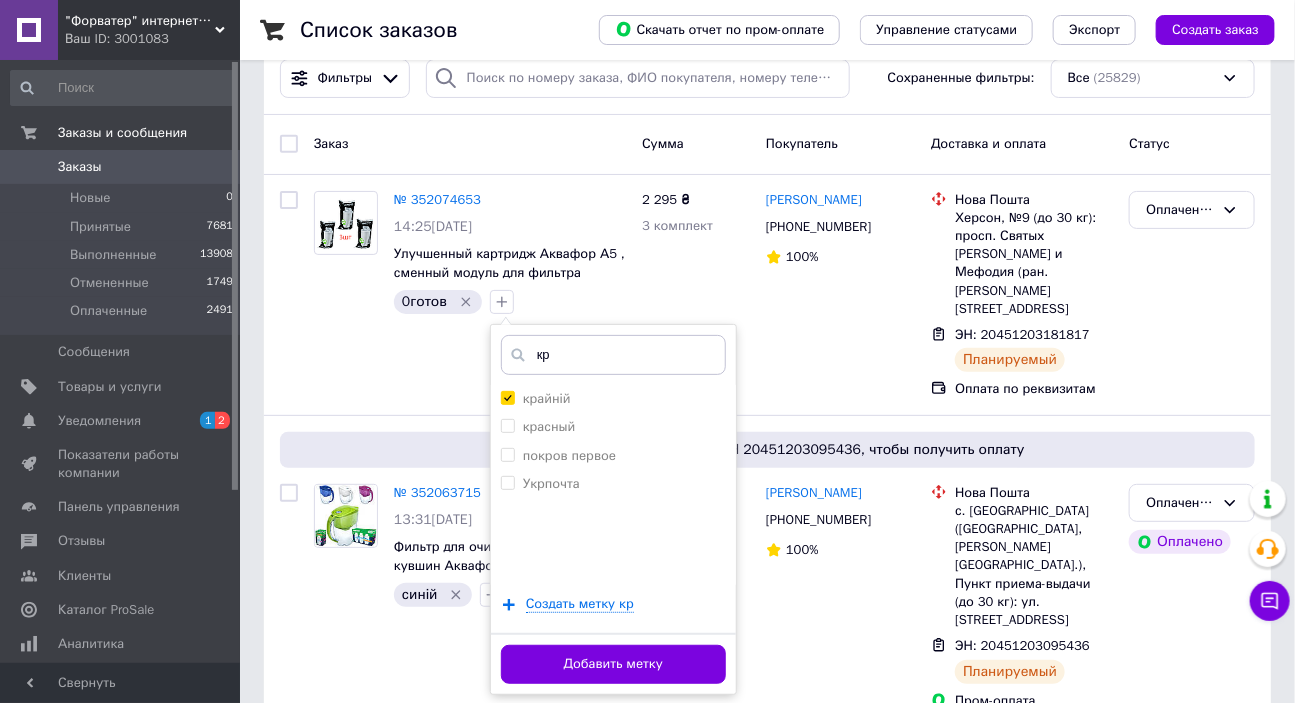 scroll, scrollTop: 60, scrollLeft: 0, axis: vertical 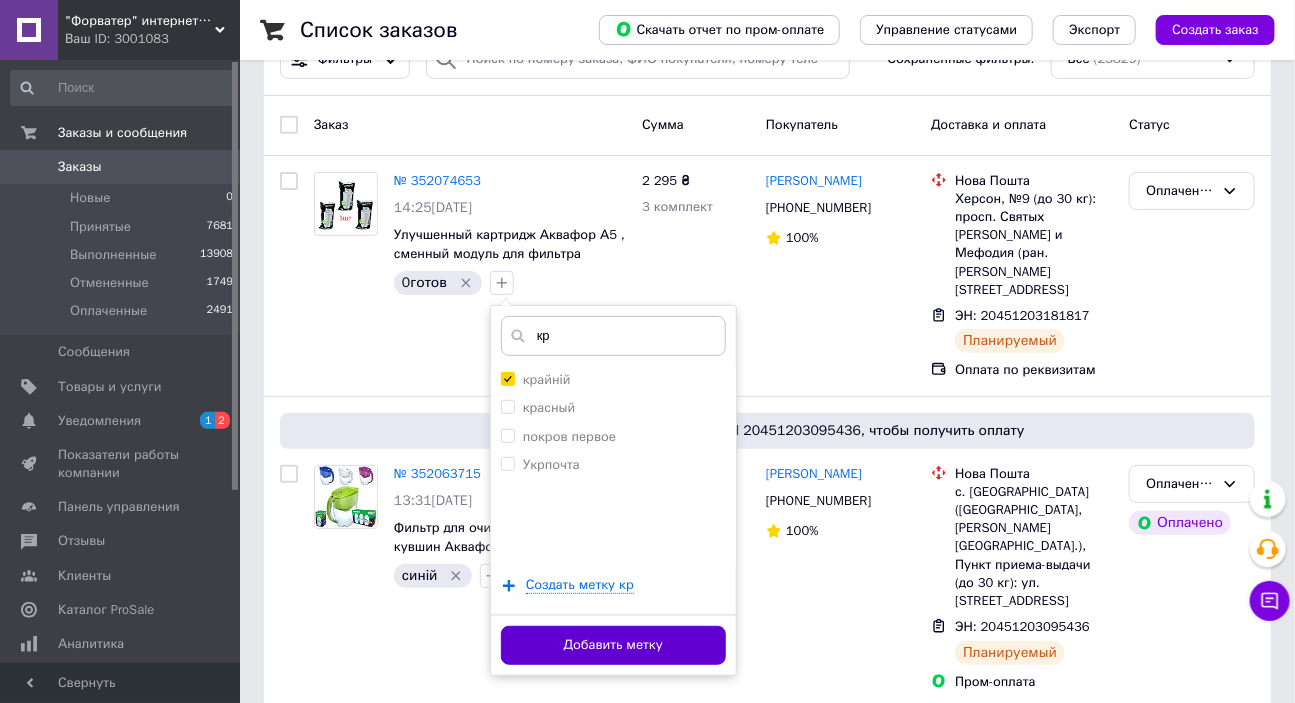 click on "Добавить метку" at bounding box center [613, 645] 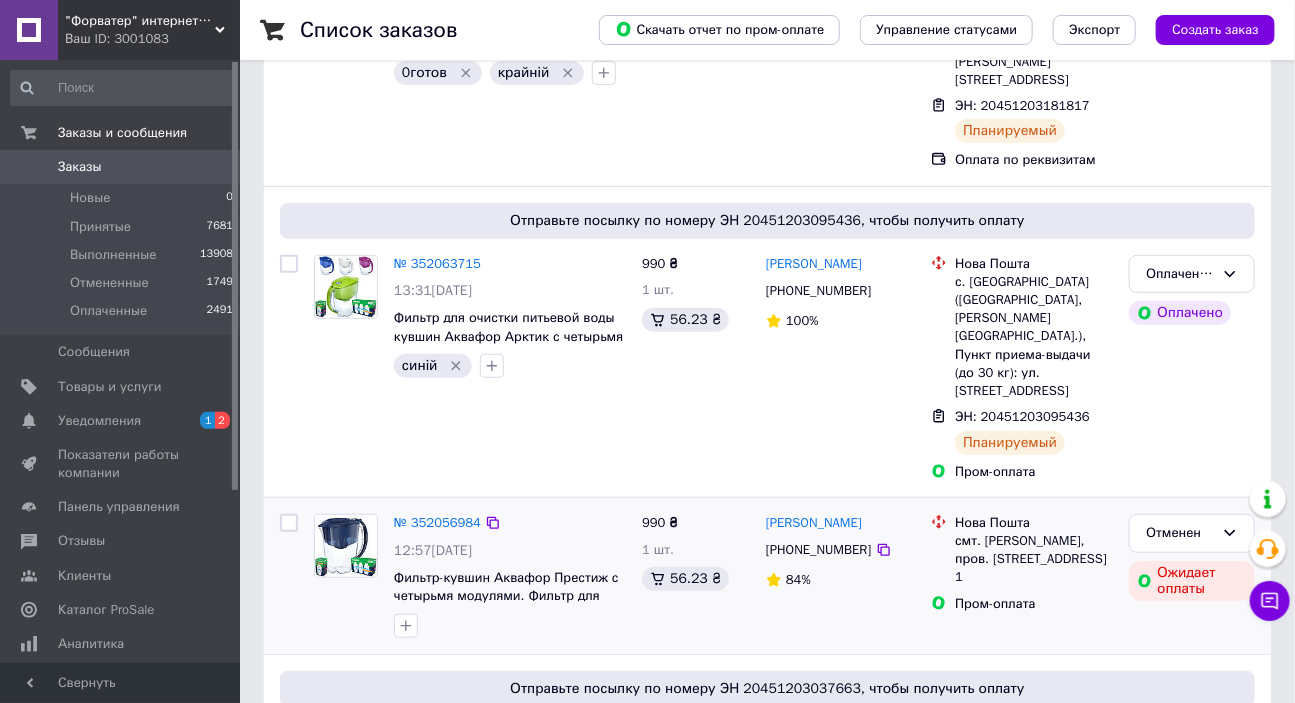 scroll, scrollTop: 302, scrollLeft: 0, axis: vertical 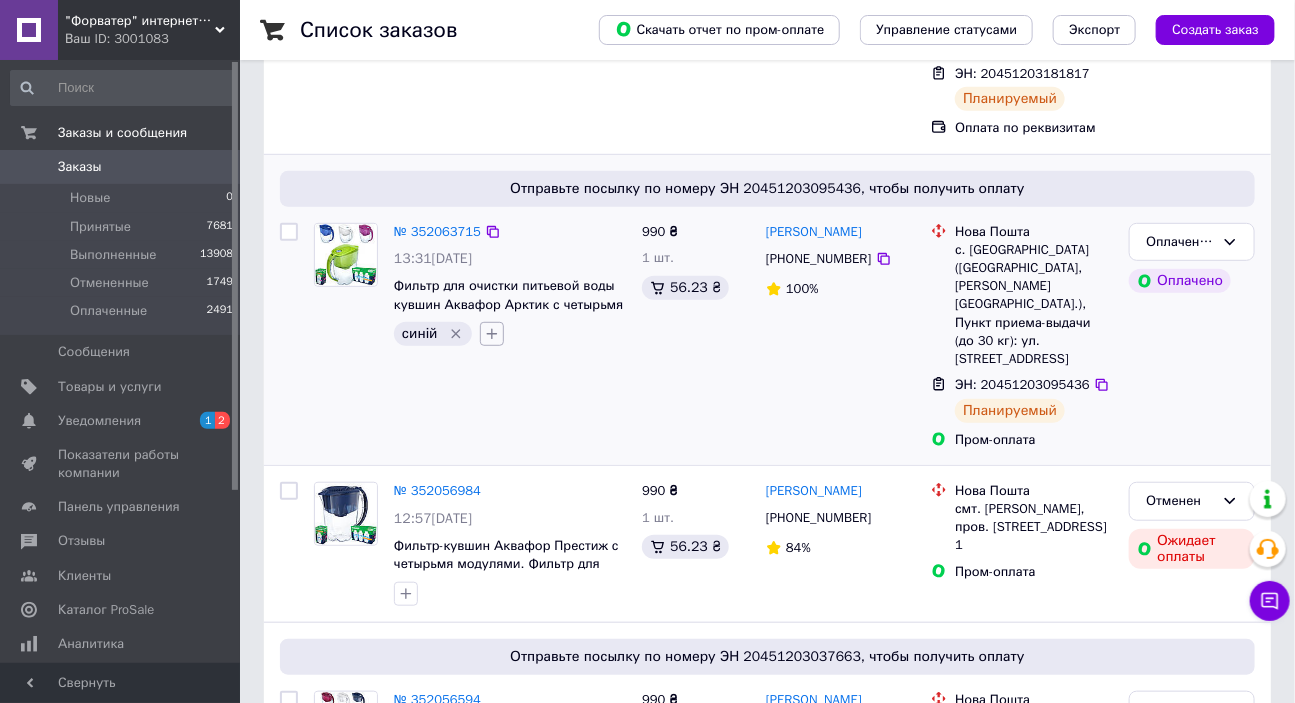 click 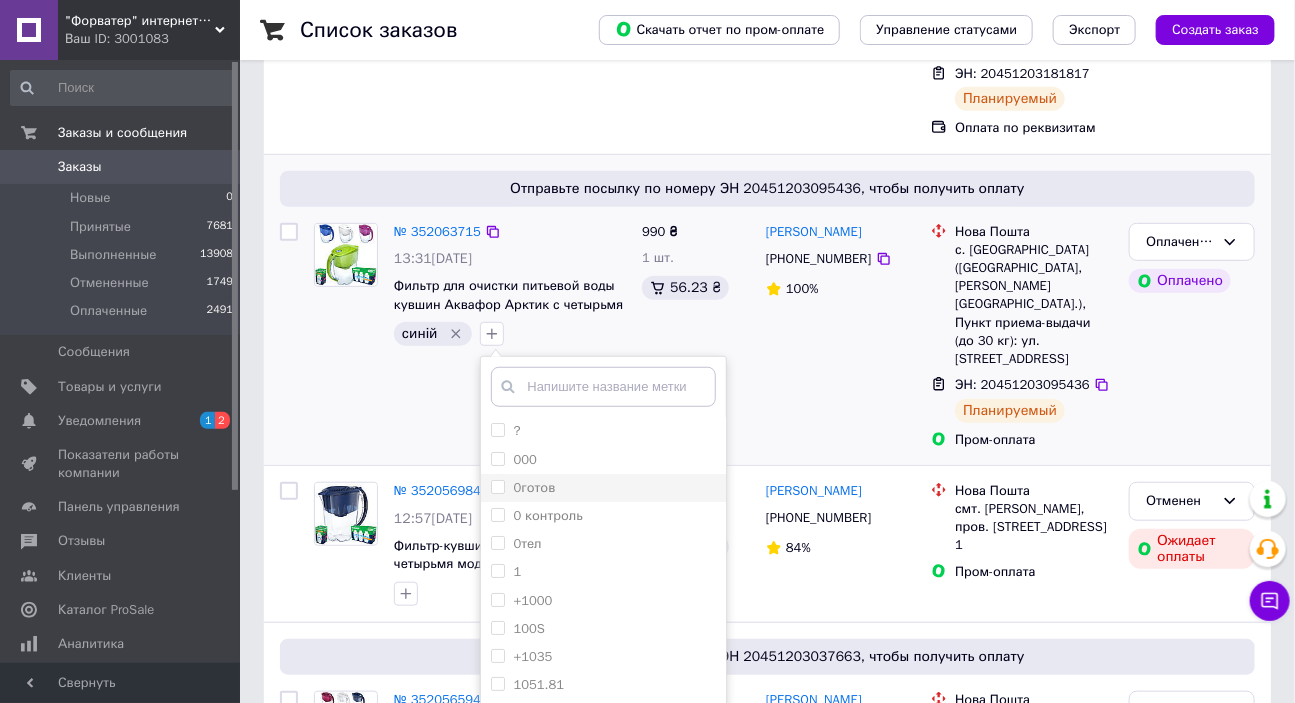 click on "0готов" at bounding box center [497, 486] 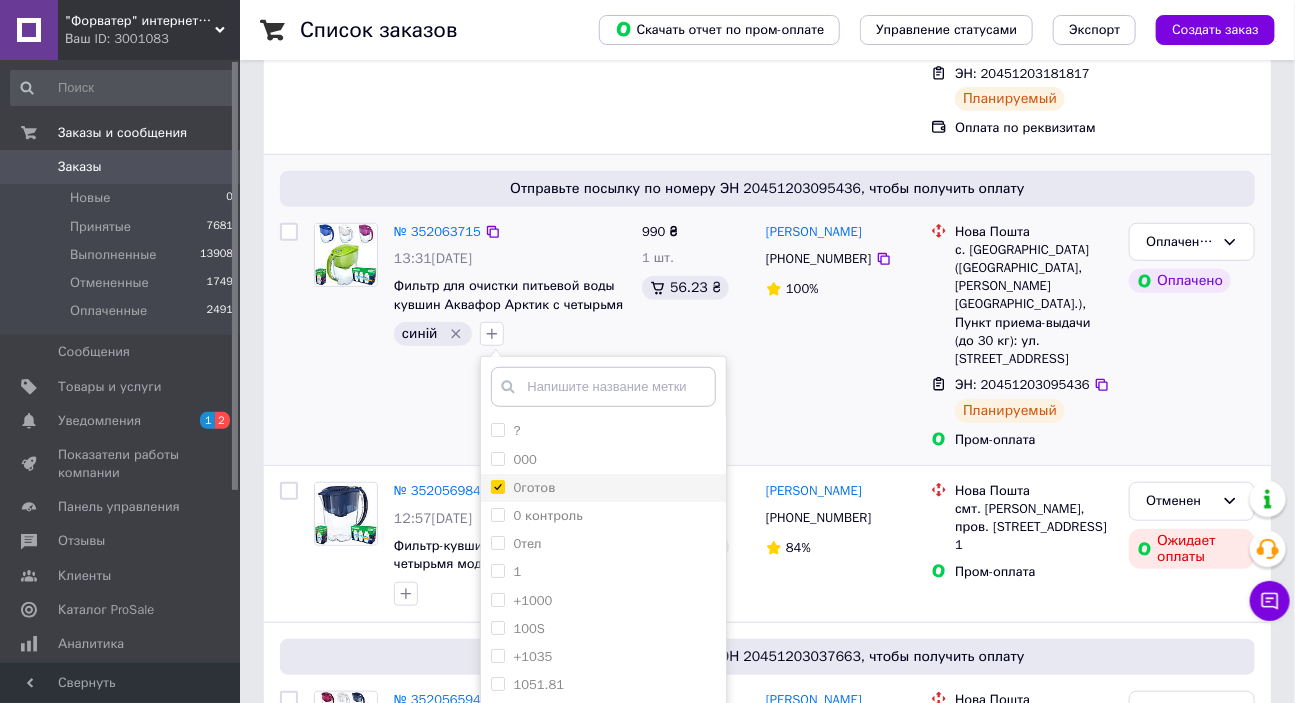 checkbox on "true" 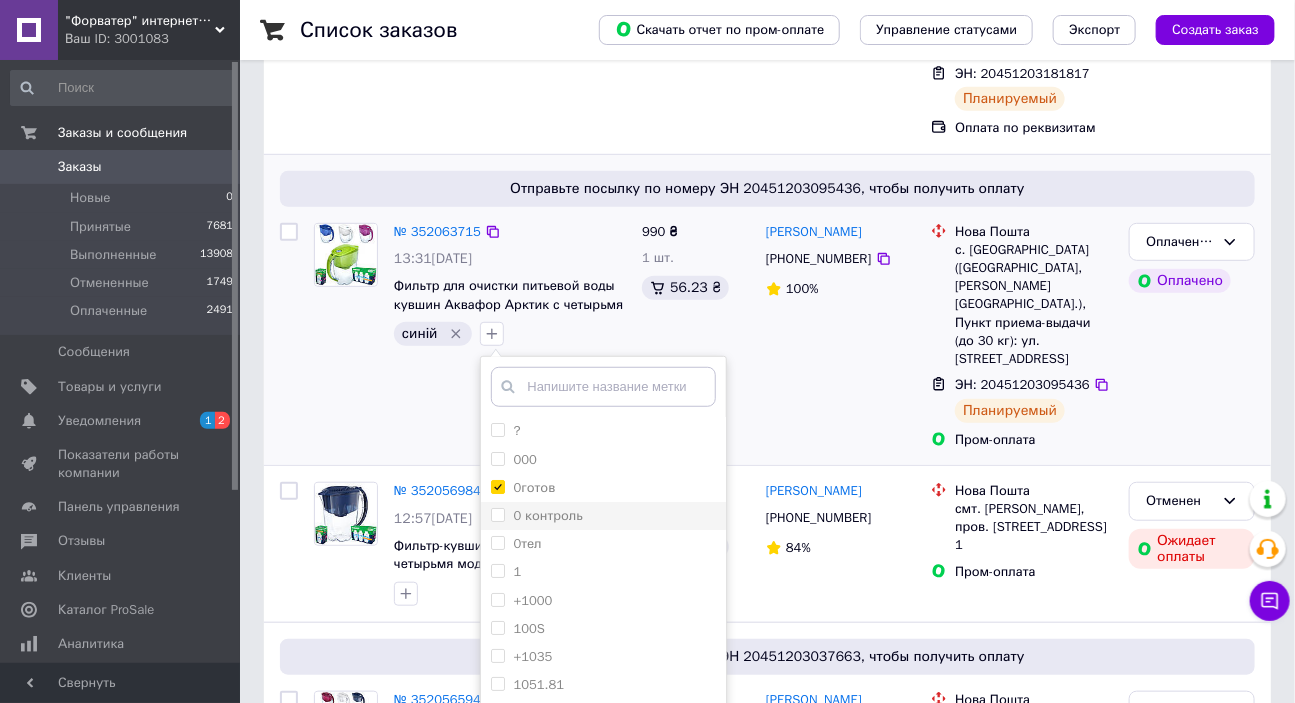 click on "0 контроль" at bounding box center (497, 514) 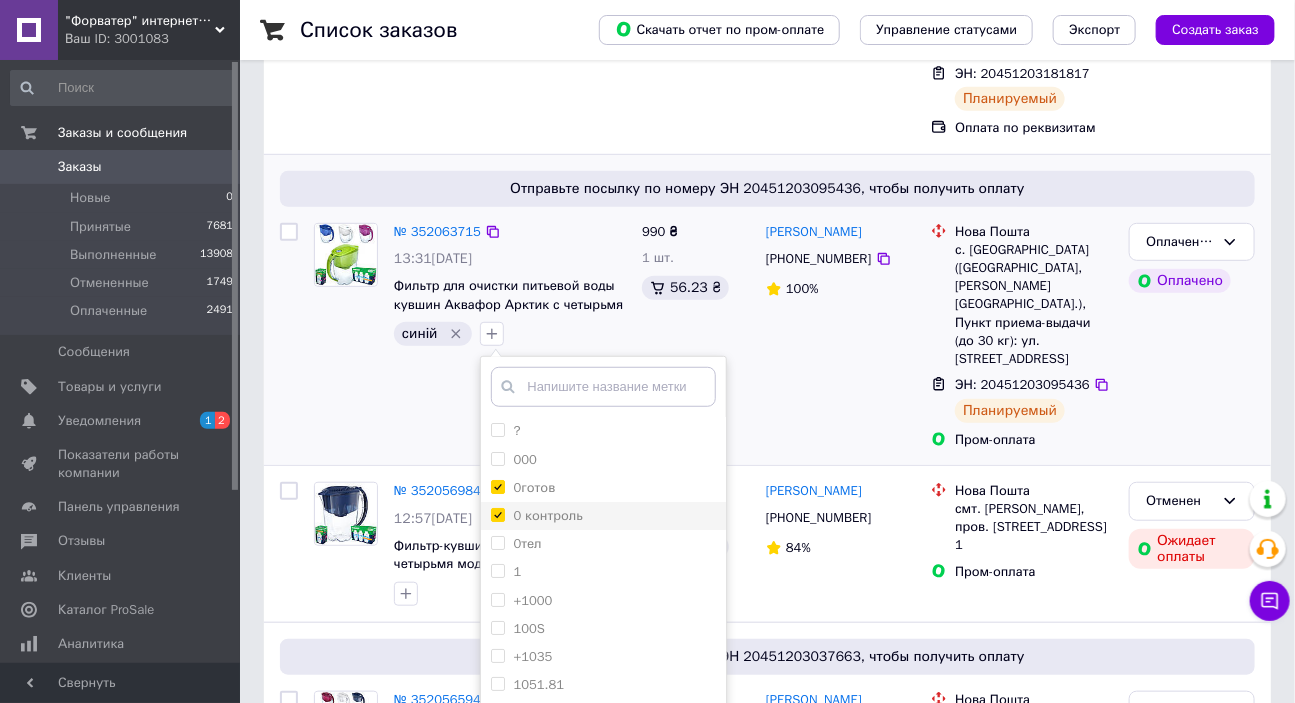 checkbox on "true" 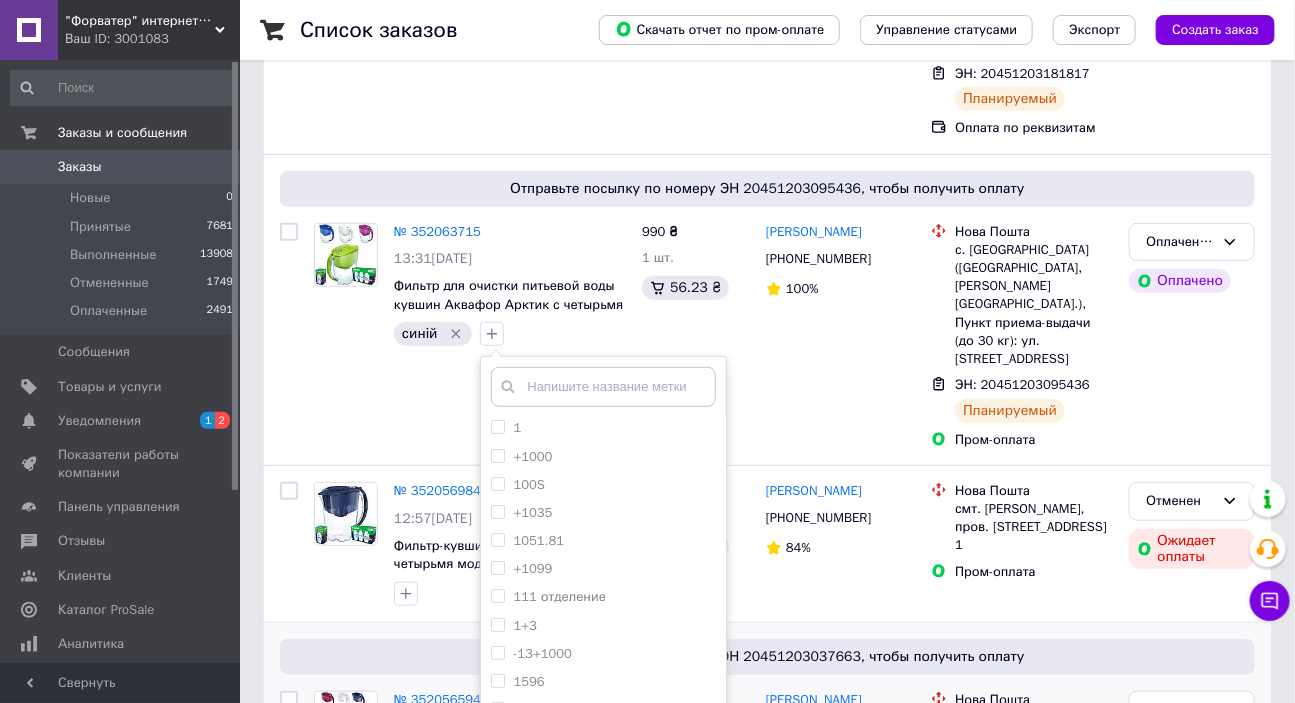 scroll, scrollTop: 242, scrollLeft: 0, axis: vertical 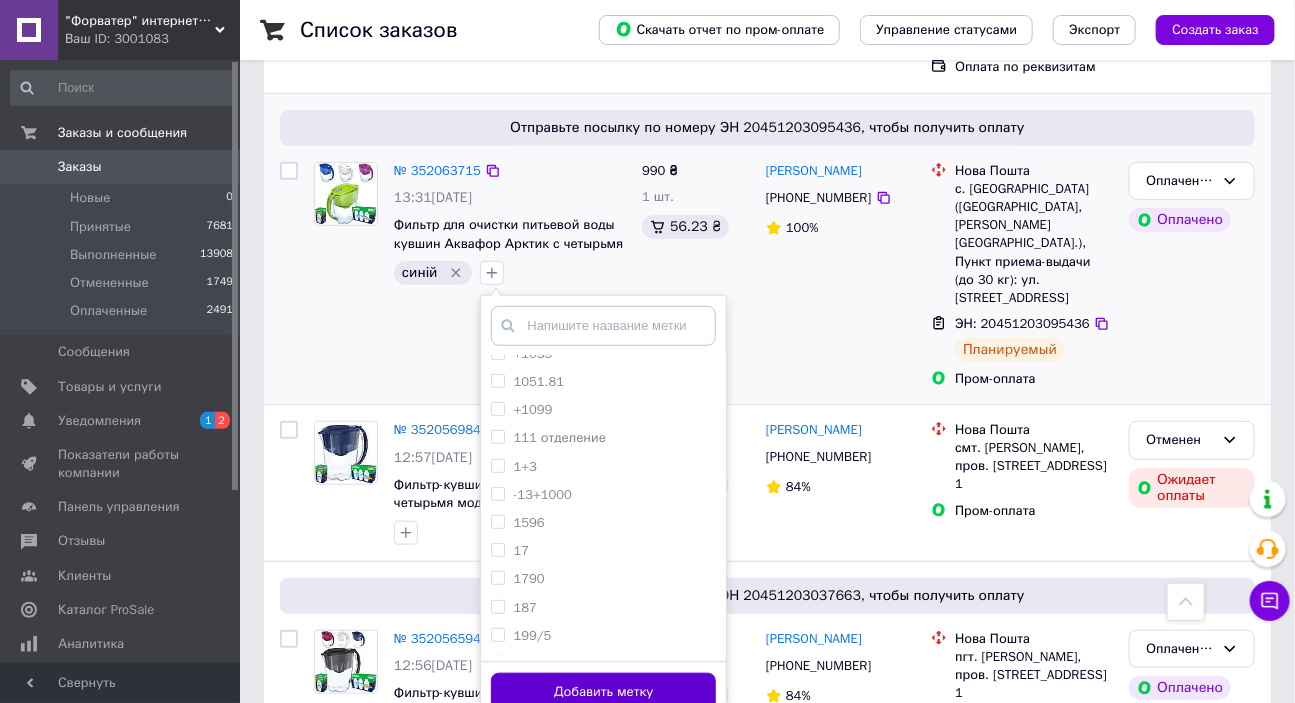 click on "Добавить метку" at bounding box center [603, 692] 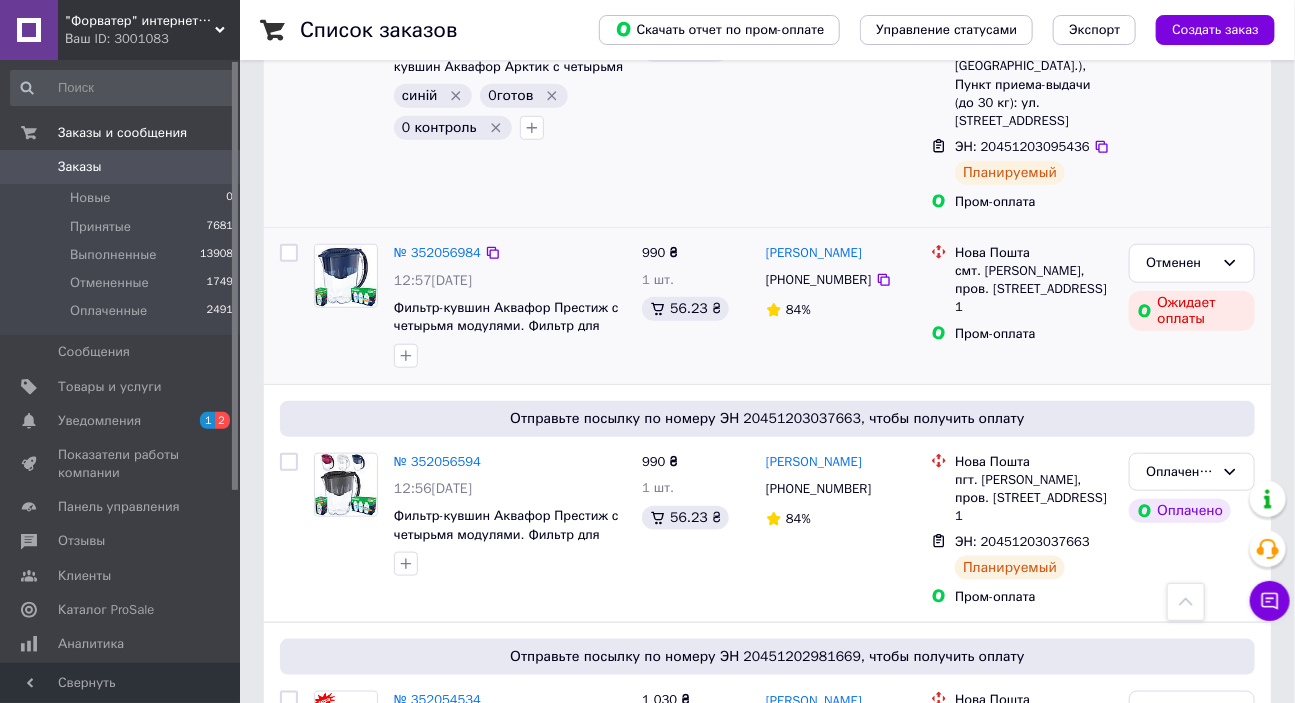 scroll, scrollTop: 666, scrollLeft: 0, axis: vertical 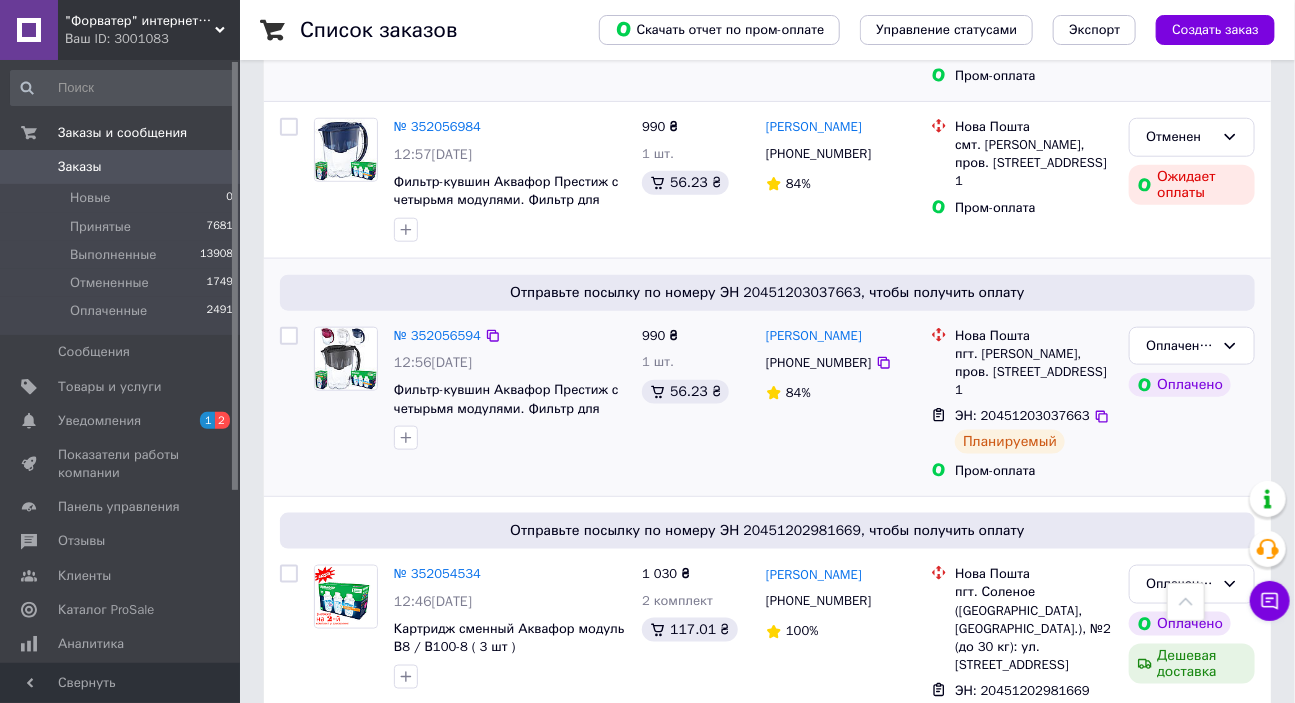 click at bounding box center (406, 438) 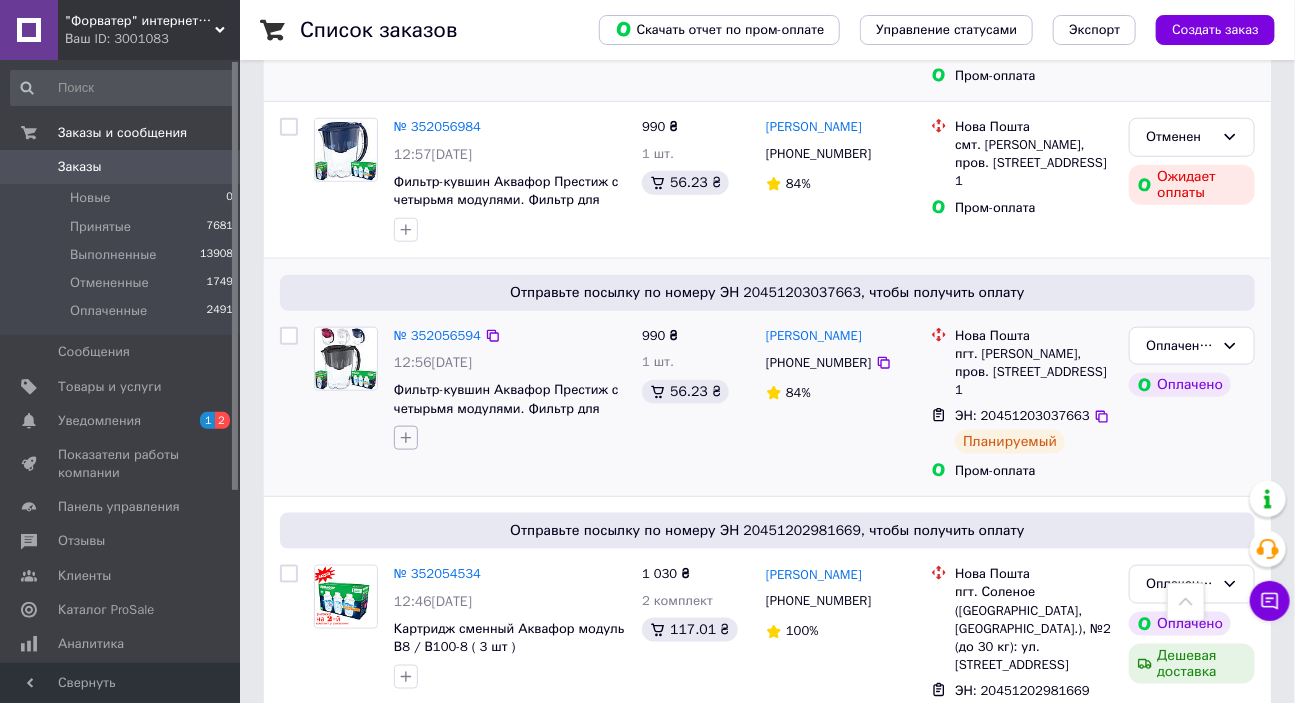 click 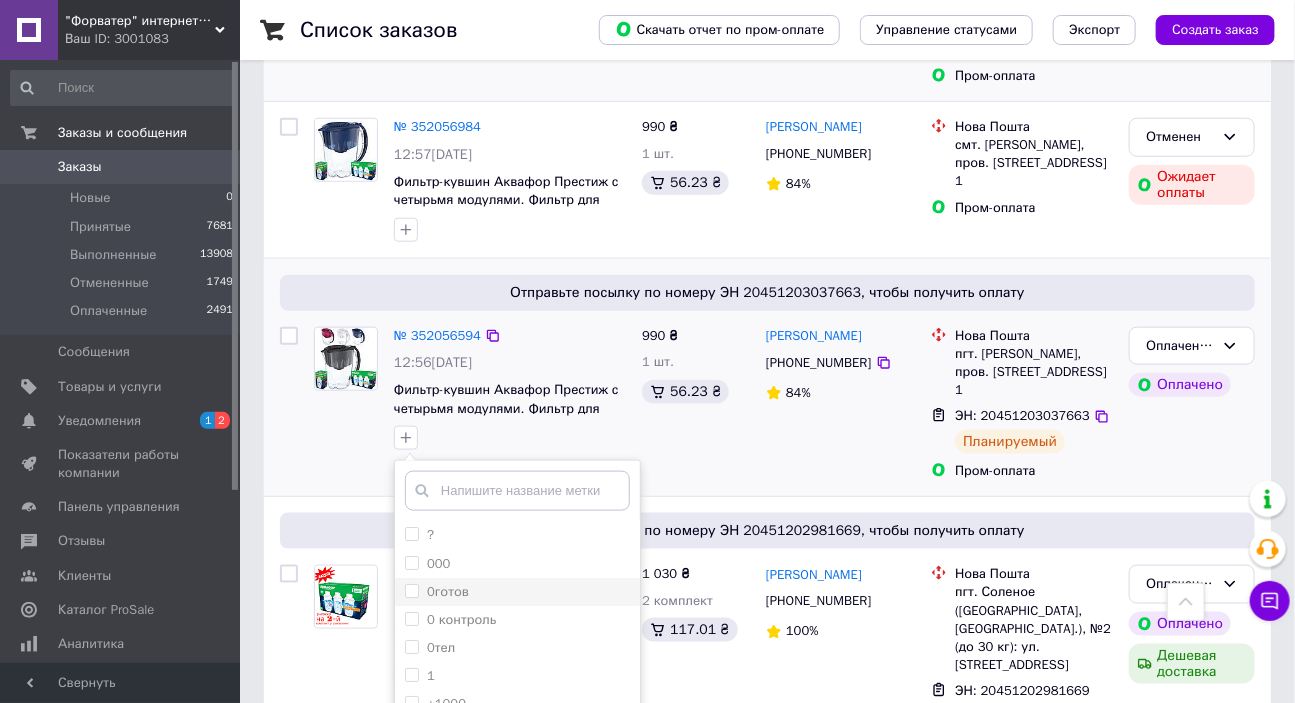 click on "0готов" at bounding box center [411, 590] 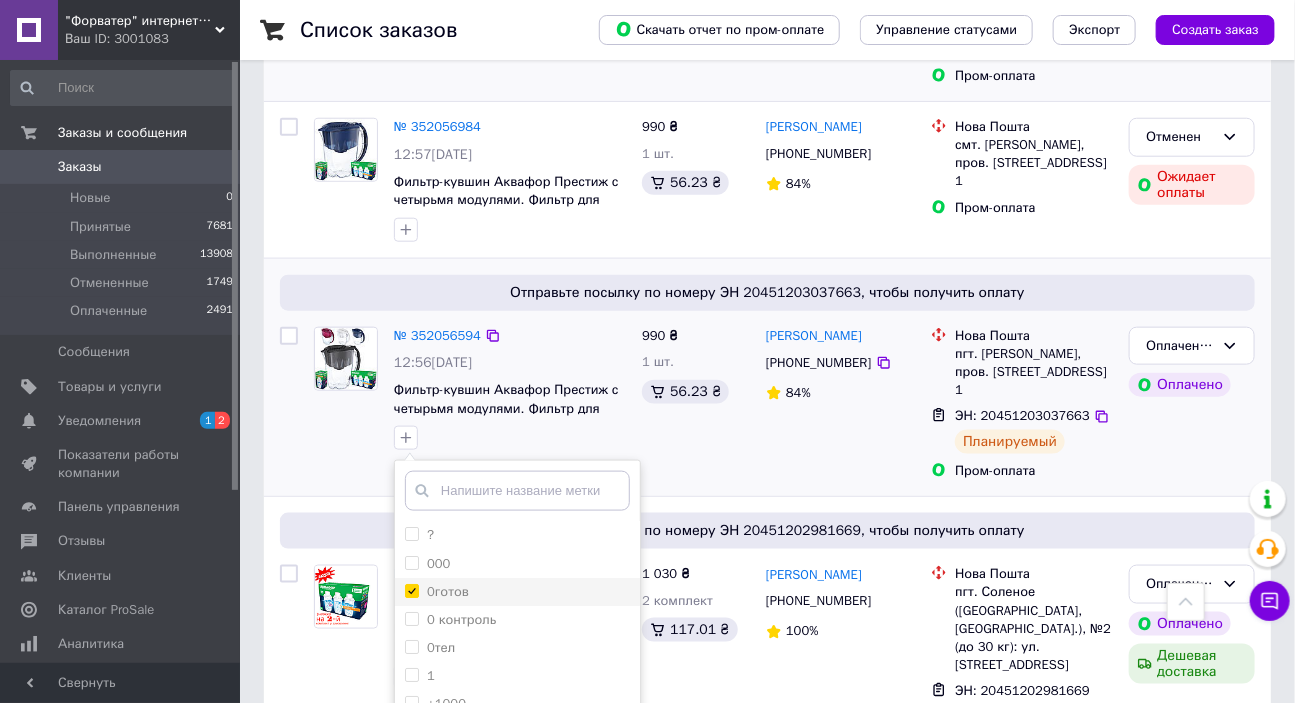 checkbox on "true" 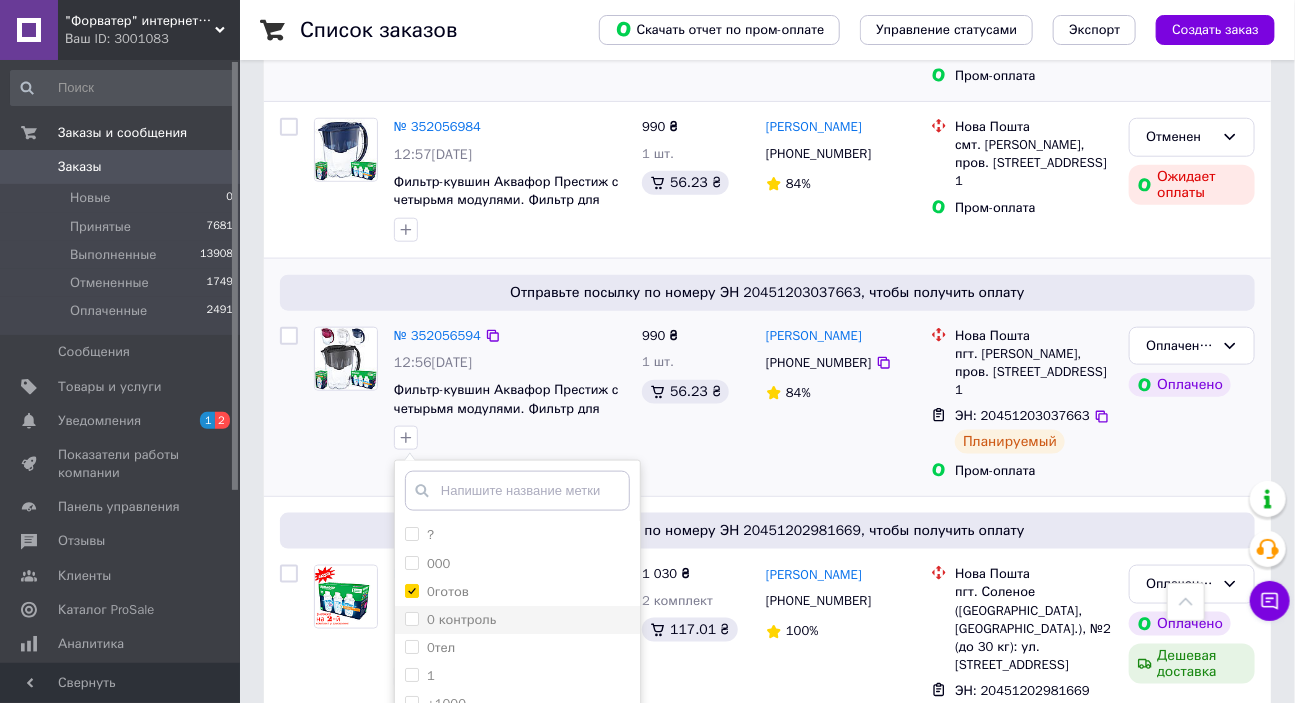 click on "0 контроль" at bounding box center (411, 618) 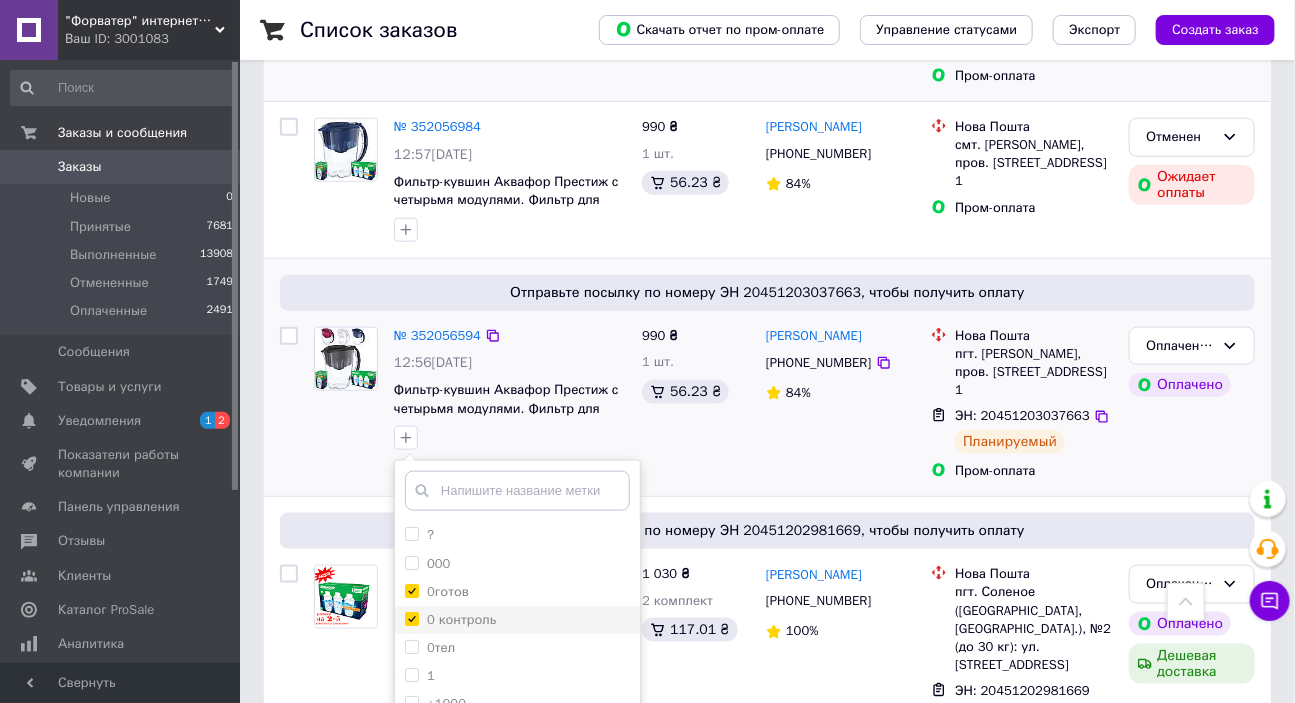 checkbox on "true" 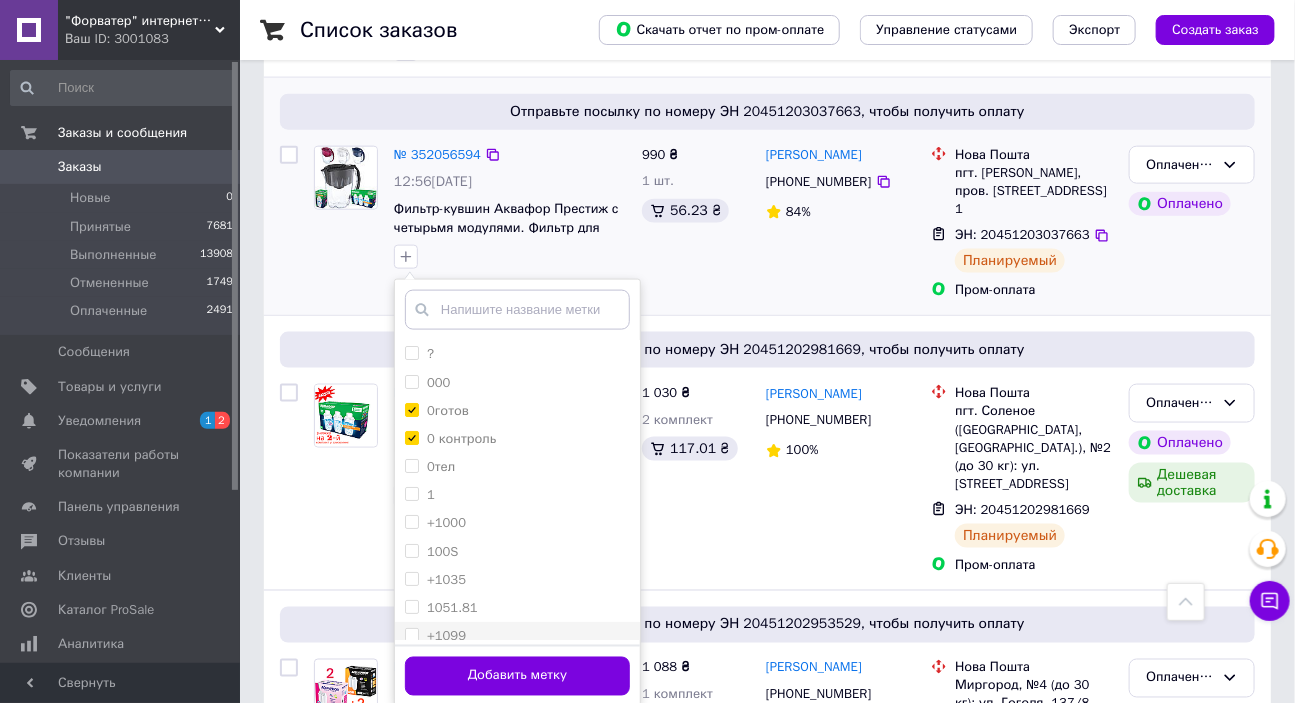 scroll, scrollTop: 848, scrollLeft: 0, axis: vertical 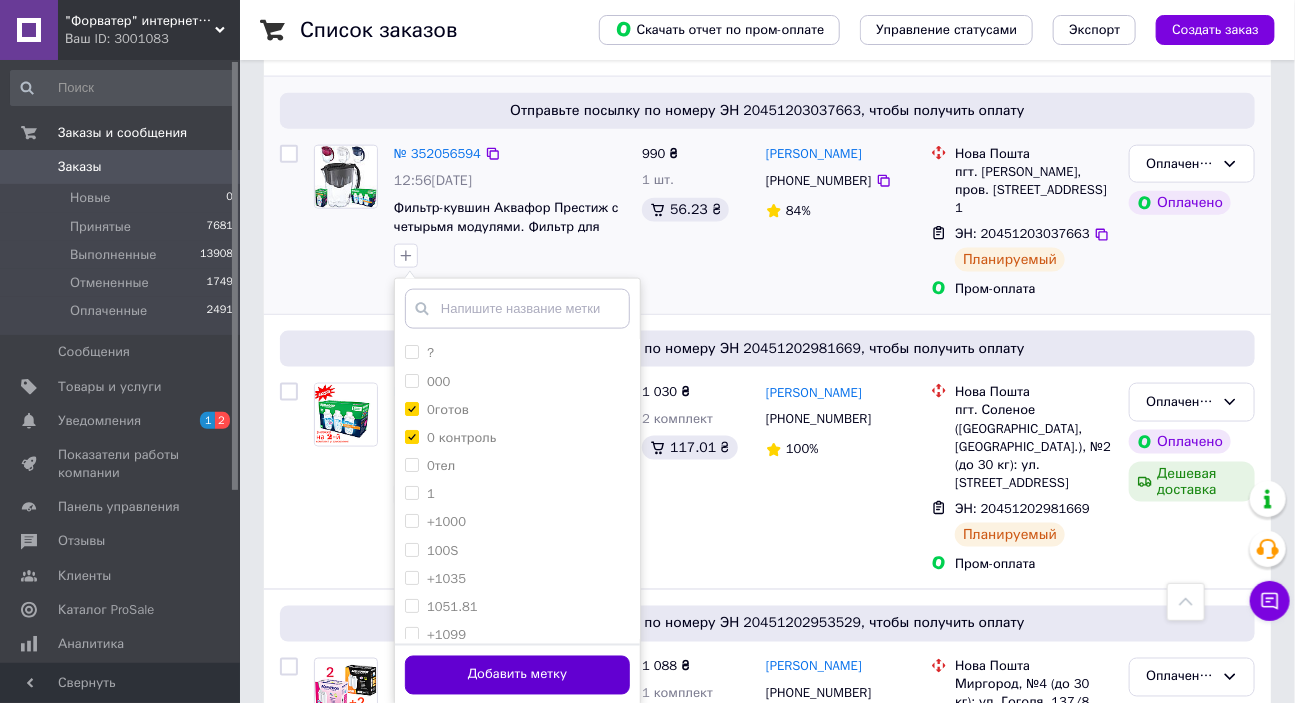 click on "Добавить метку" at bounding box center (517, 675) 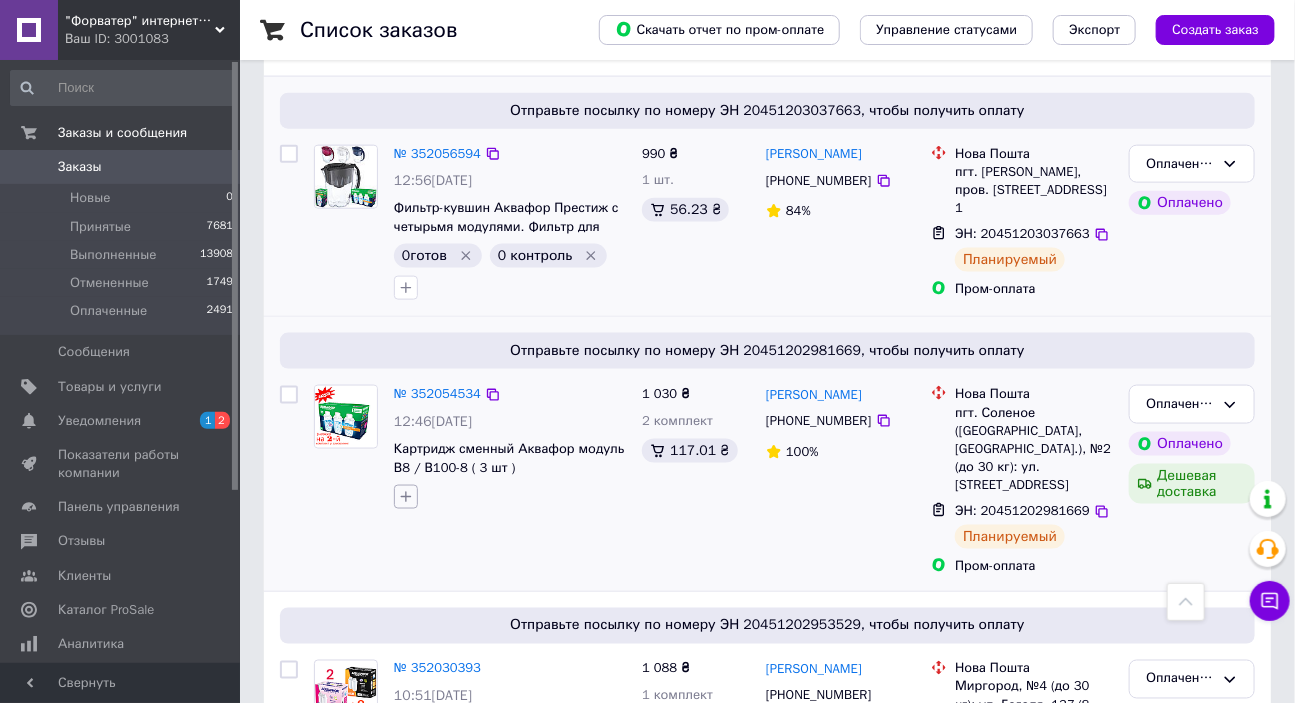 click 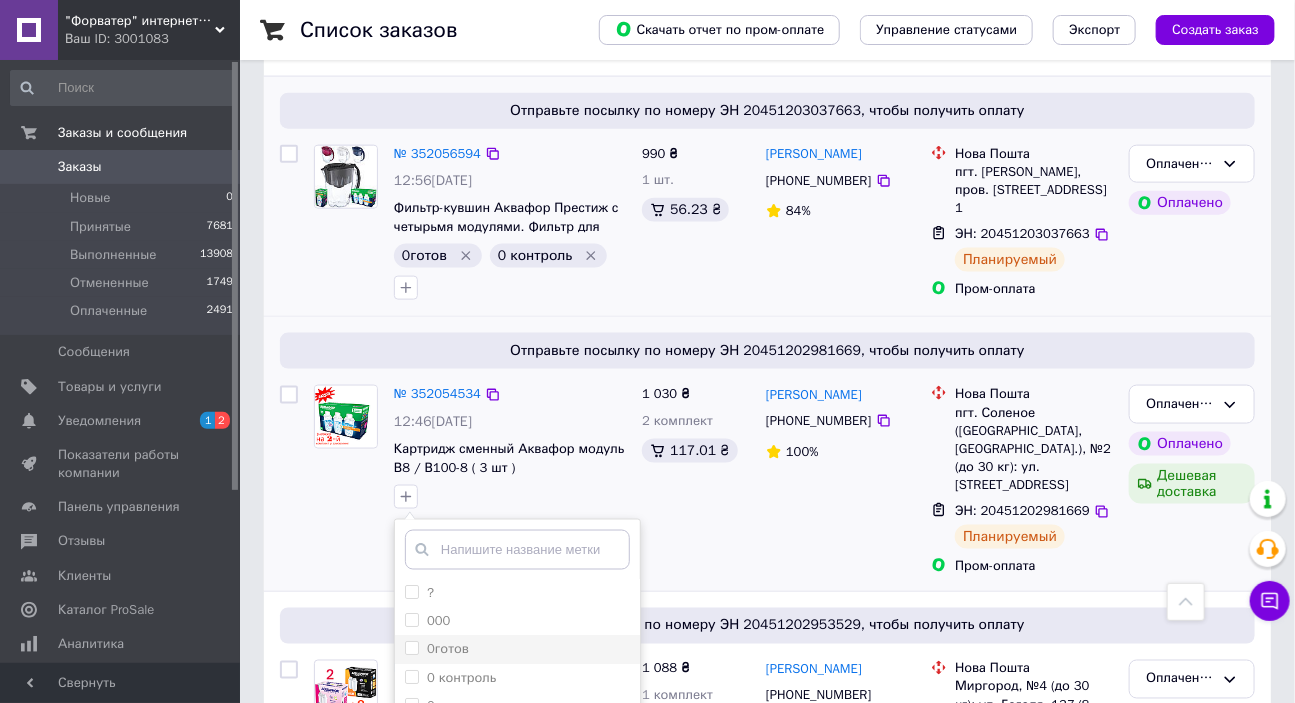 click on "0готов" at bounding box center [411, 648] 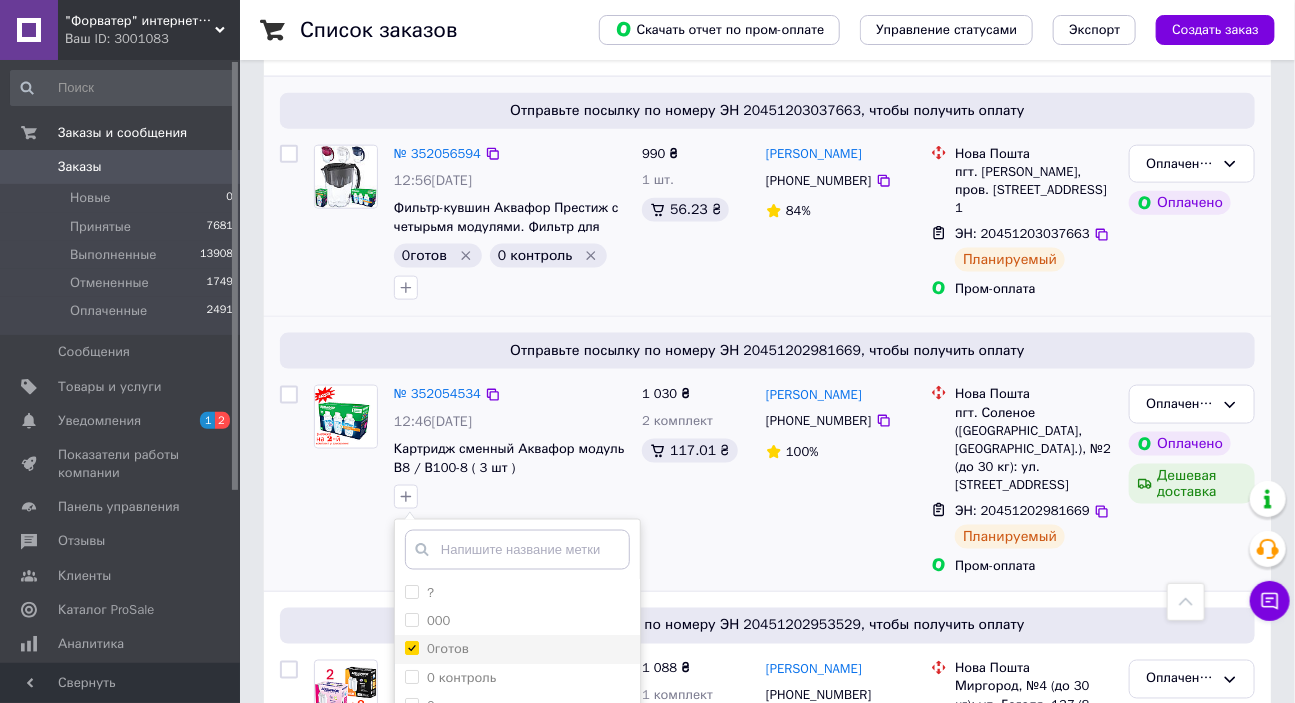 checkbox on "true" 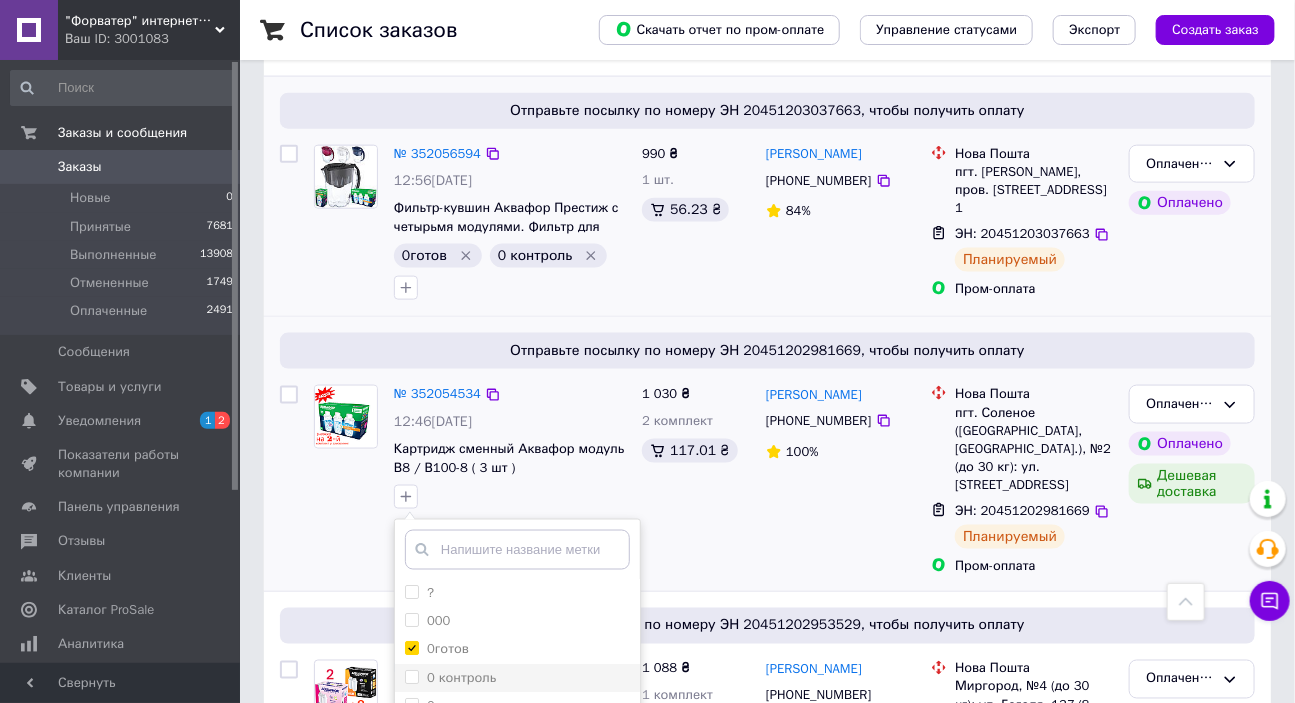 click on "0 контроль" at bounding box center [411, 677] 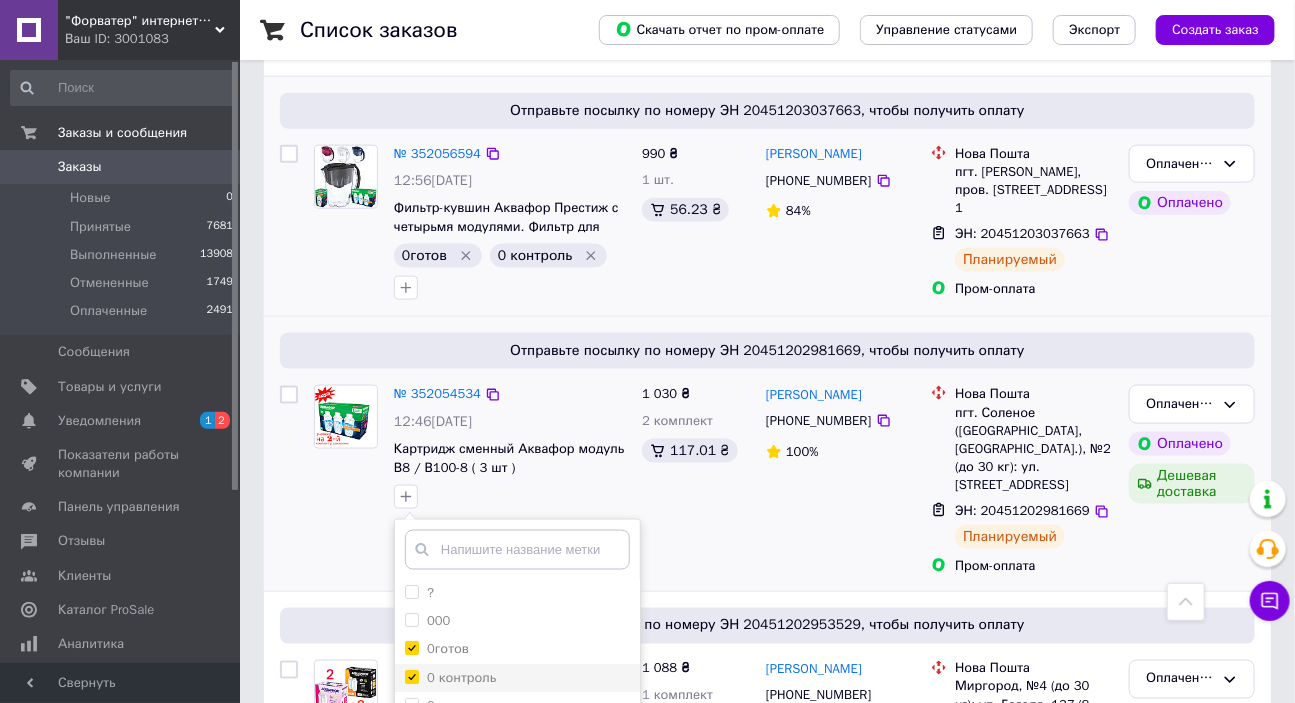 checkbox on "true" 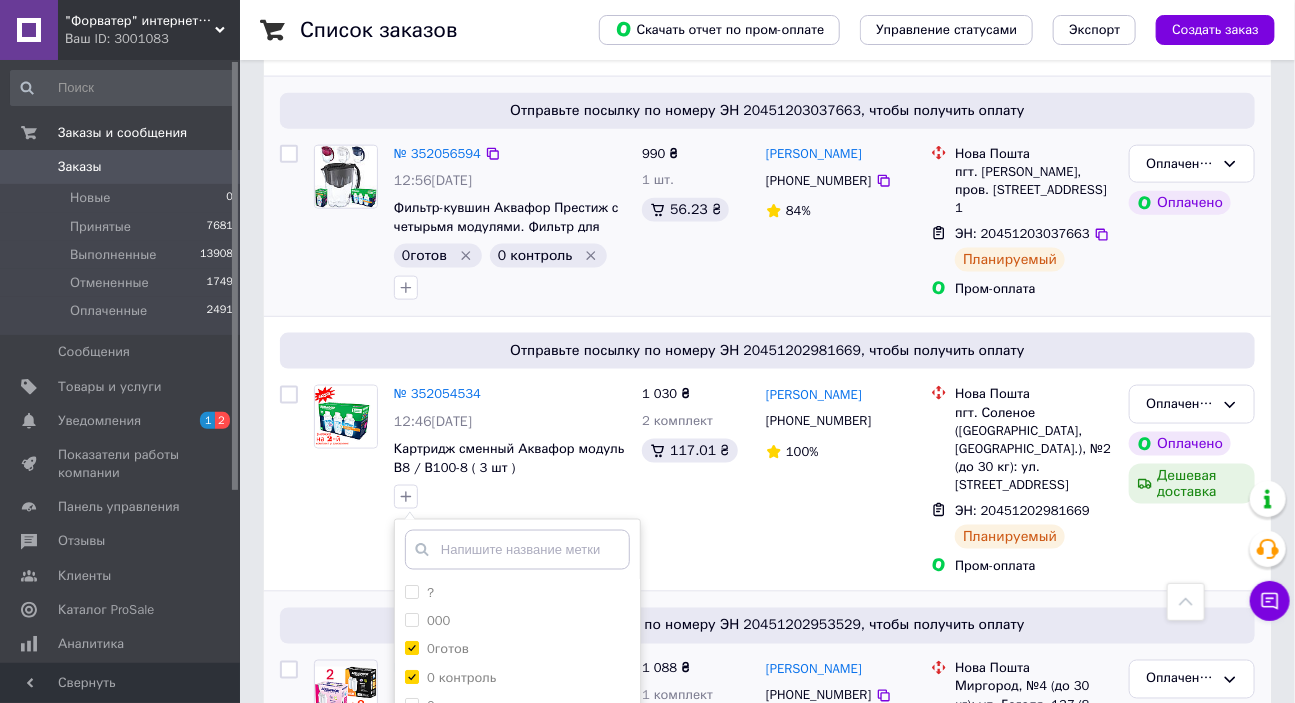 scroll, scrollTop: 1151, scrollLeft: 0, axis: vertical 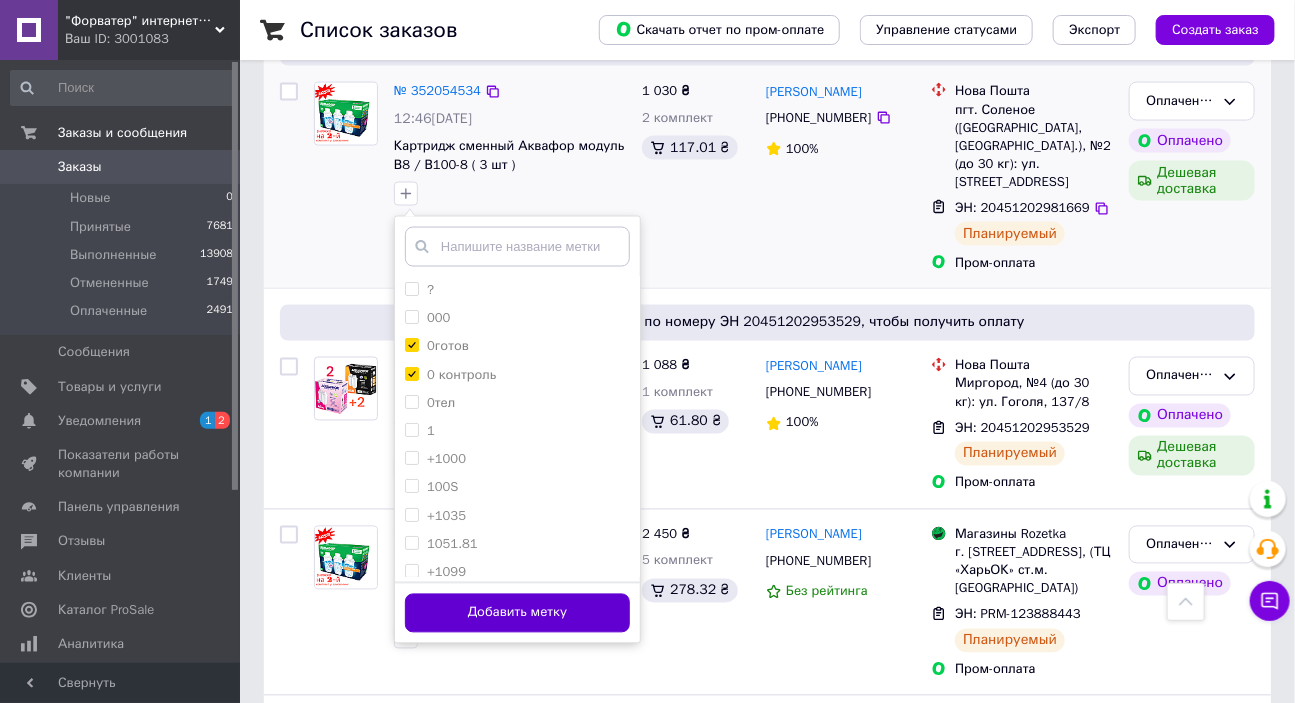 click on "Добавить метку" at bounding box center [517, 613] 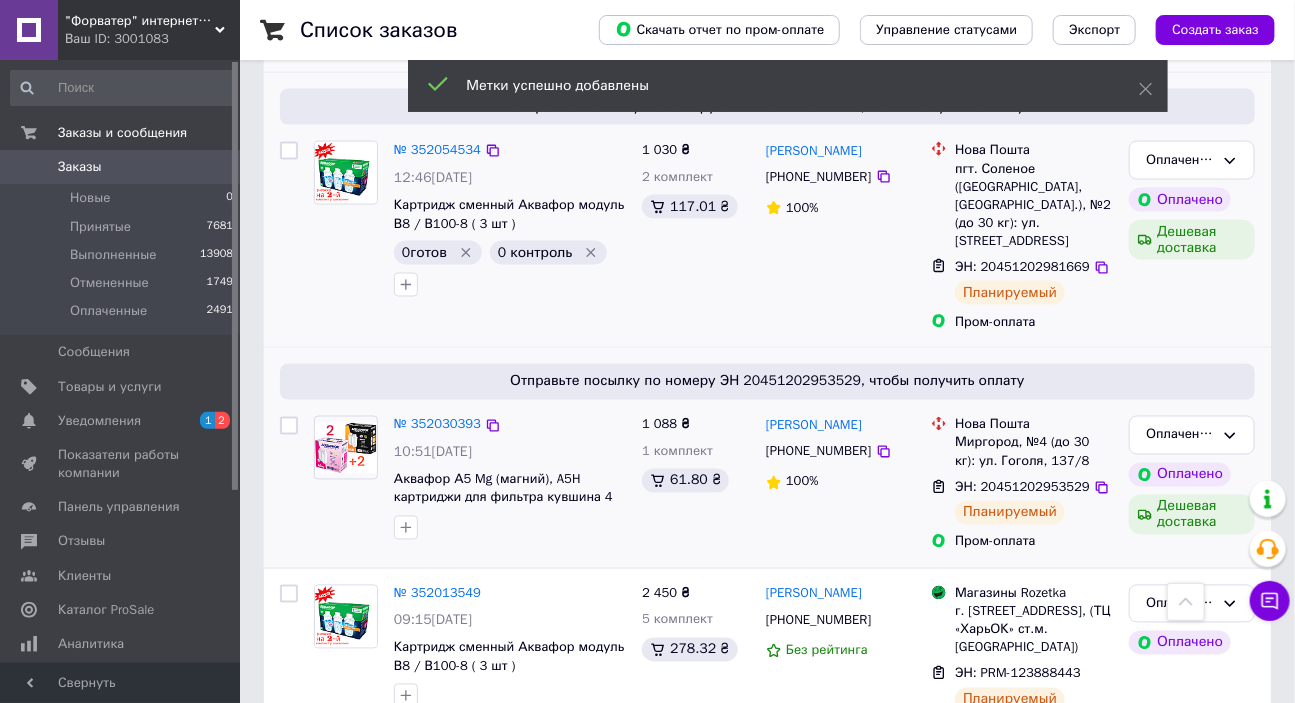 scroll, scrollTop: 1090, scrollLeft: 0, axis: vertical 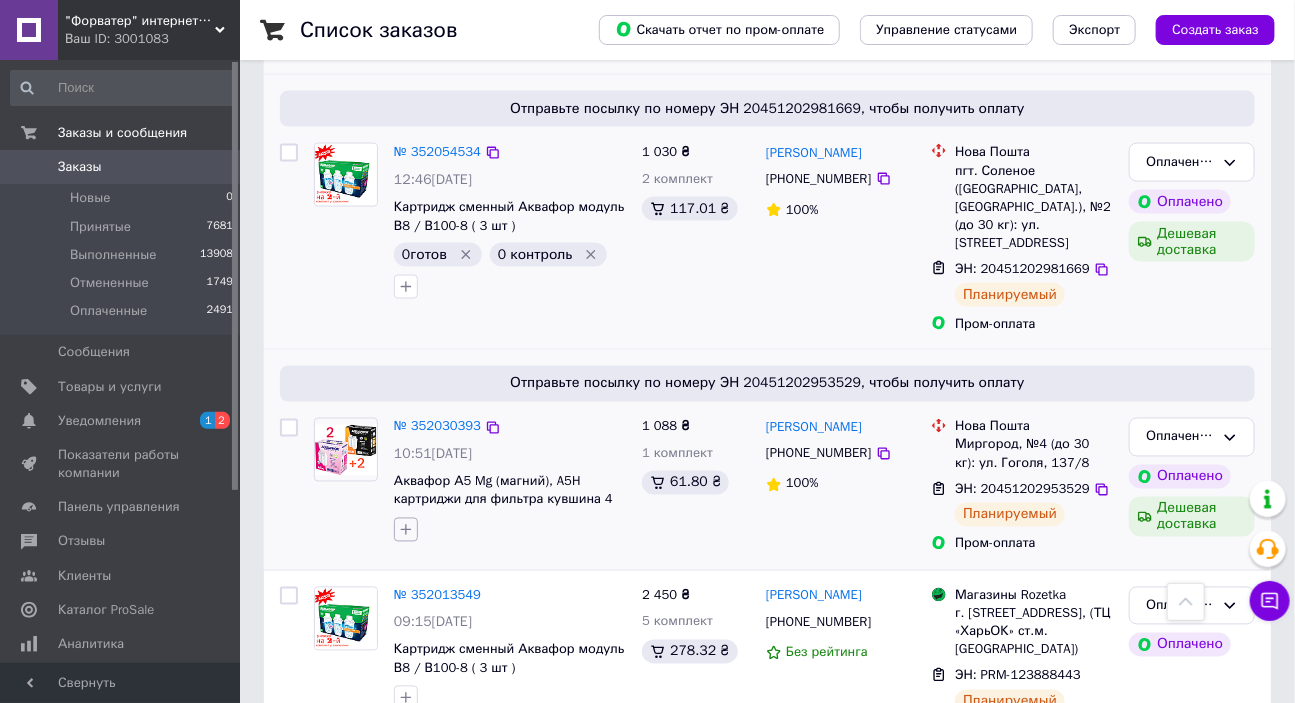 click 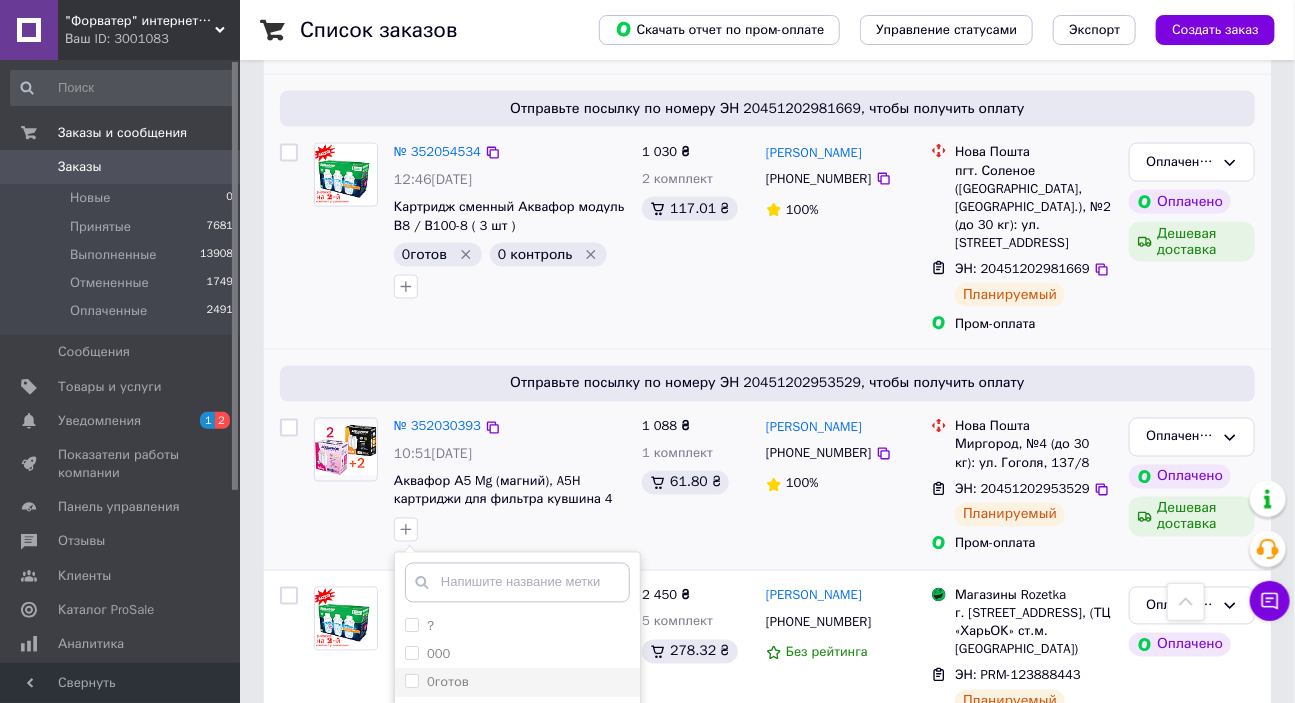 click on "0готов" at bounding box center [411, 681] 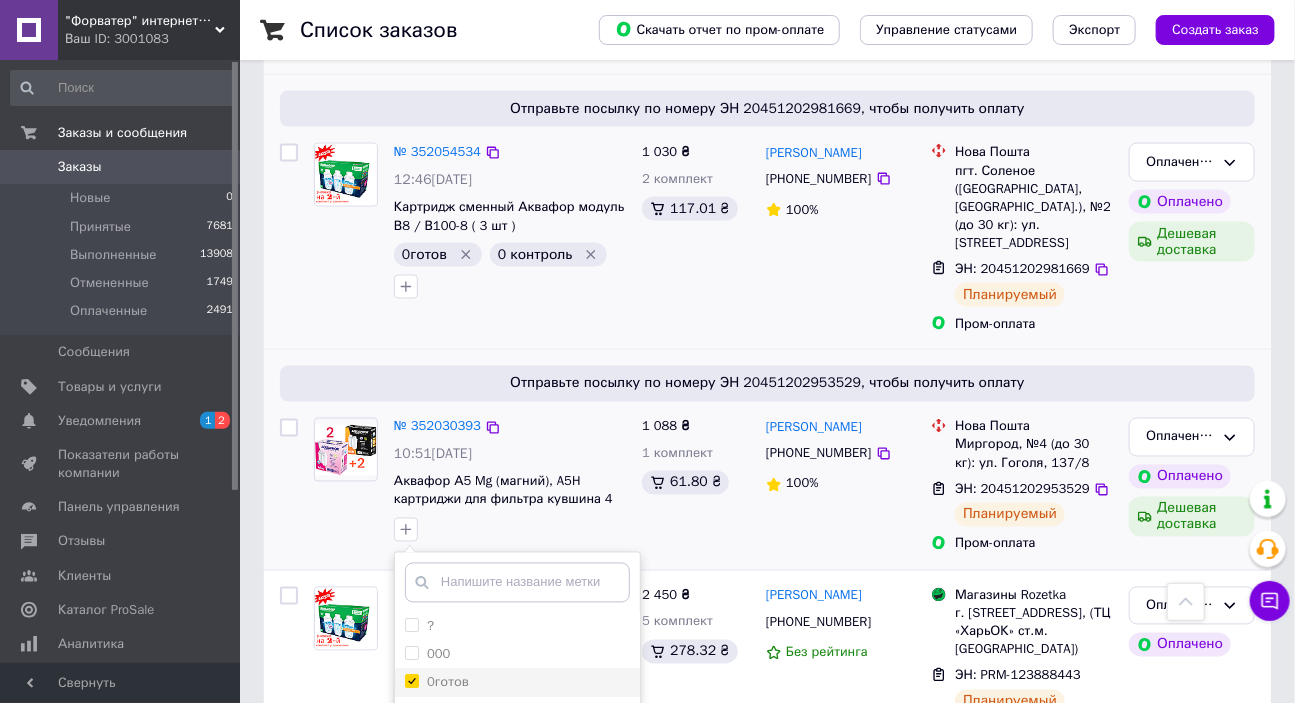 checkbox on "true" 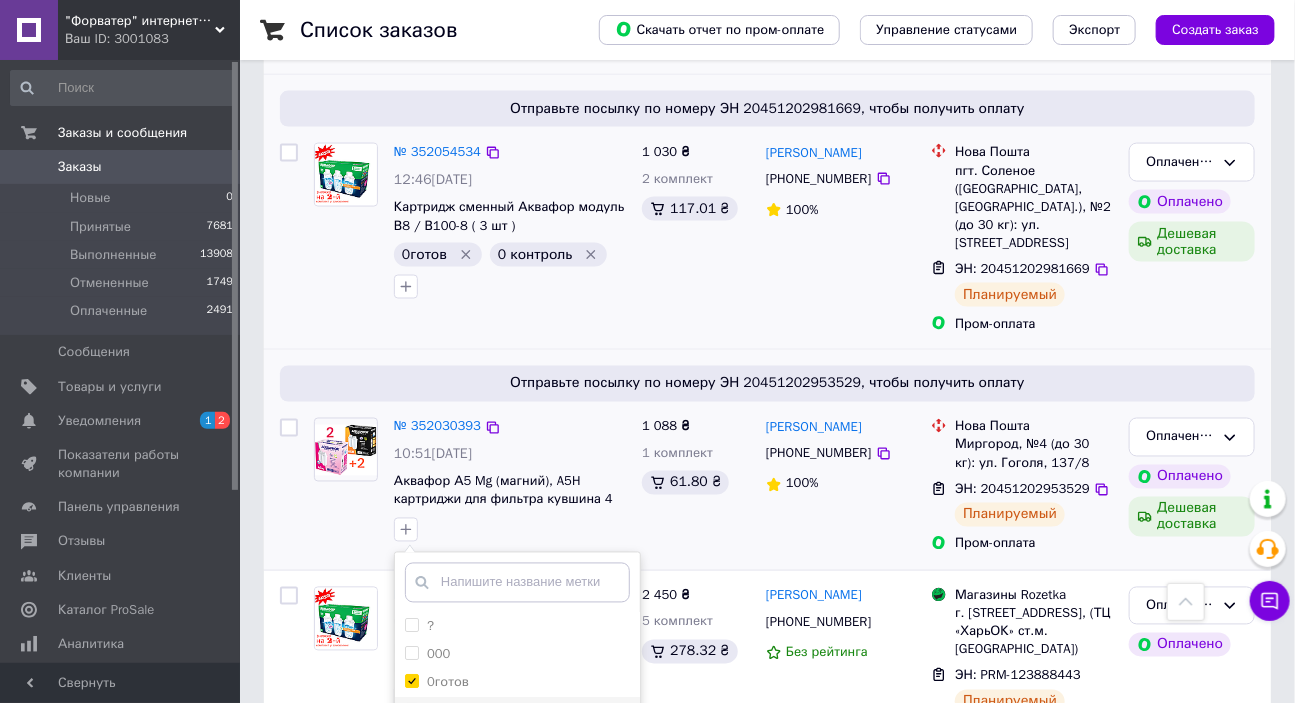 click on "0 контроль" at bounding box center [411, 710] 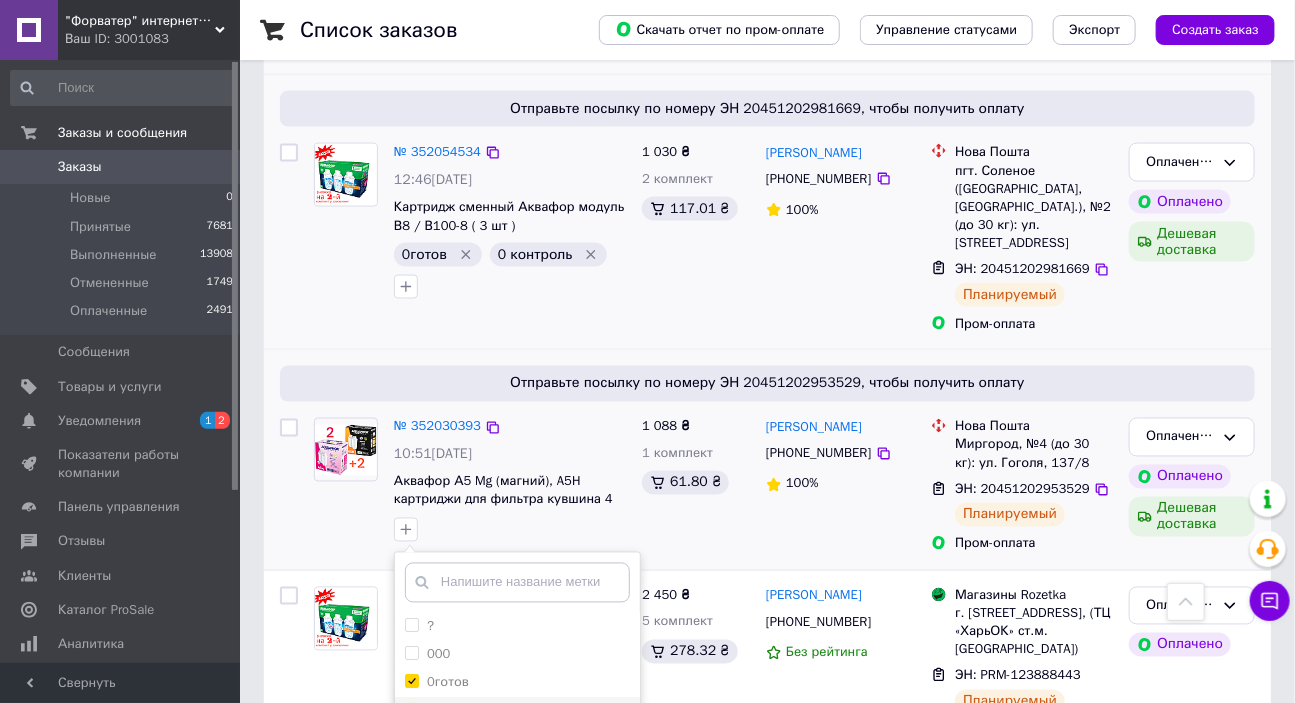 checkbox on "true" 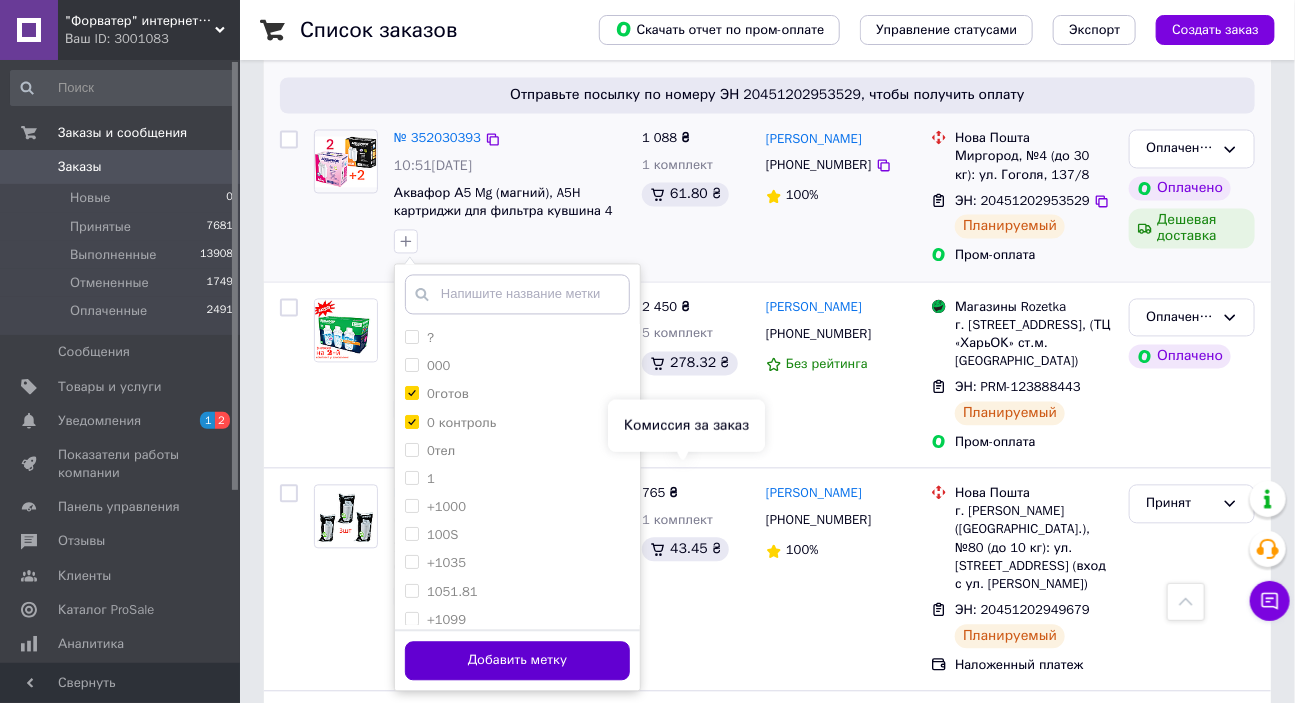 scroll, scrollTop: 1393, scrollLeft: 0, axis: vertical 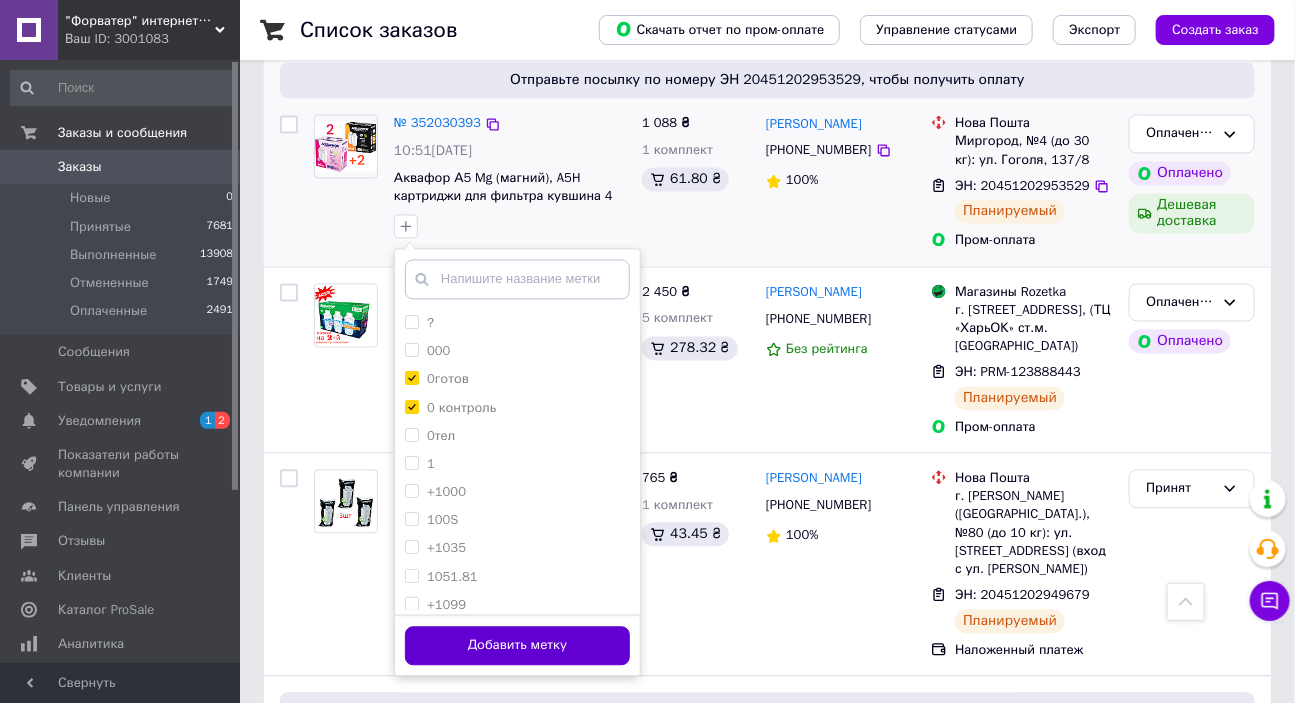 click on "Добавить метку" at bounding box center [517, 646] 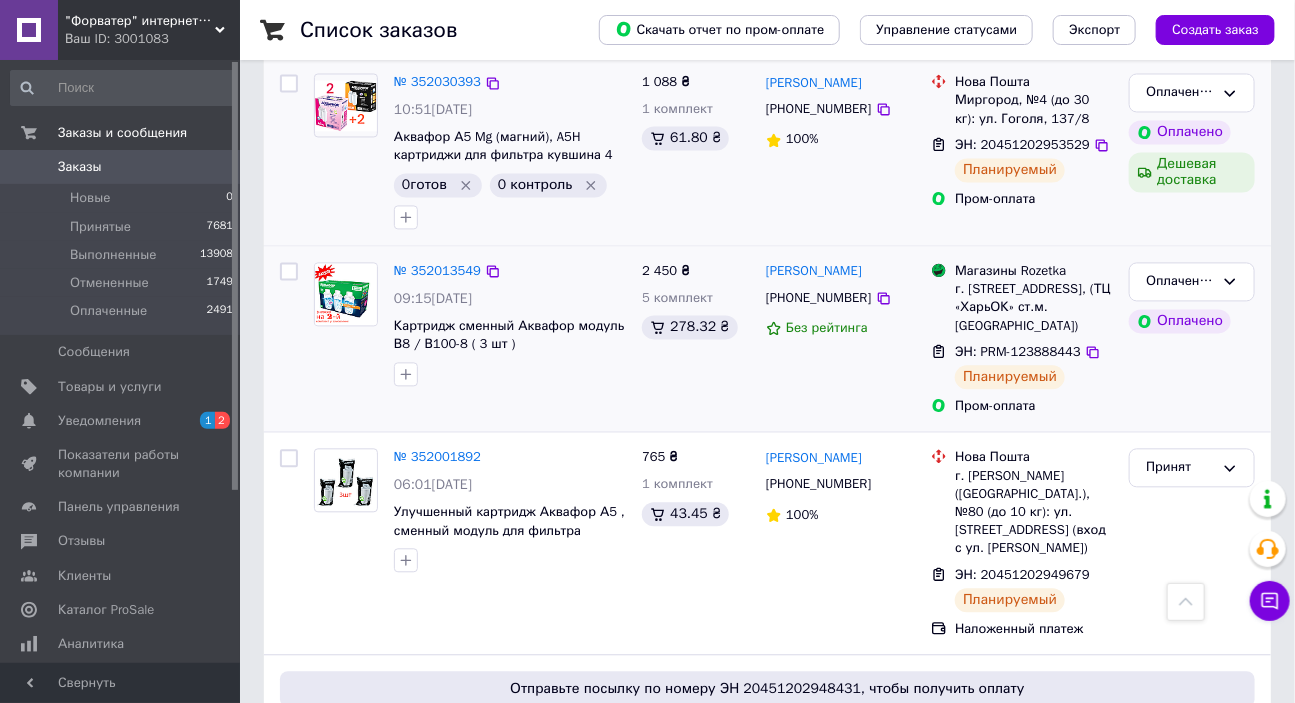scroll, scrollTop: 1454, scrollLeft: 0, axis: vertical 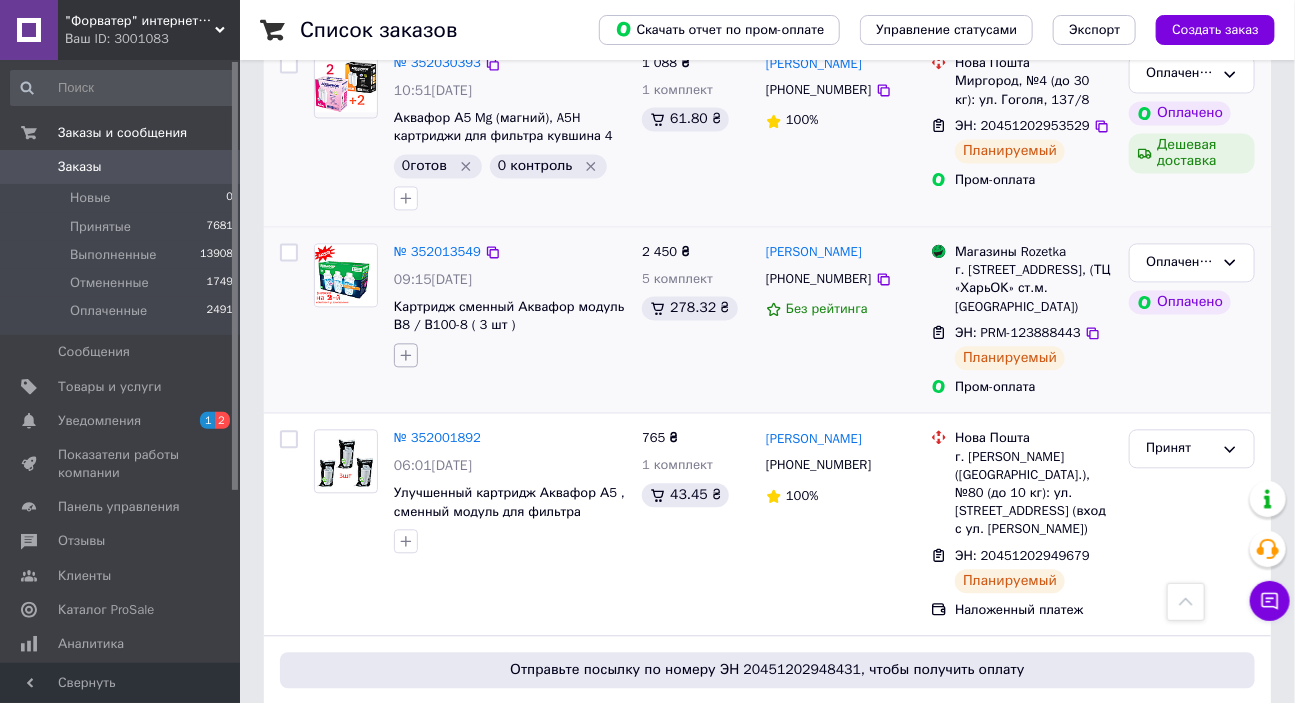 click 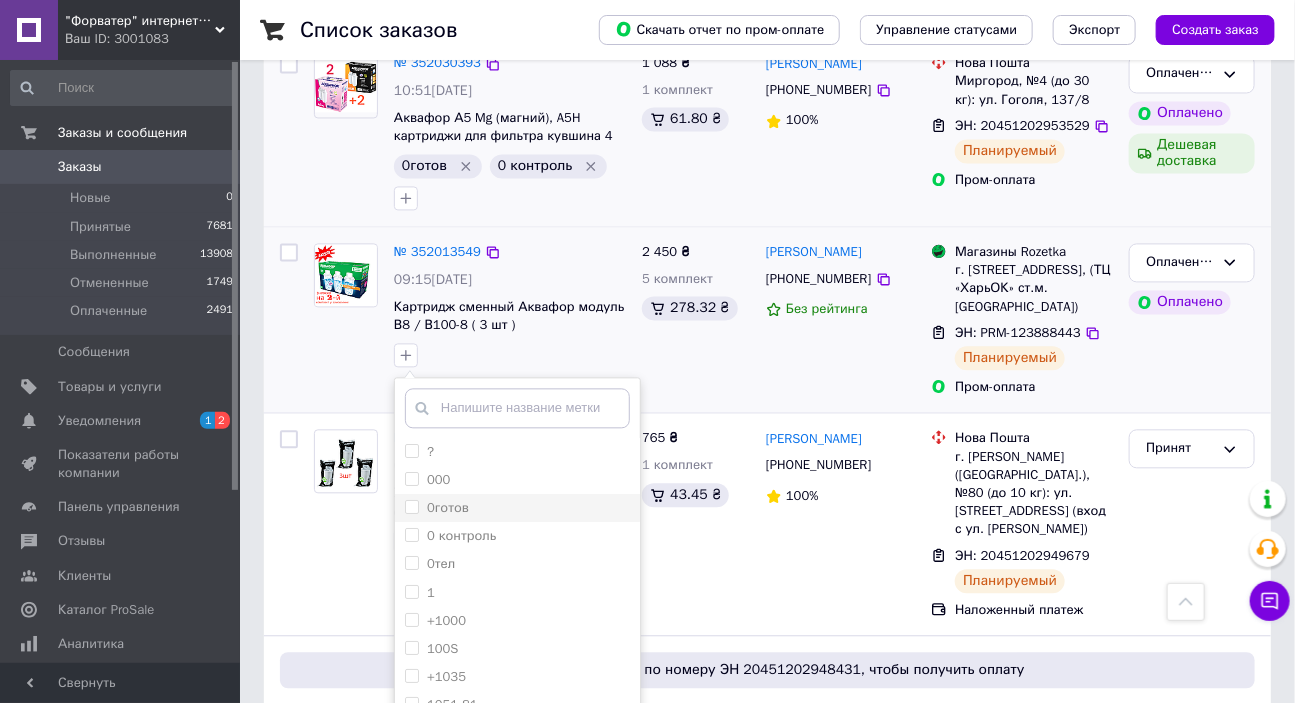 click on "0готов" at bounding box center (411, 506) 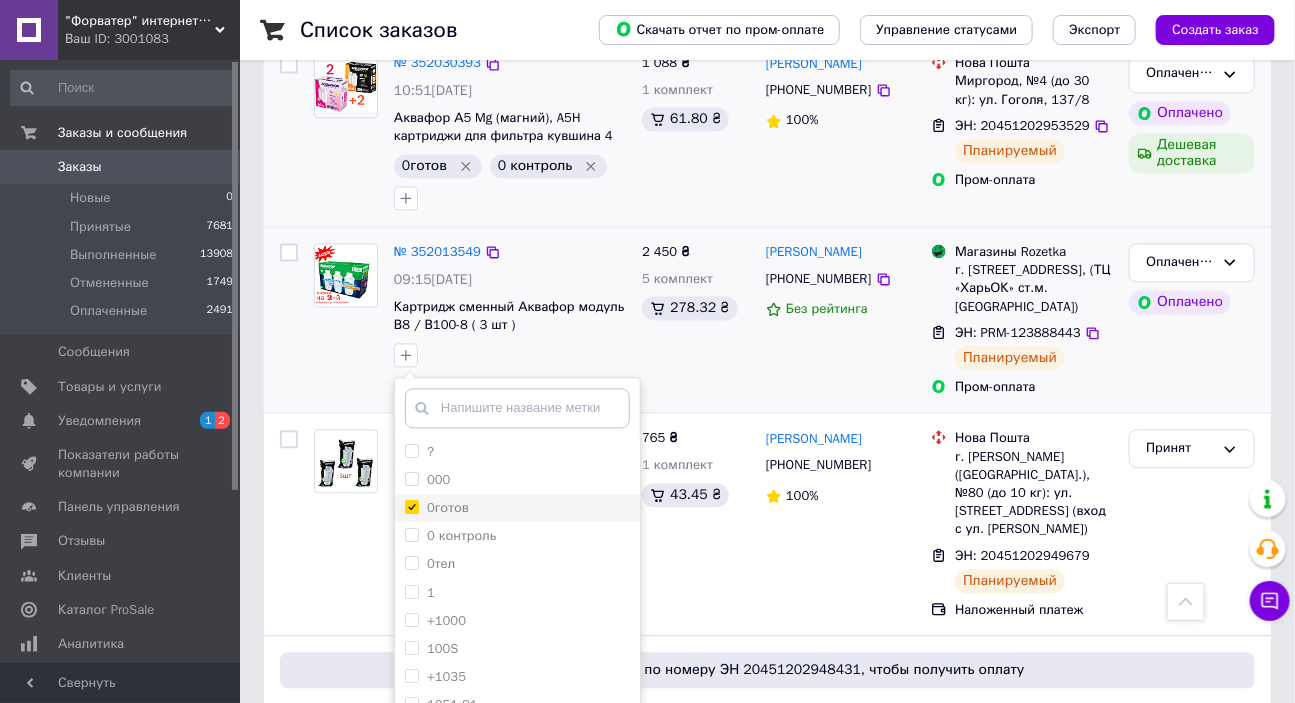 checkbox on "true" 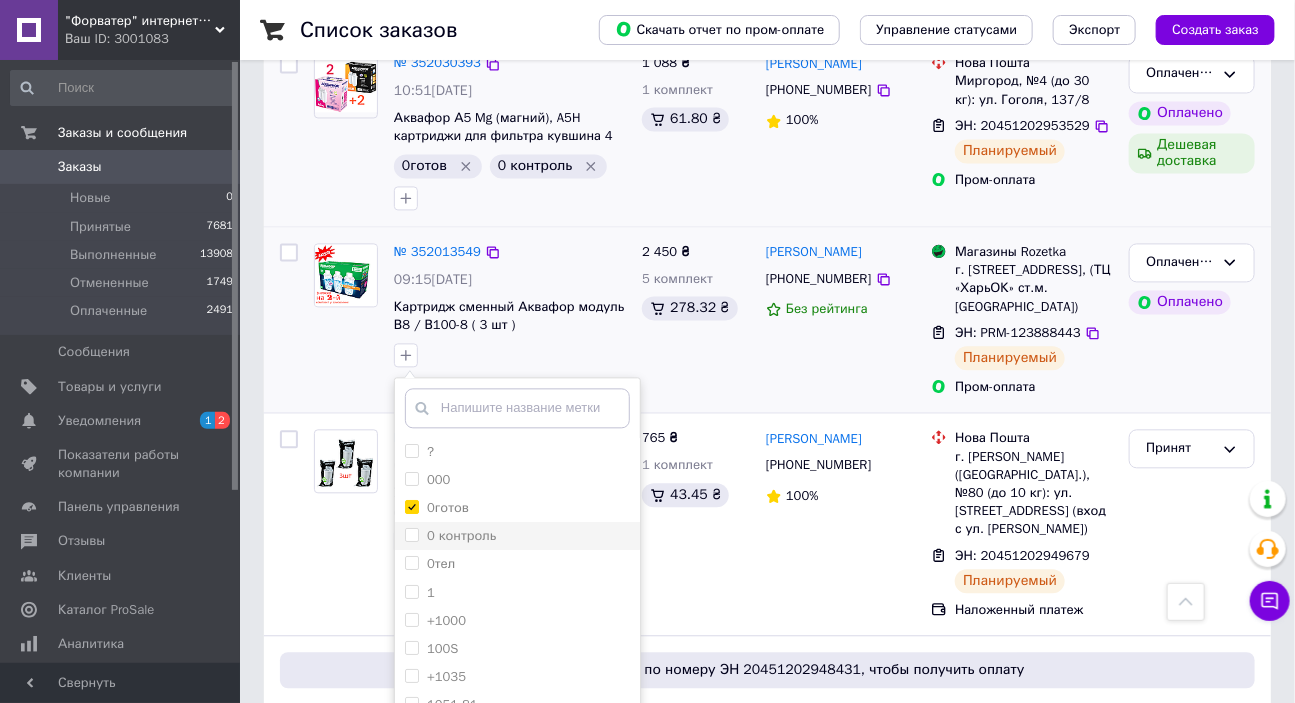 click on "0 контроль" at bounding box center [411, 534] 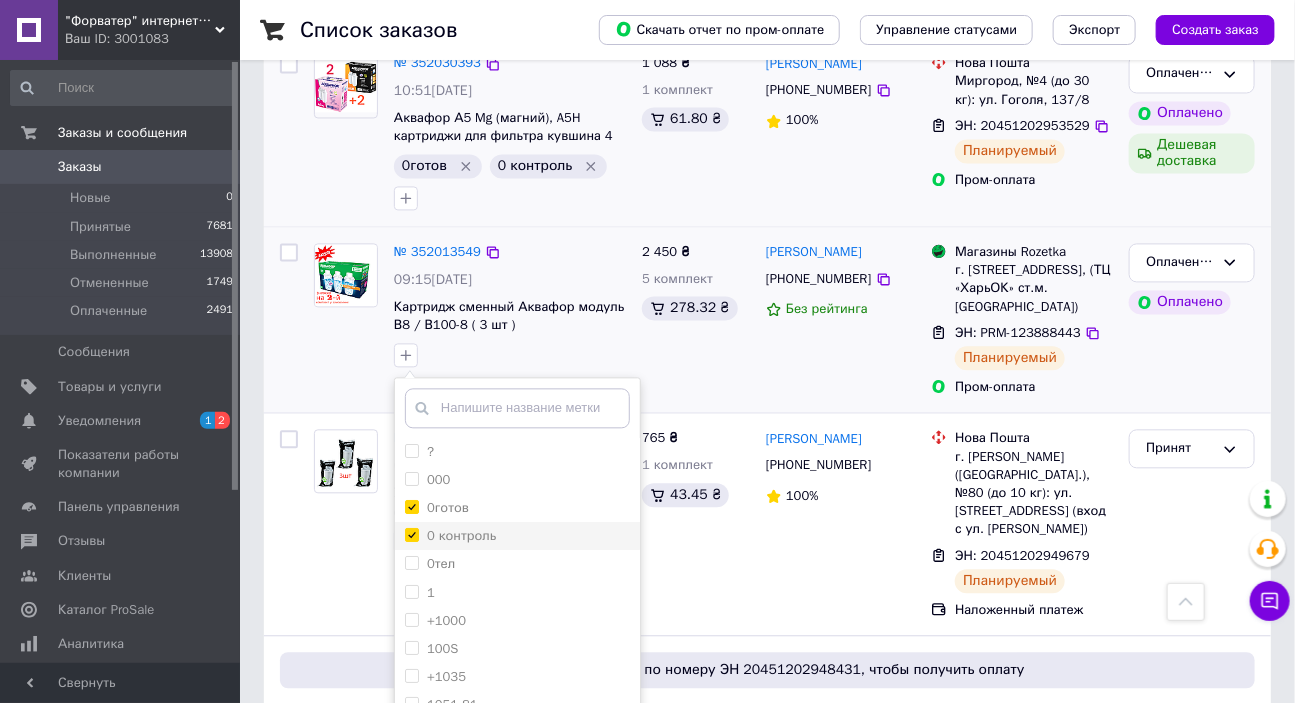 checkbox on "true" 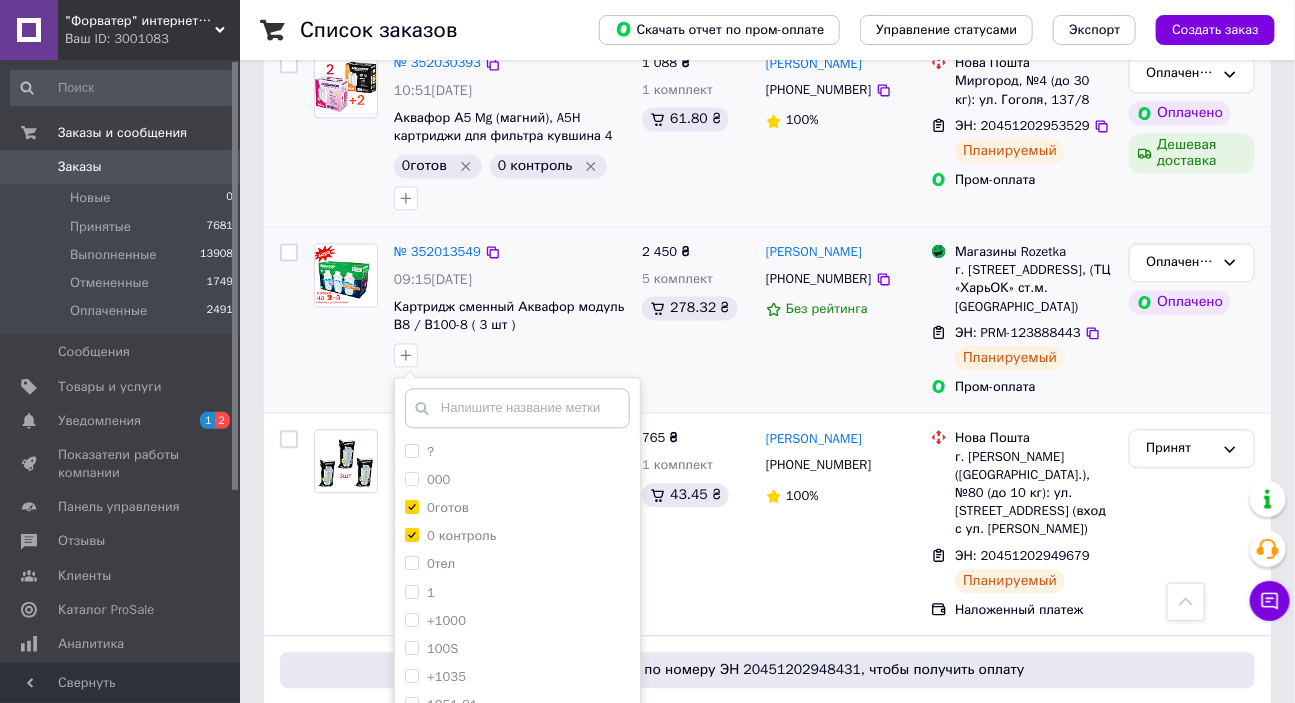 click on "Добавить метку" at bounding box center [517, 774] 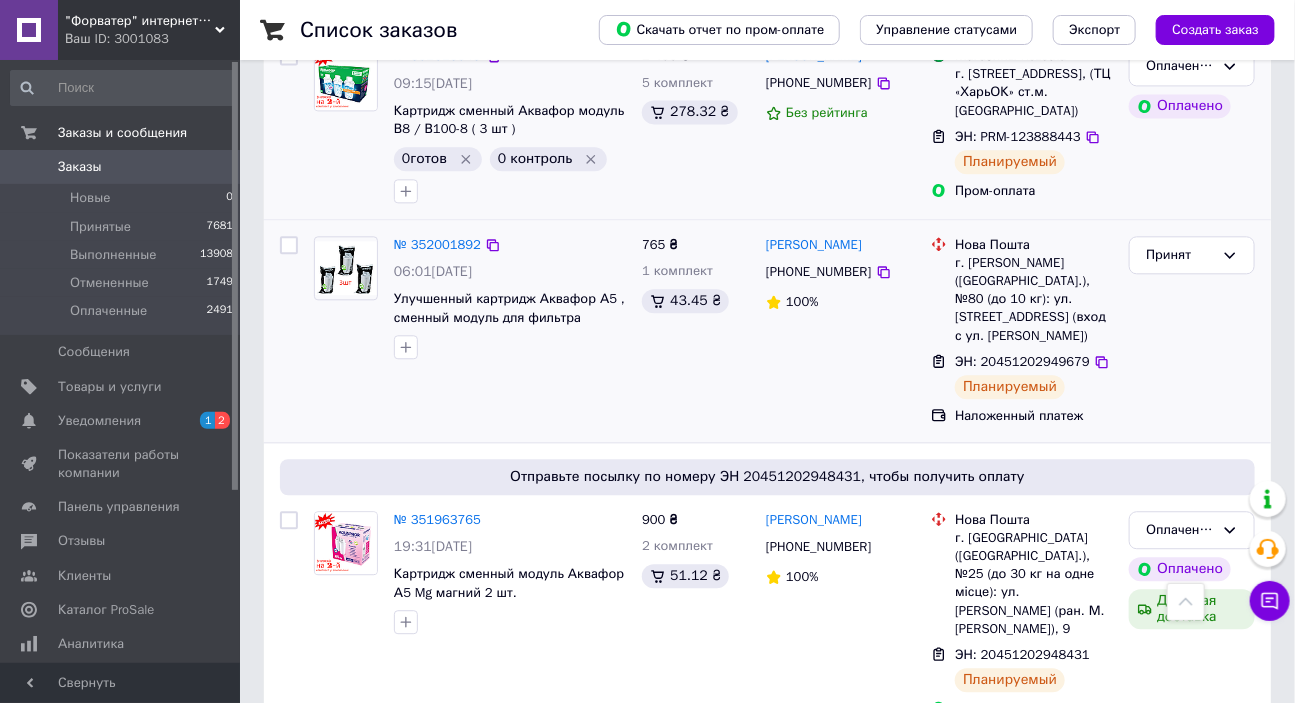 scroll, scrollTop: 1697, scrollLeft: 0, axis: vertical 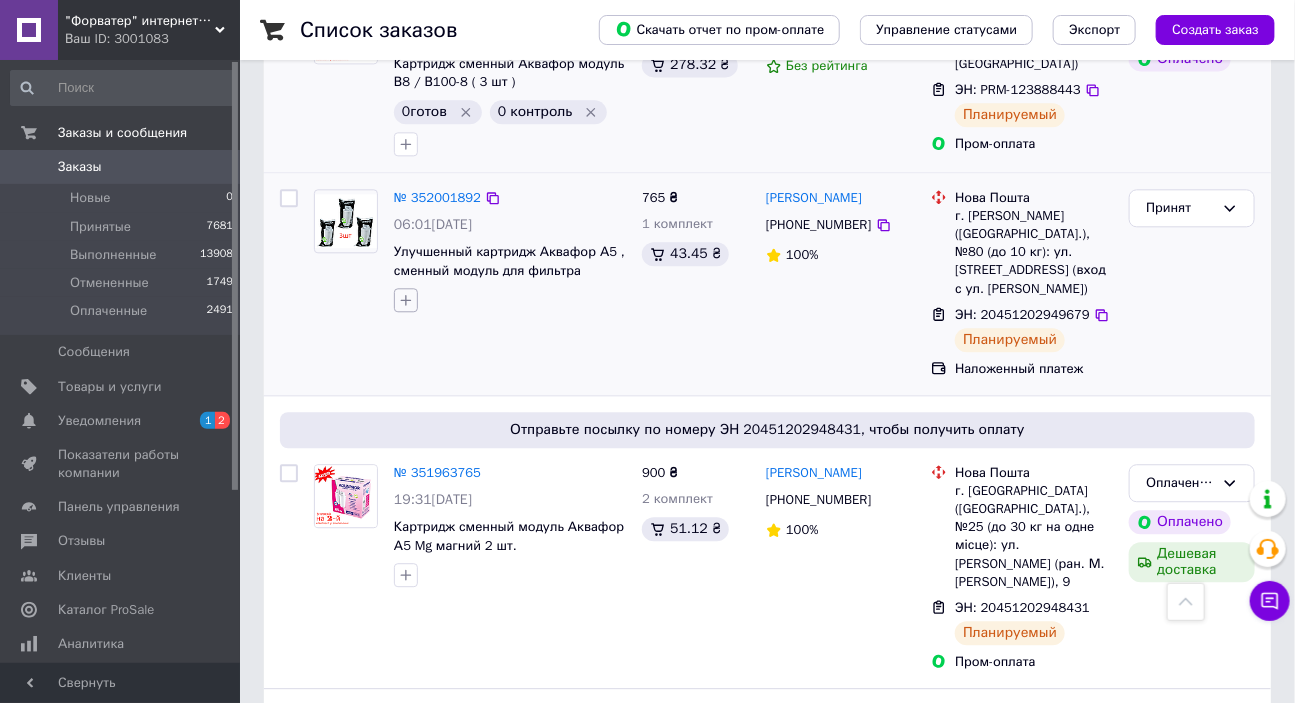 click 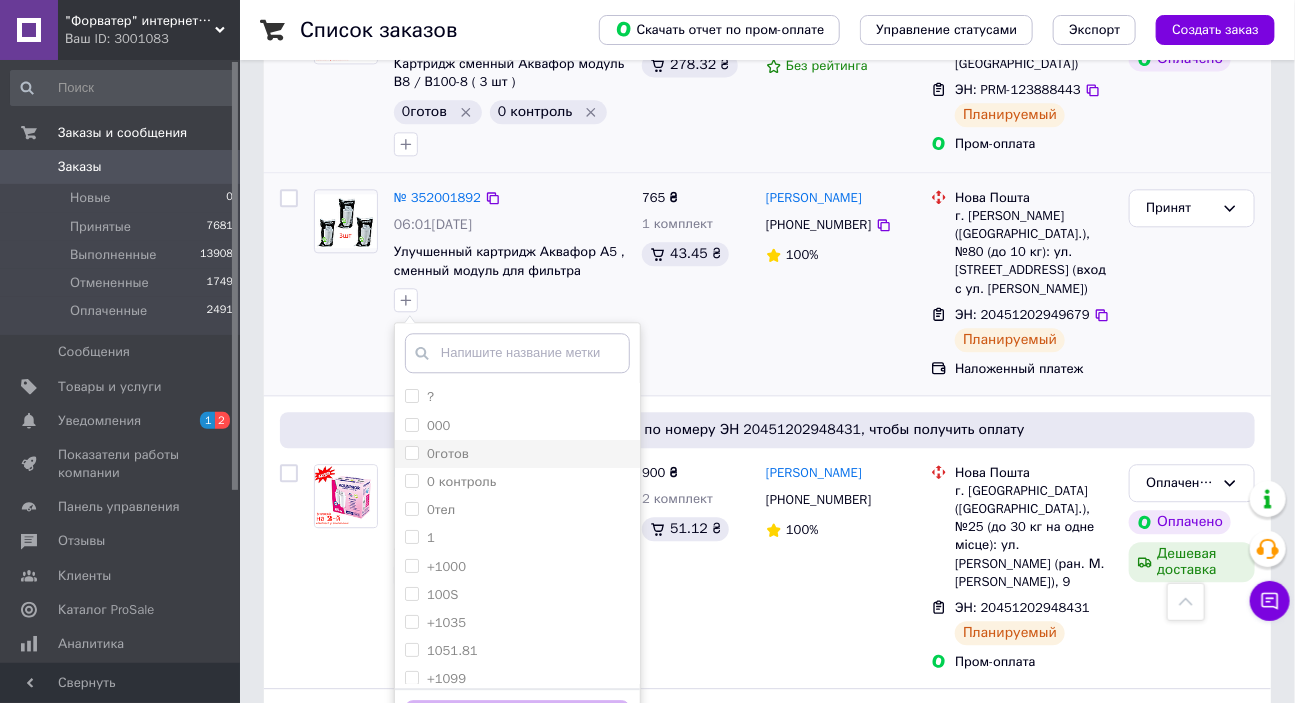 drag, startPoint x: 412, startPoint y: 372, endPoint x: 413, endPoint y: 408, distance: 36.013885 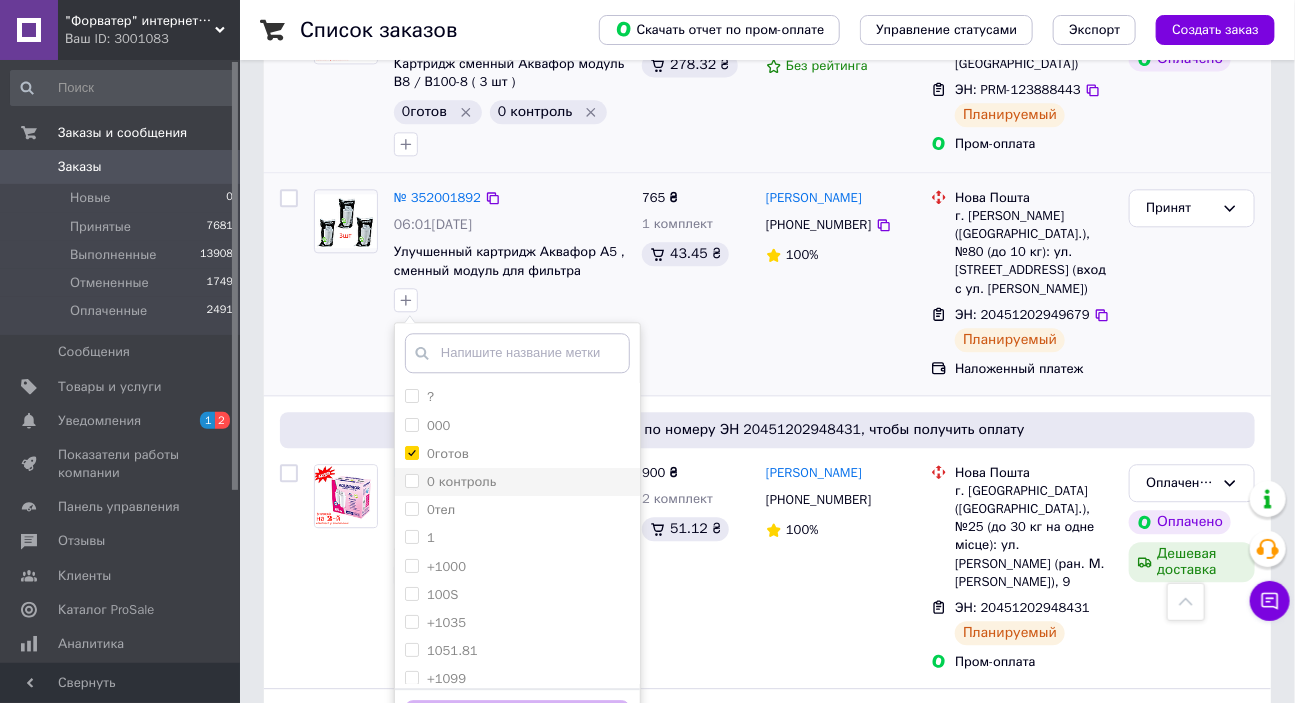 checkbox on "true" 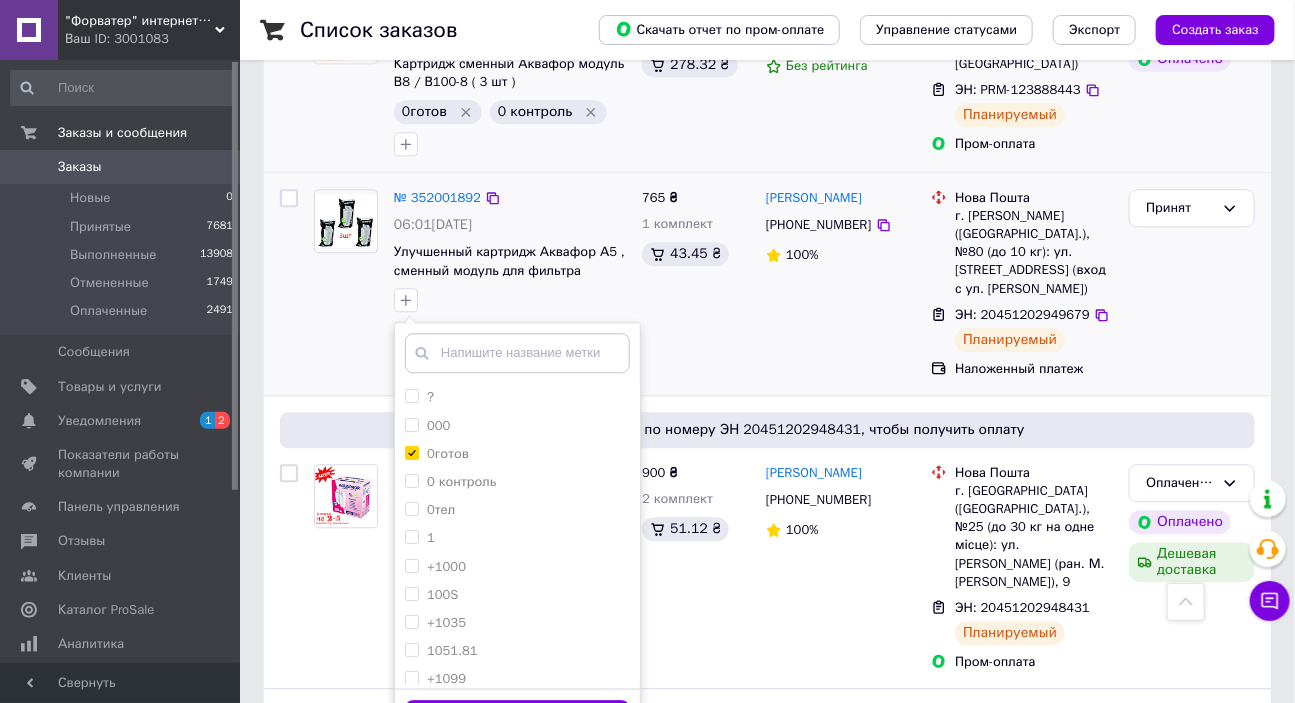 click on "Добавить метку" at bounding box center (517, 718) 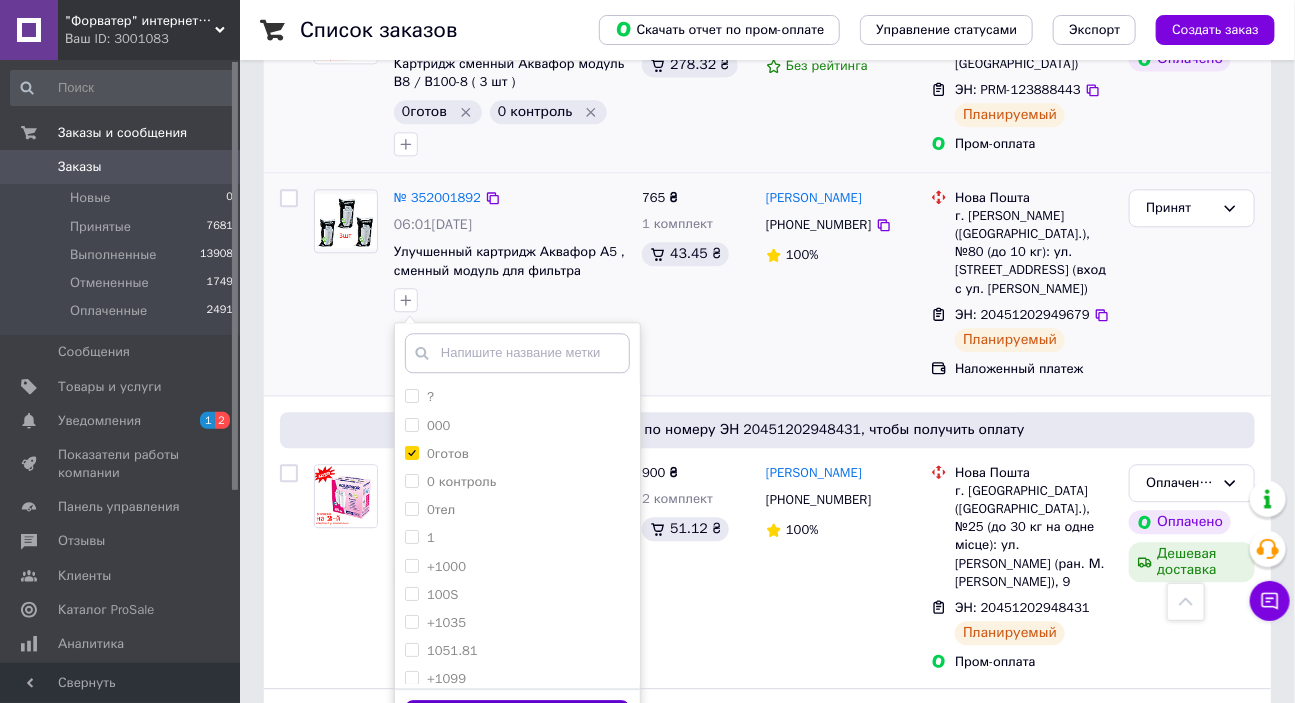 click on "Добавить метку" at bounding box center (517, 719) 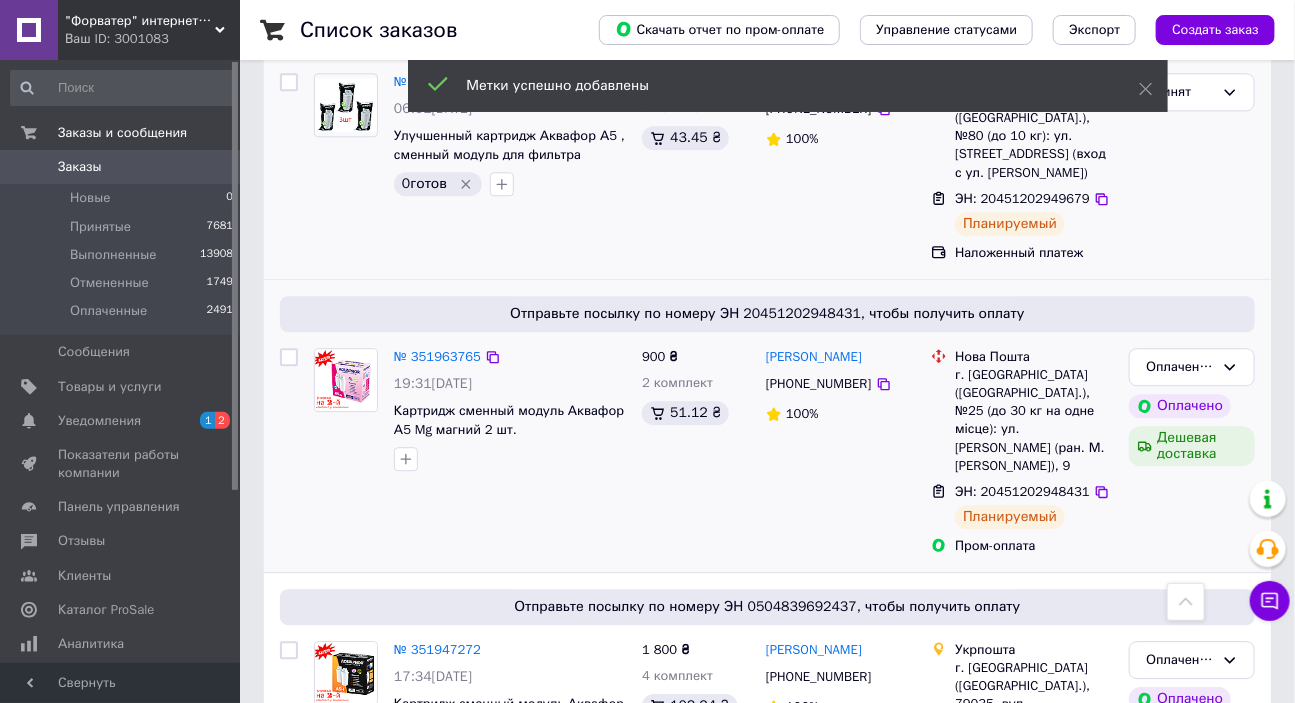 scroll, scrollTop: 1818, scrollLeft: 0, axis: vertical 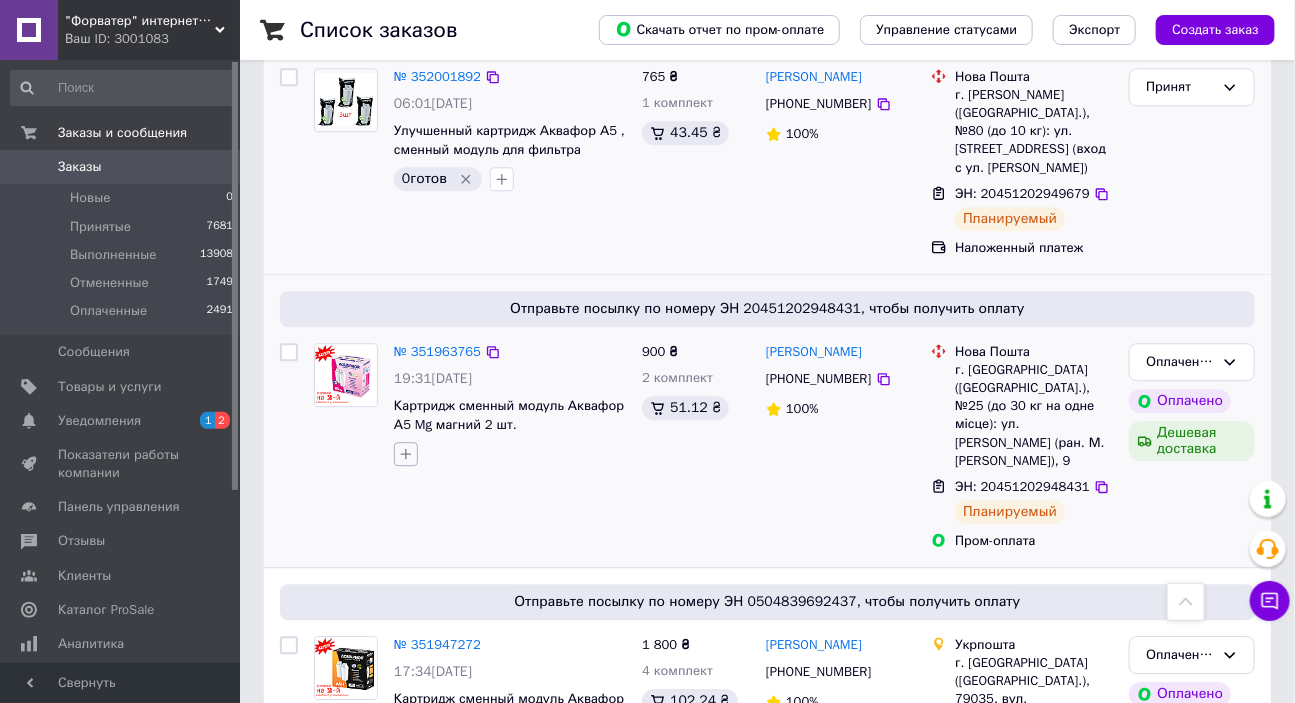 click 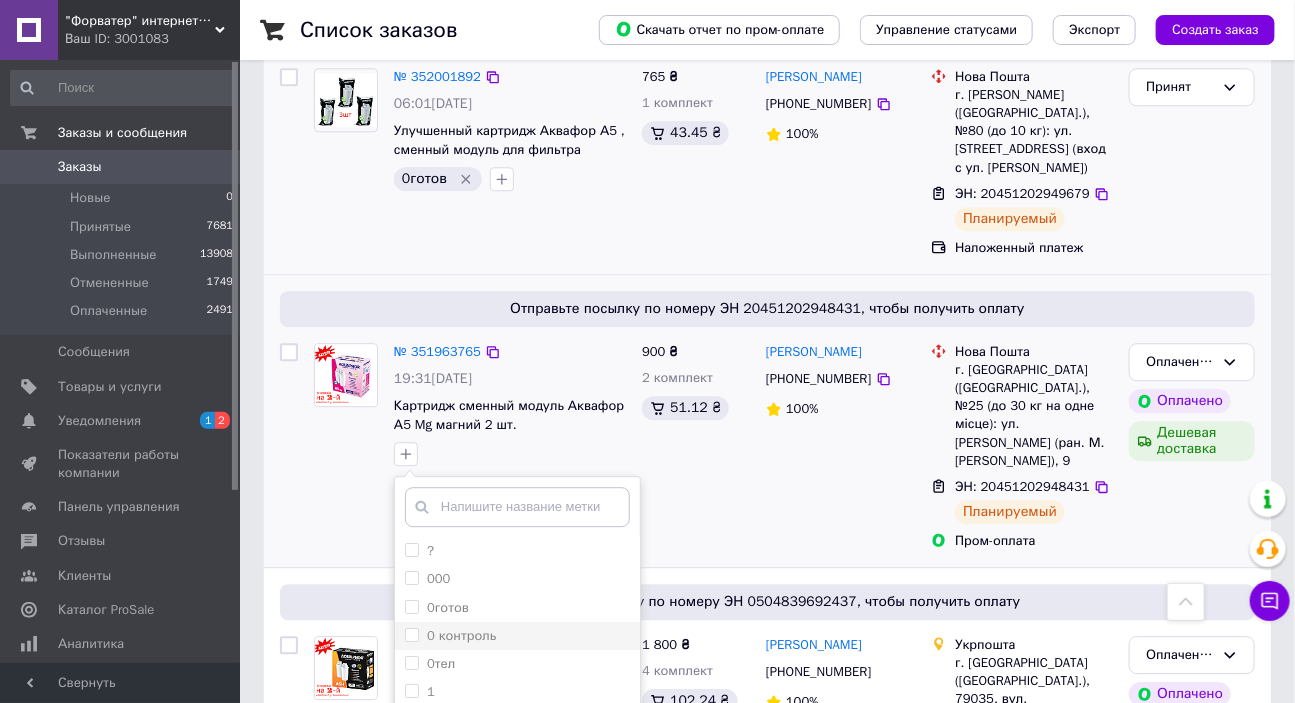 drag, startPoint x: 414, startPoint y: 509, endPoint x: 414, endPoint y: 530, distance: 21 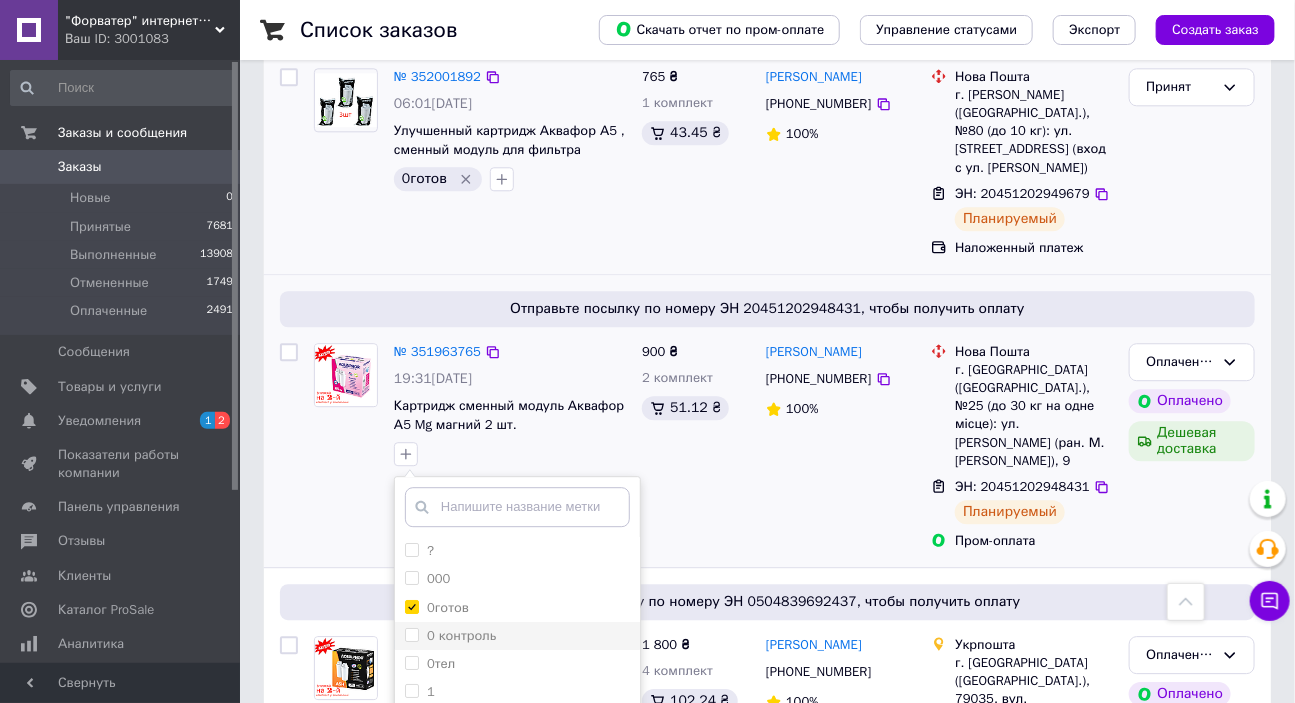 checkbox on "true" 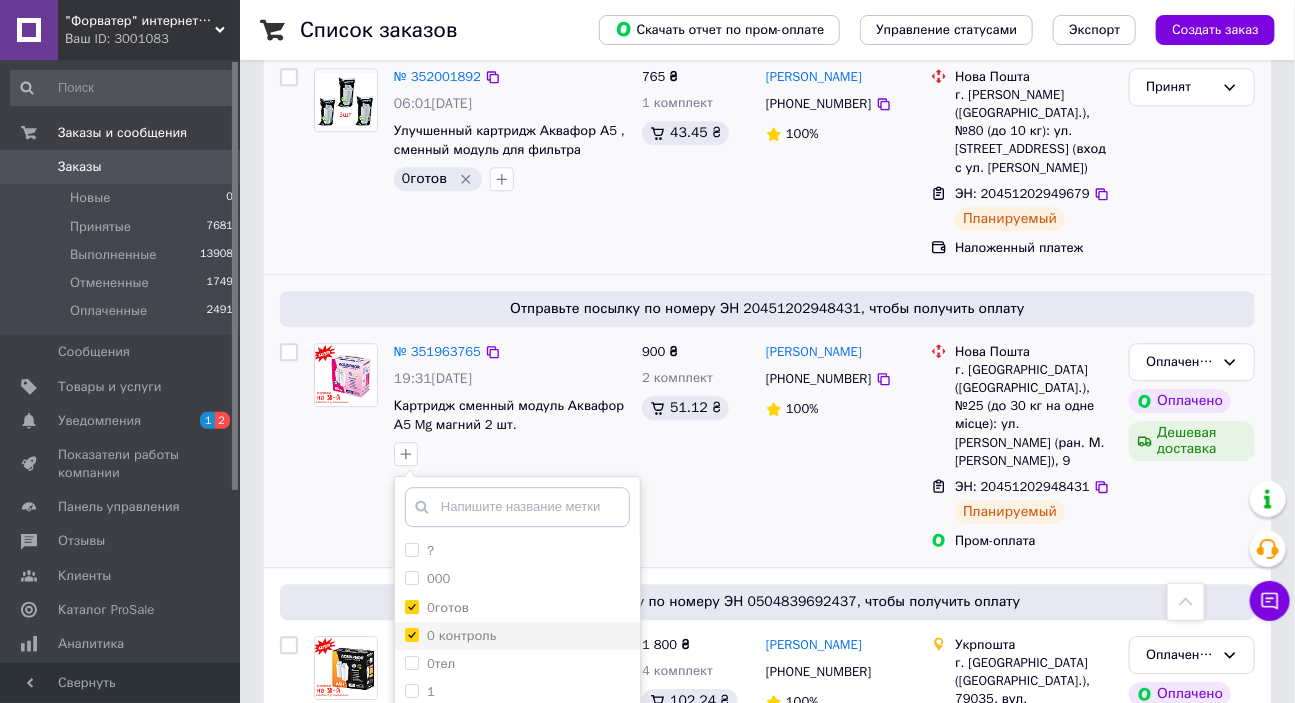 checkbox on "true" 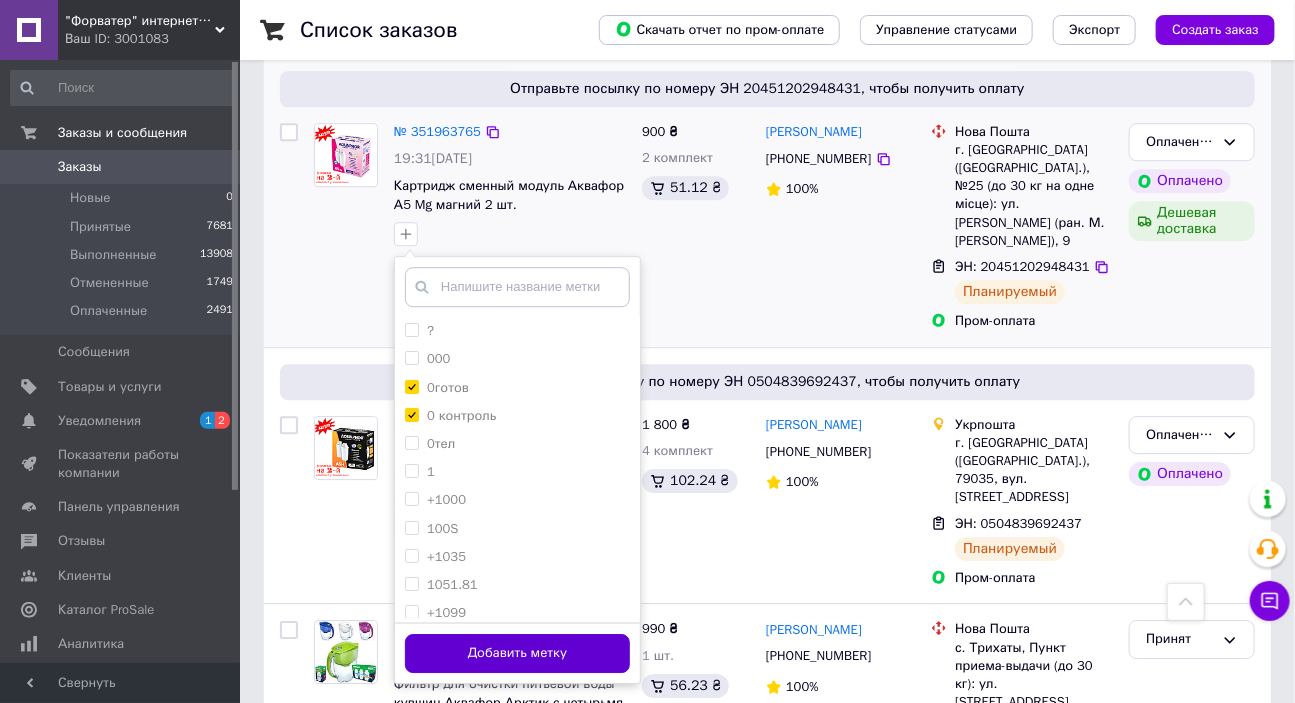 scroll, scrollTop: 2060, scrollLeft: 0, axis: vertical 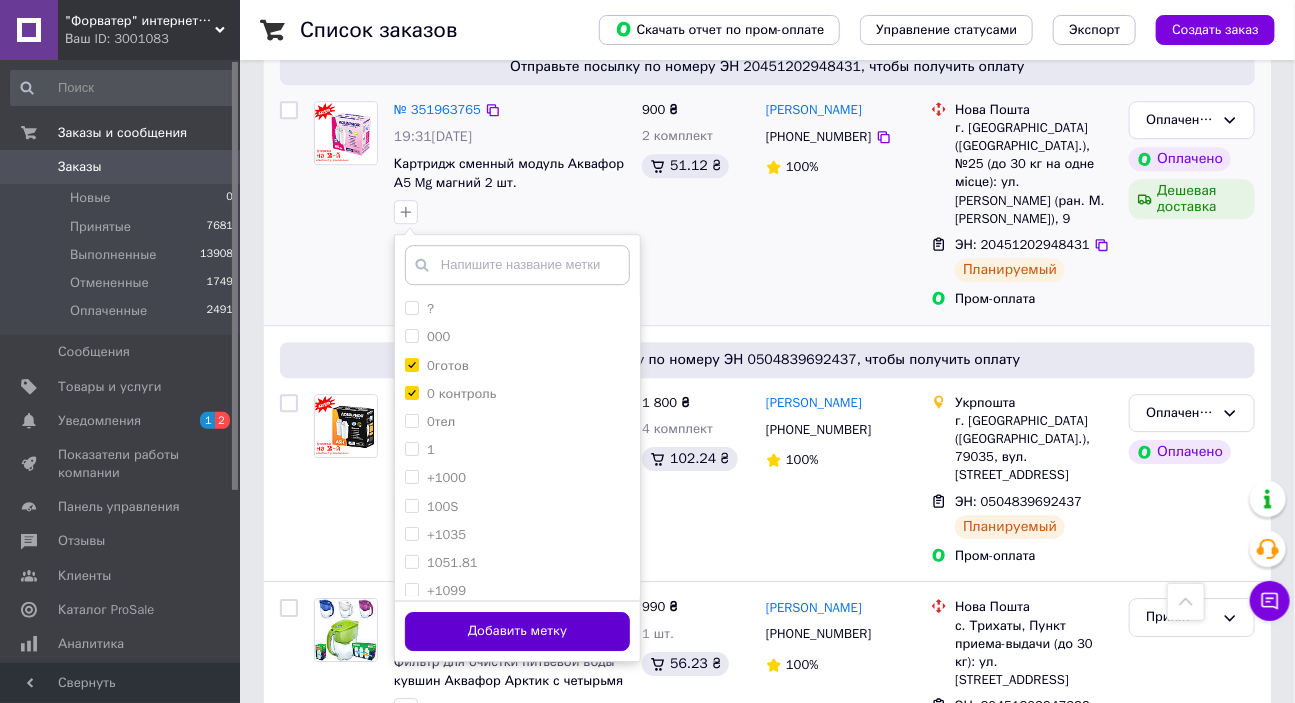 click on "Добавить метку" at bounding box center (517, 631) 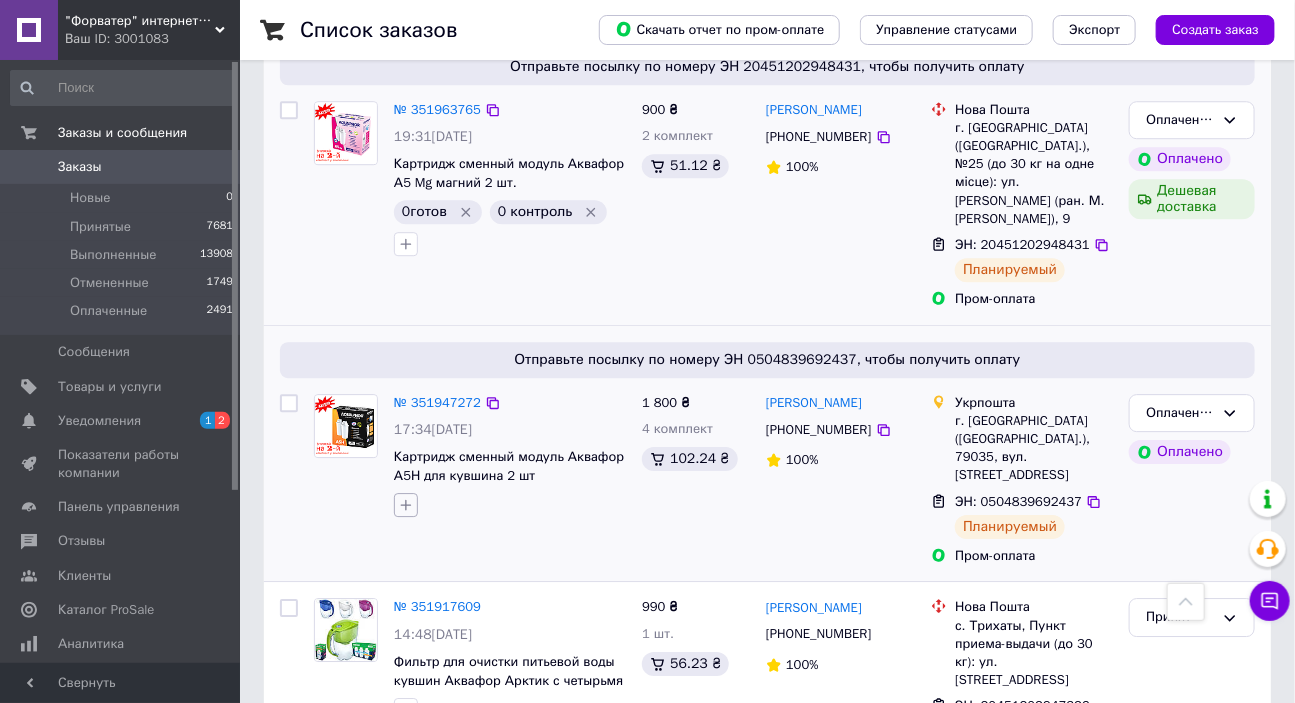 click 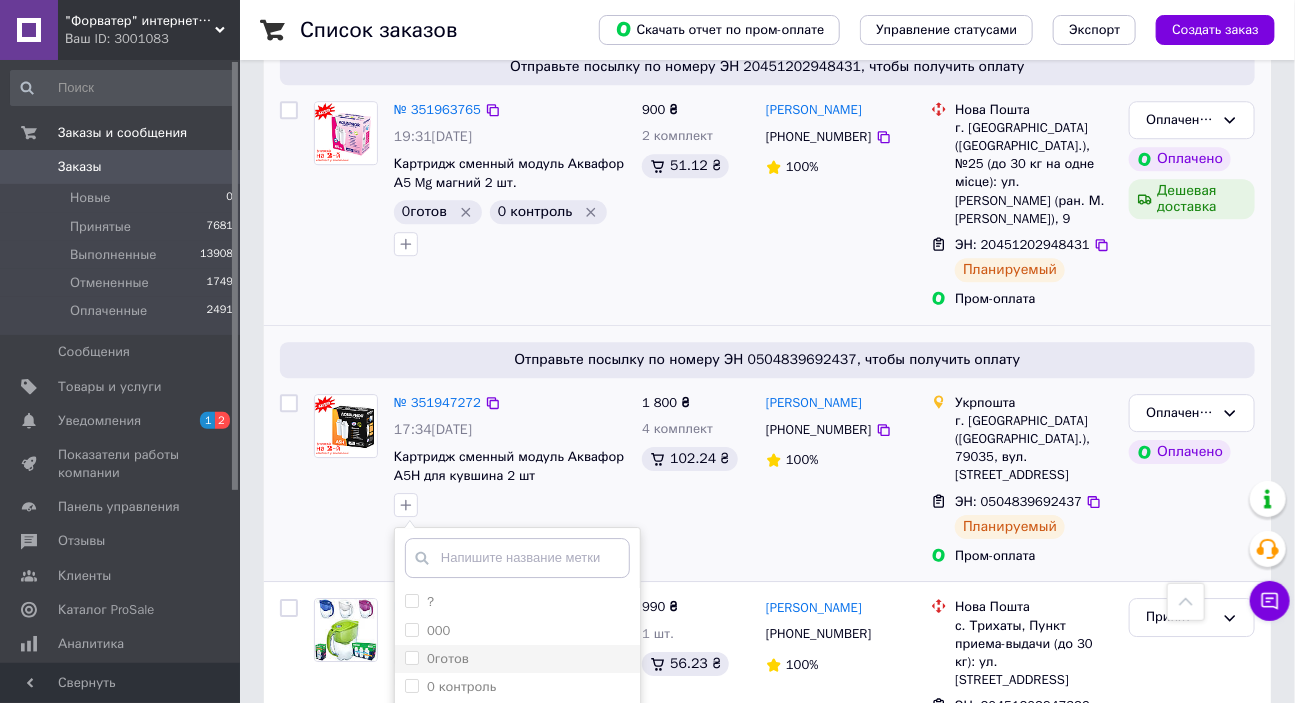 click on "0готов" at bounding box center [411, 657] 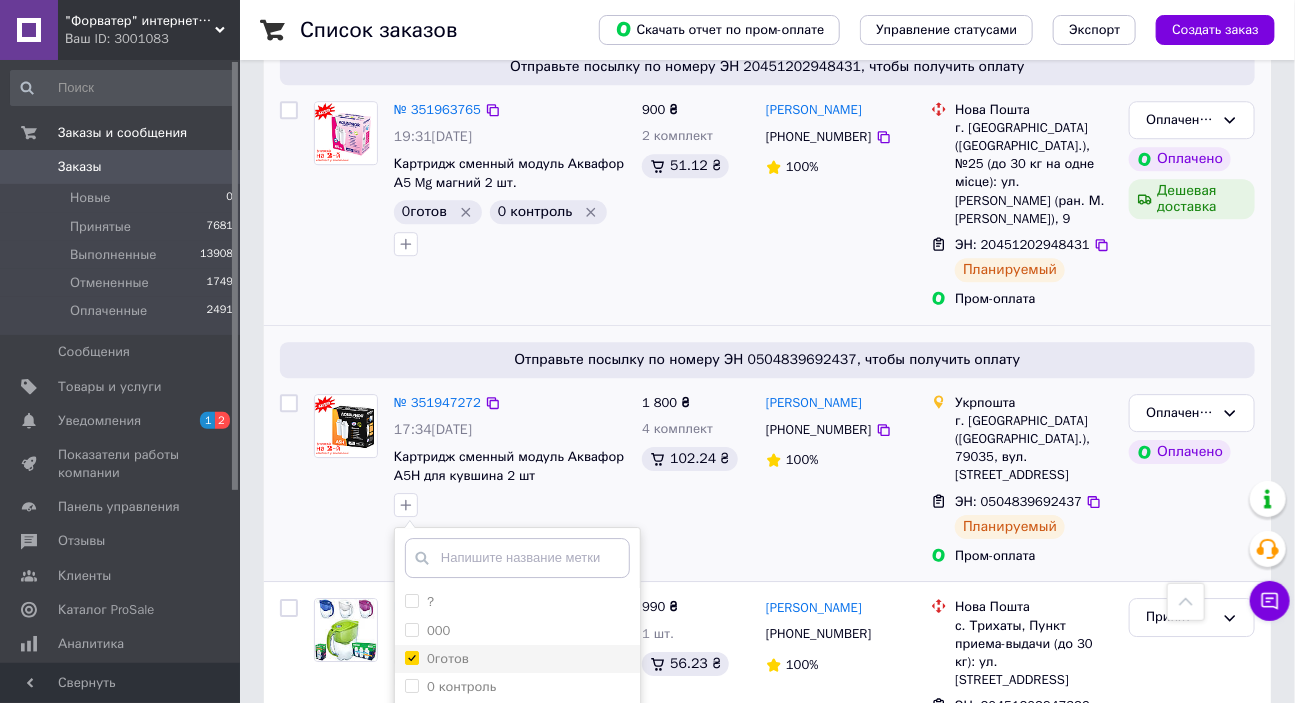 checkbox on "true" 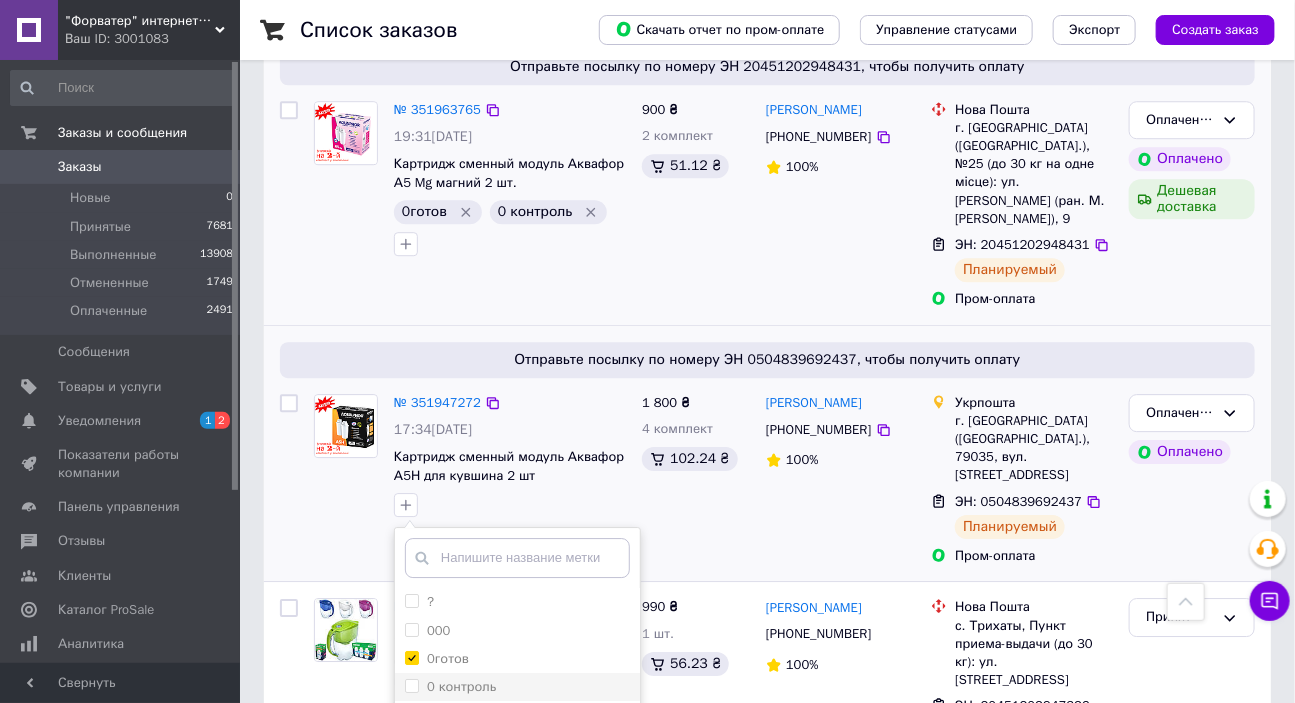 drag, startPoint x: 408, startPoint y: 570, endPoint x: 433, endPoint y: 570, distance: 25 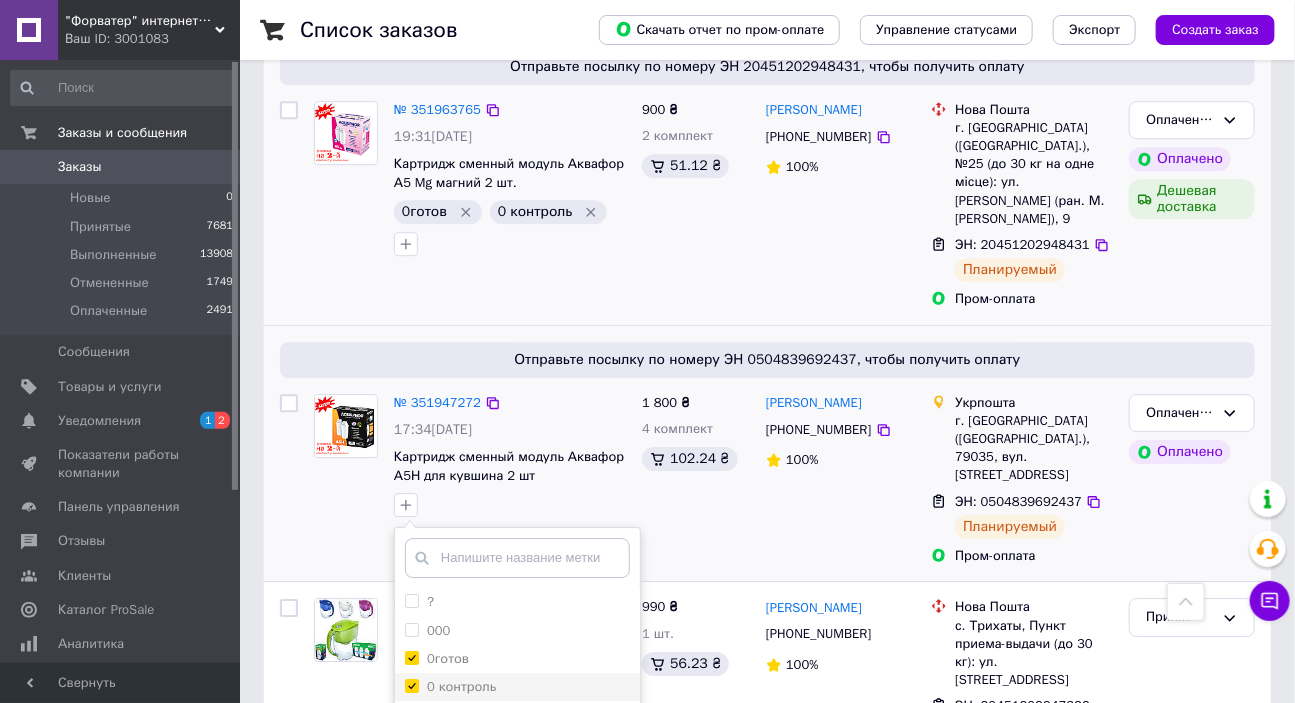 checkbox on "true" 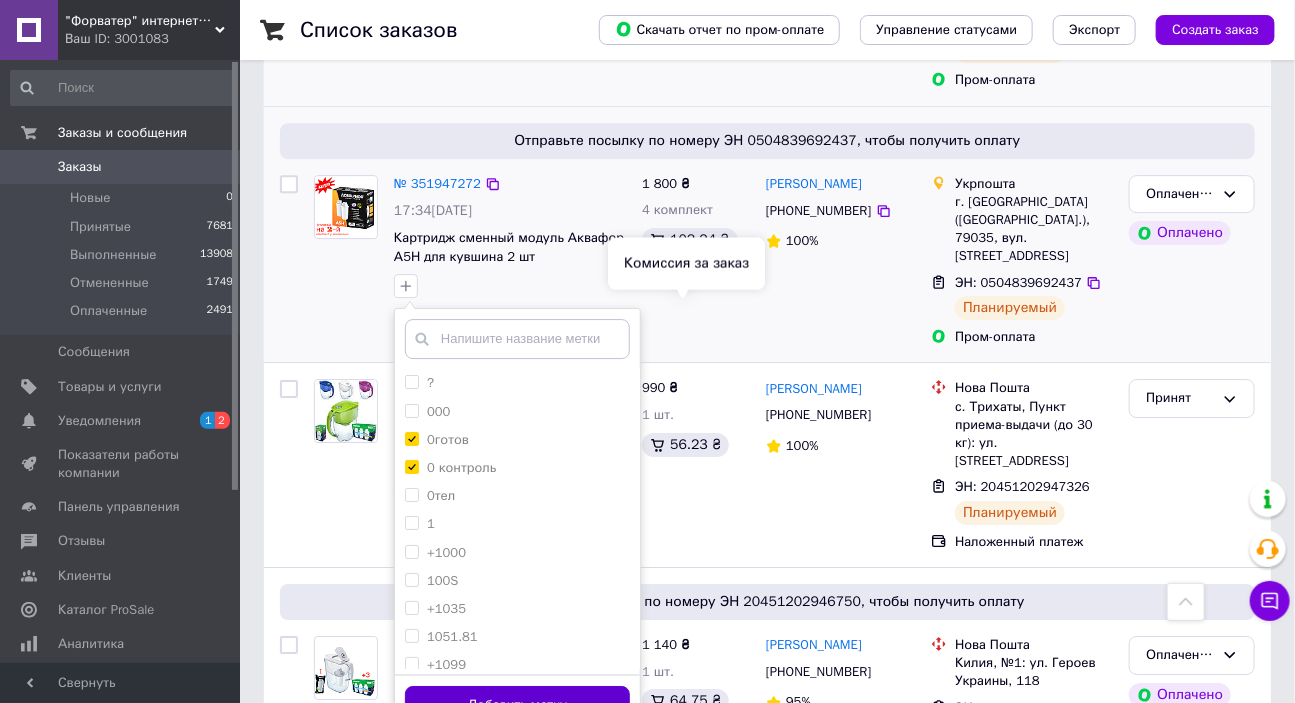 scroll, scrollTop: 2302, scrollLeft: 0, axis: vertical 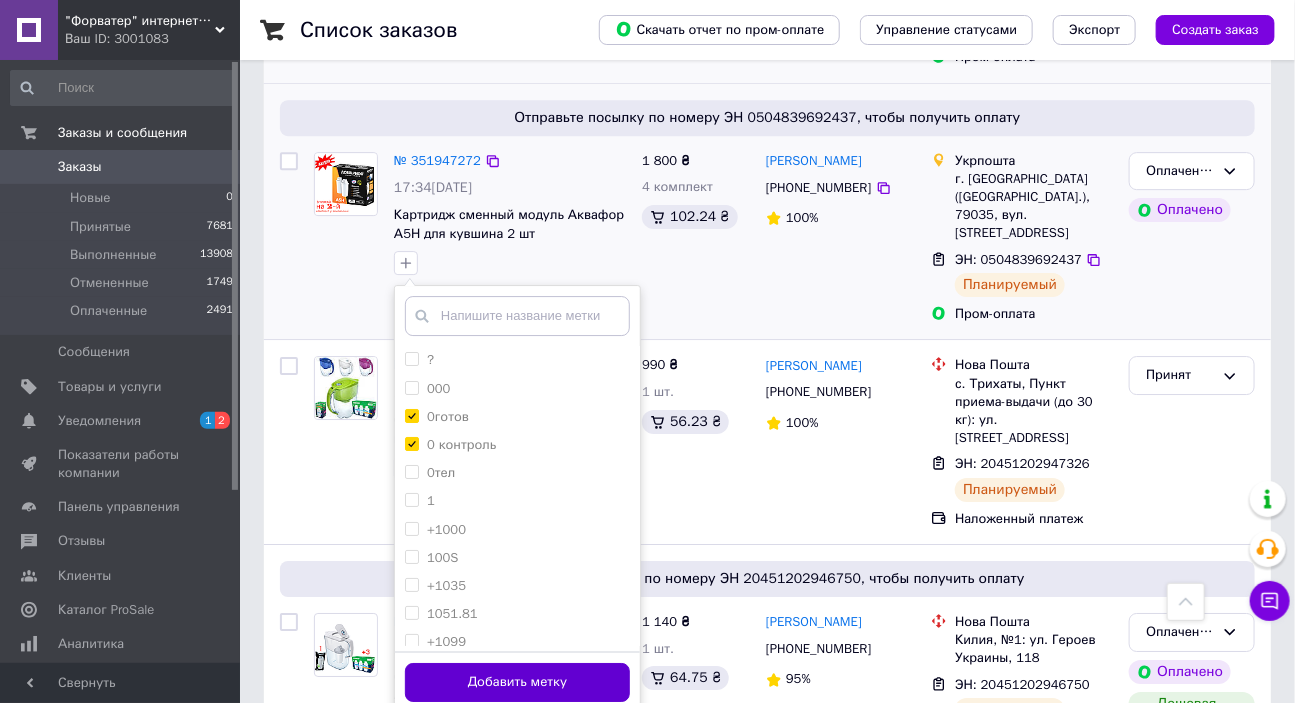 click on "Добавить метку" at bounding box center (517, 682) 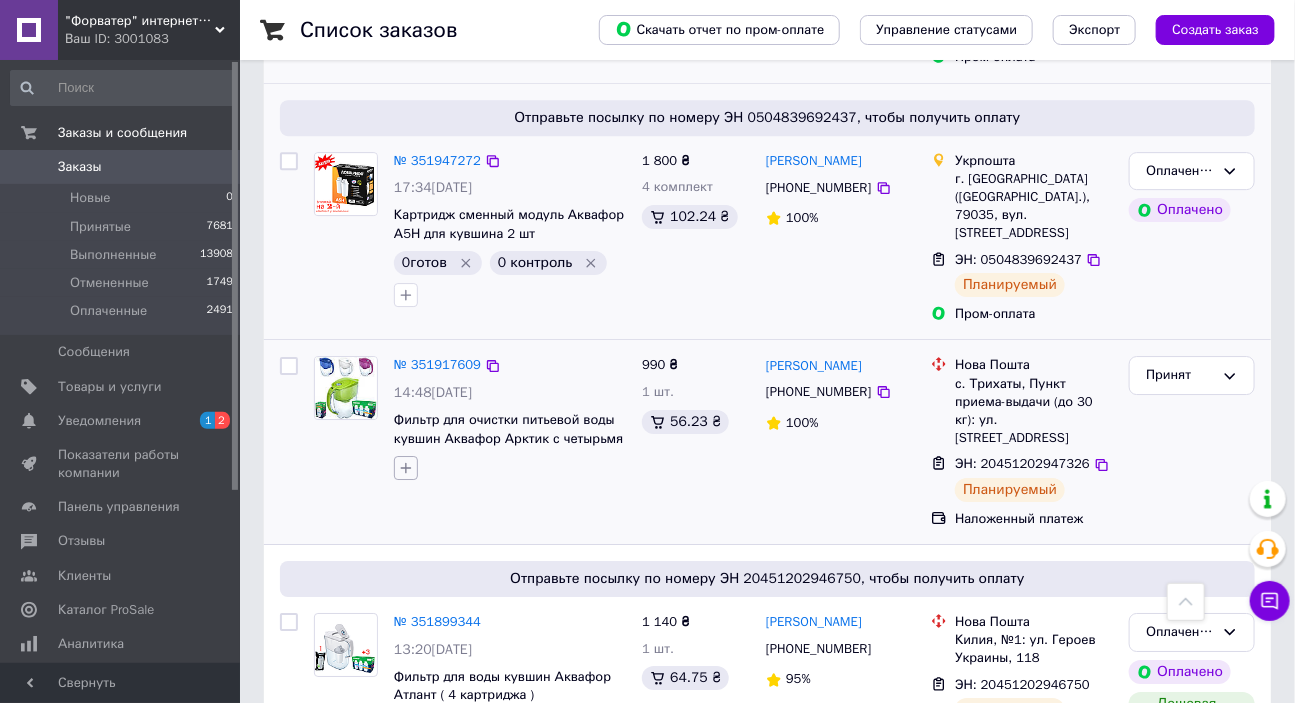 click 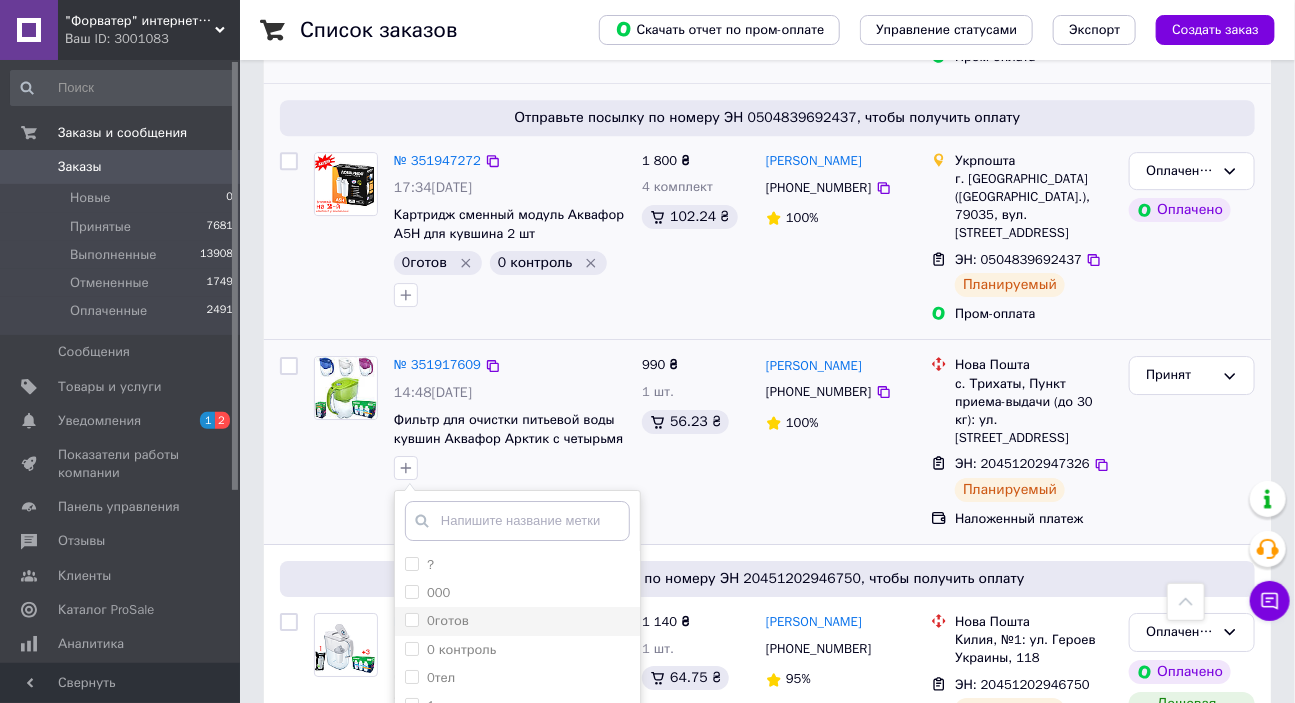 click on "0готов" at bounding box center [411, 619] 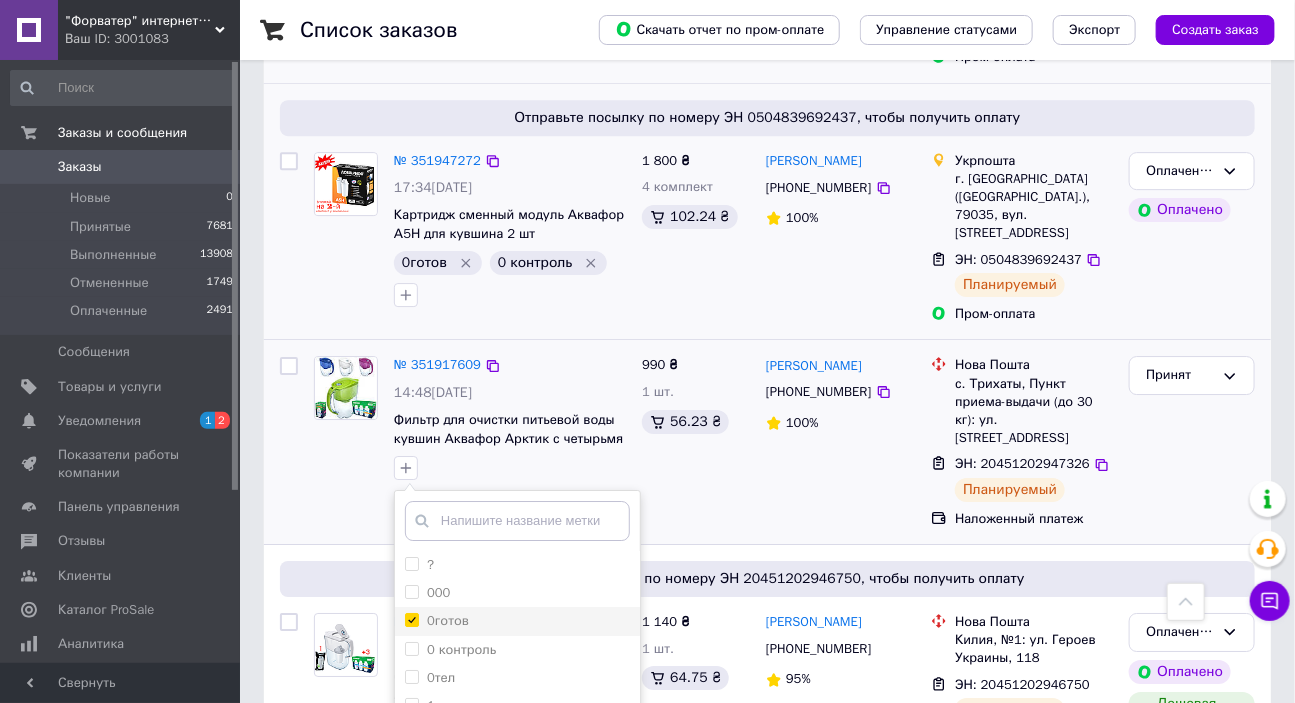 checkbox on "true" 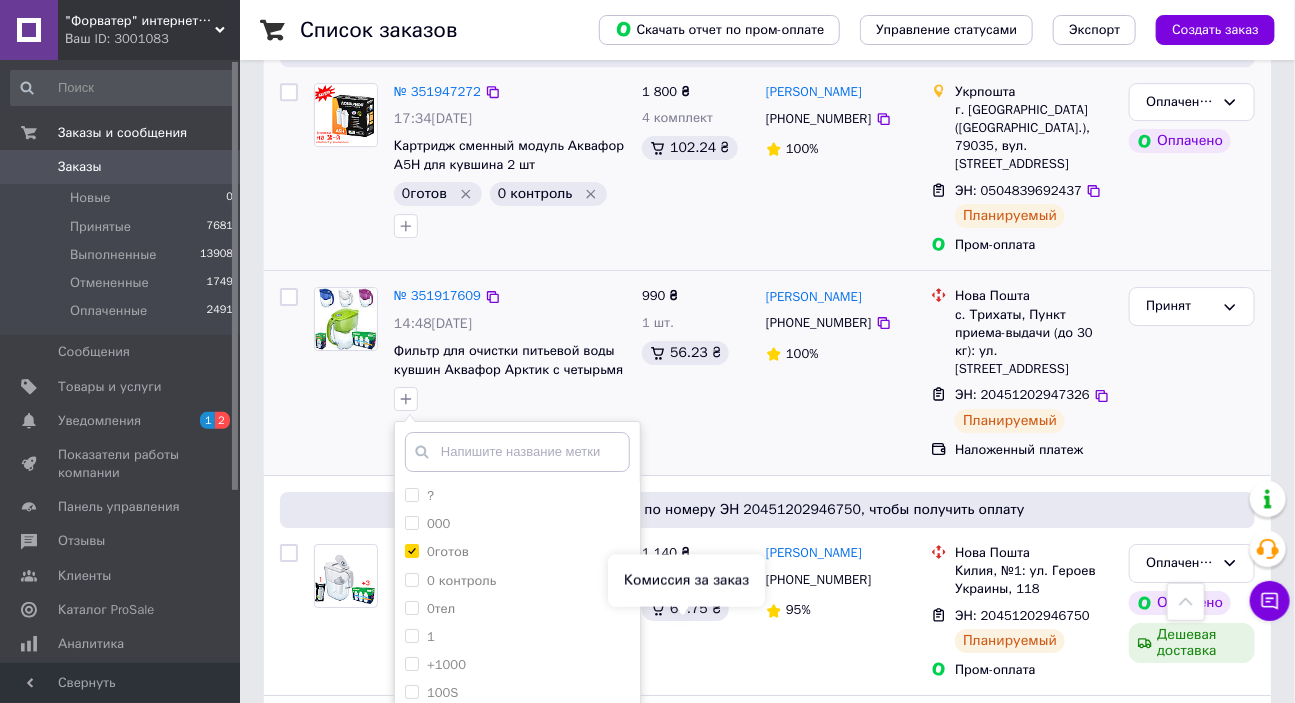 scroll, scrollTop: 2545, scrollLeft: 0, axis: vertical 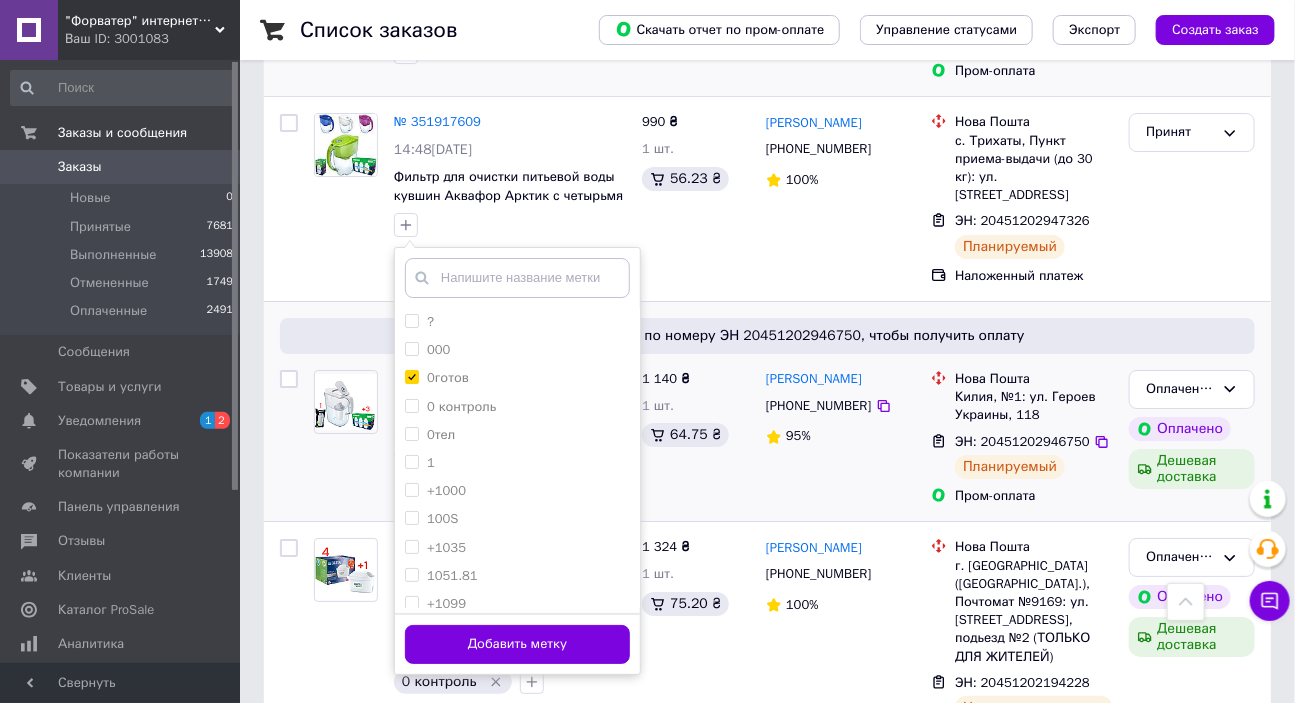 click on "Добавить метку" at bounding box center (517, 644) 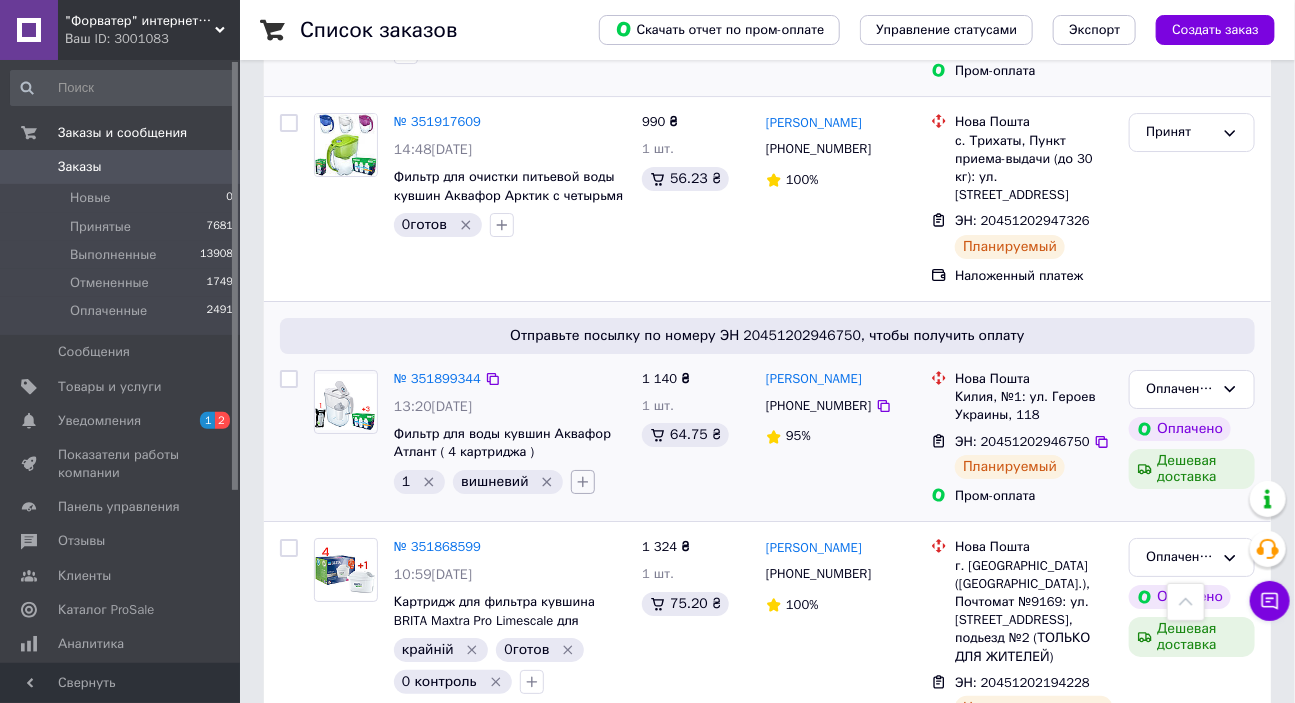 click 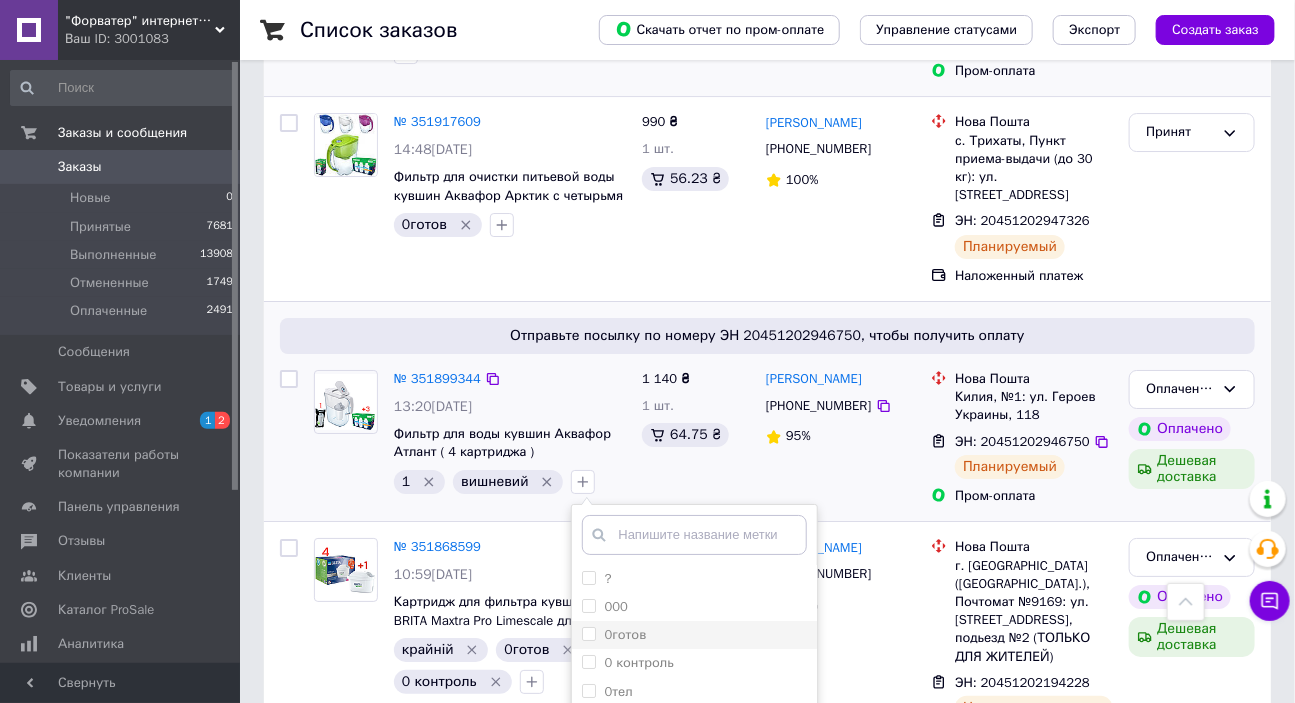 click on "0готов" at bounding box center (588, 633) 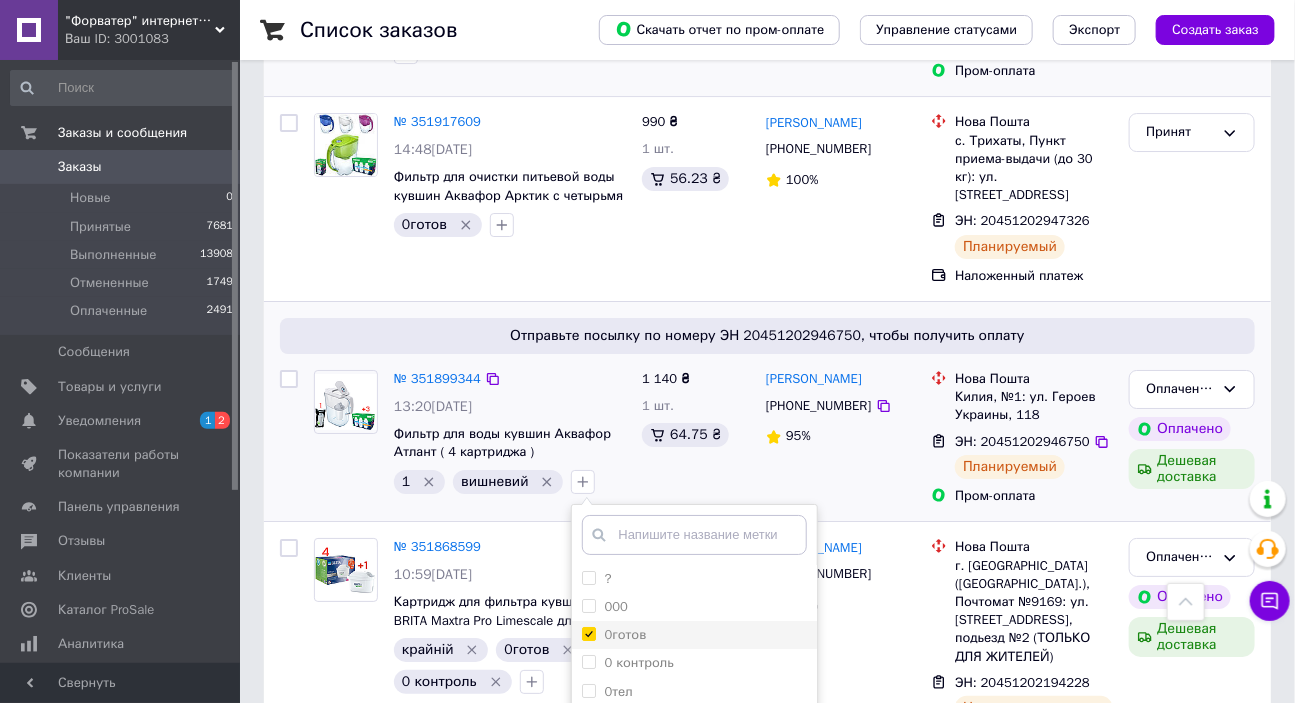 checkbox on "true" 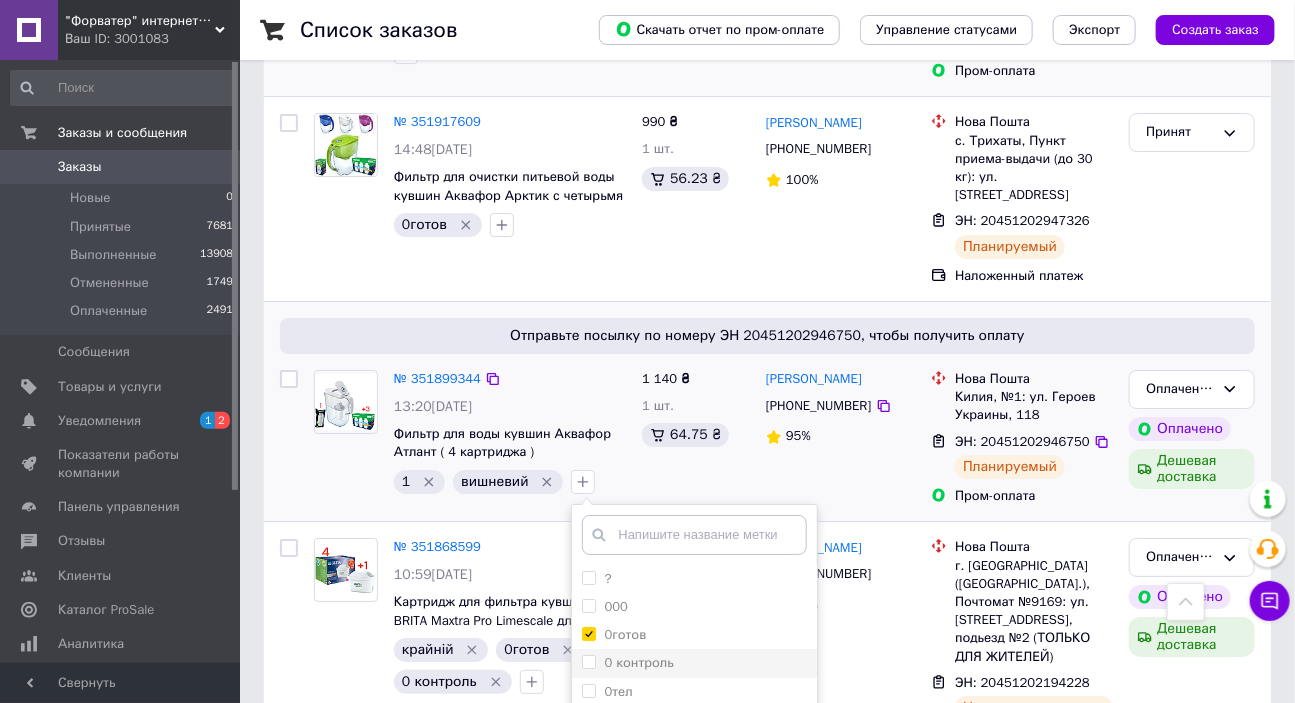 drag, startPoint x: 585, startPoint y: 511, endPoint x: 806, endPoint y: 520, distance: 221.18318 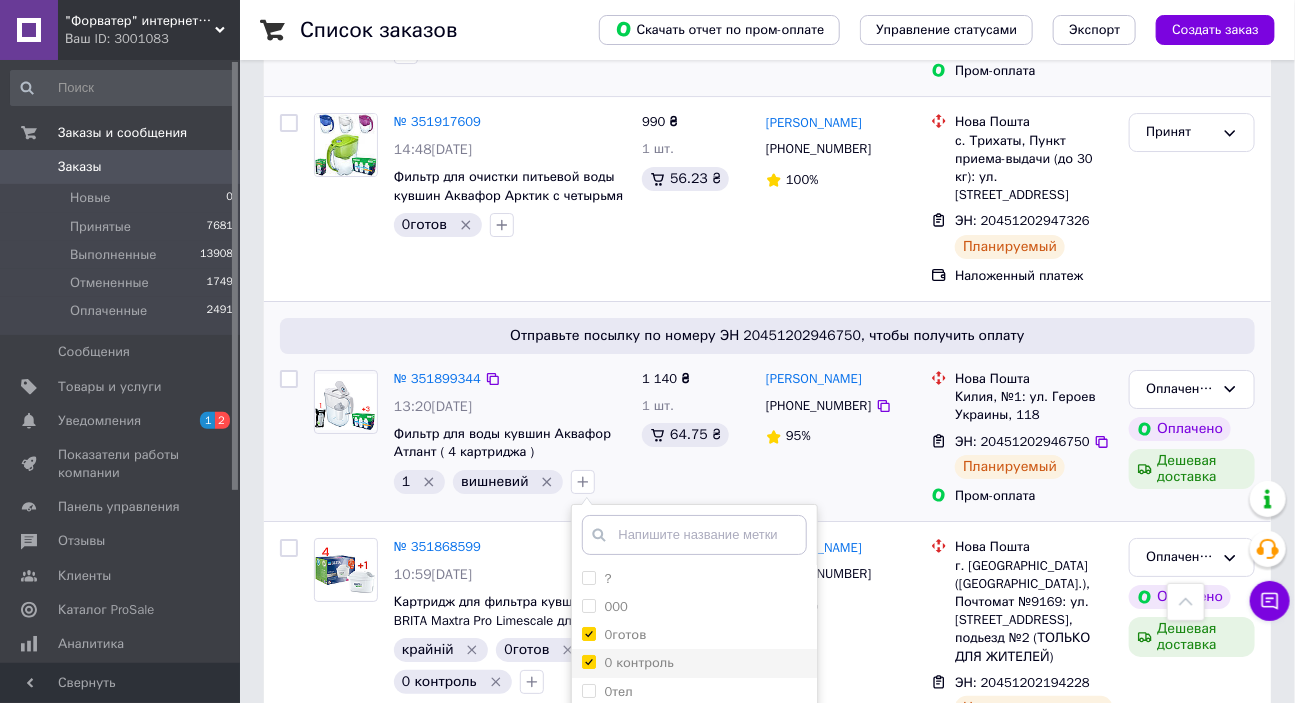 checkbox on "true" 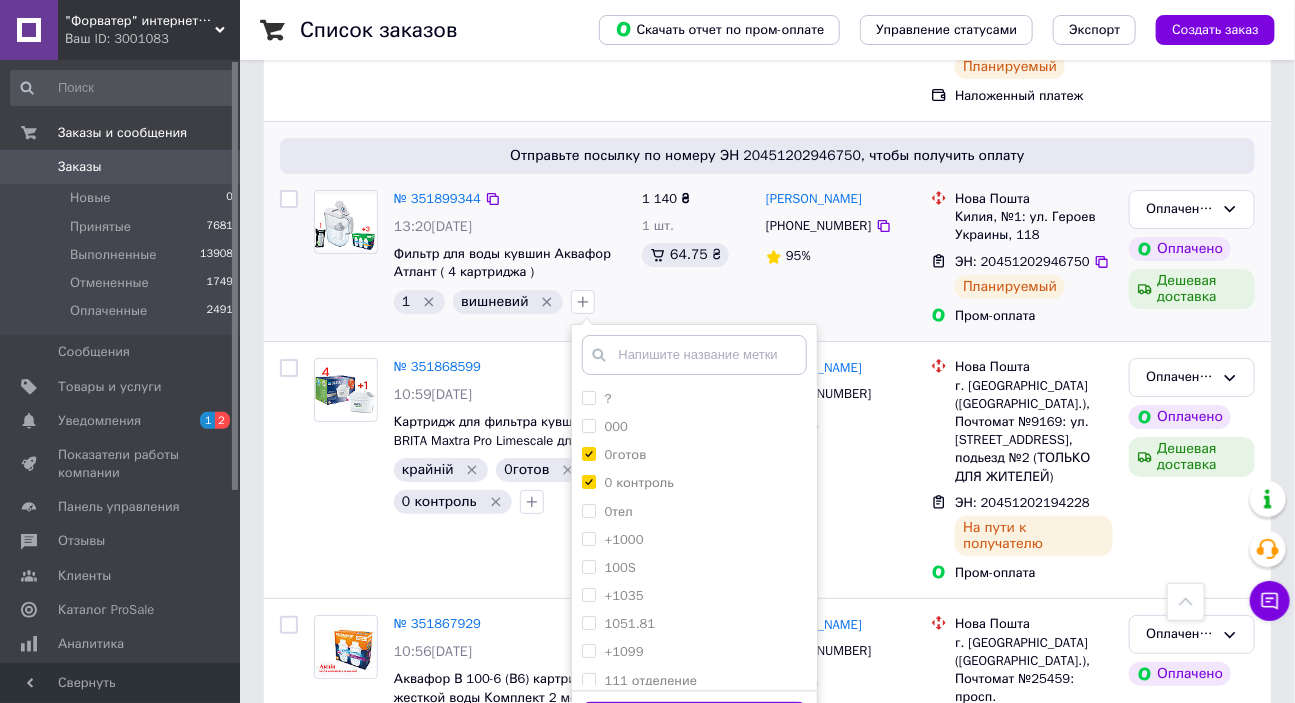 scroll, scrollTop: 2727, scrollLeft: 0, axis: vertical 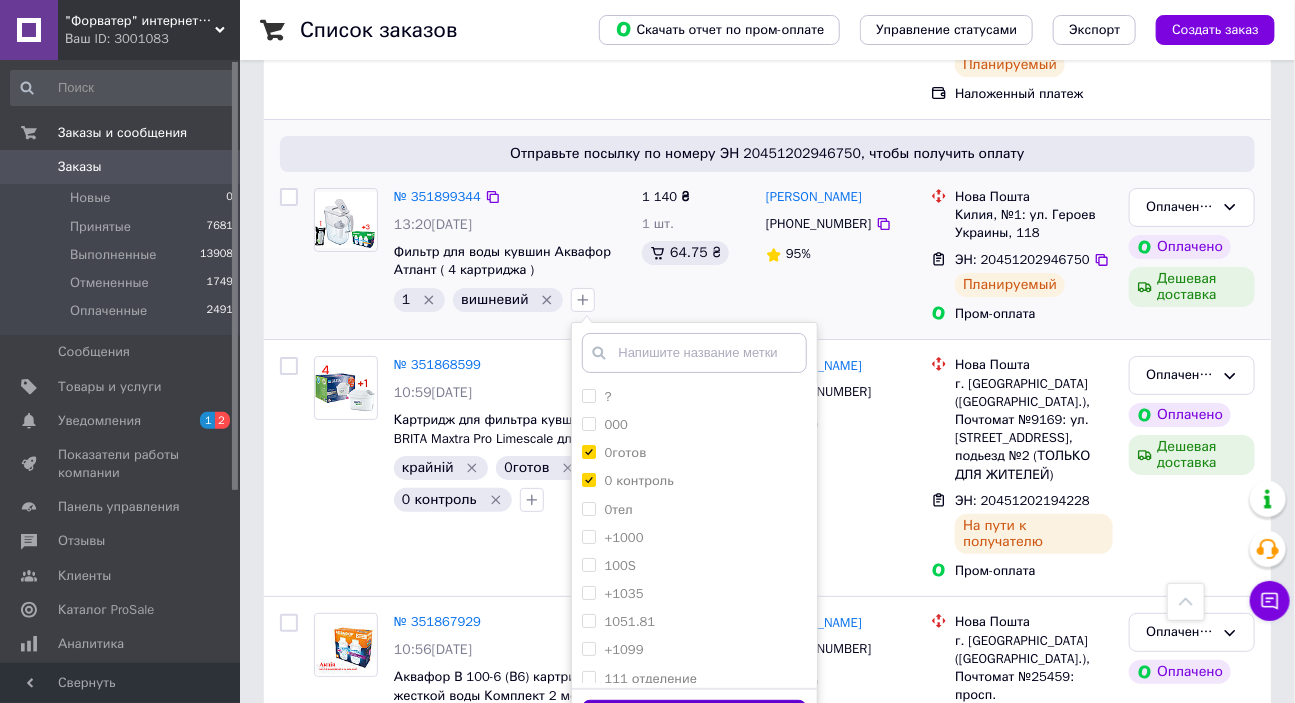 click on "Добавить метку" at bounding box center [694, 719] 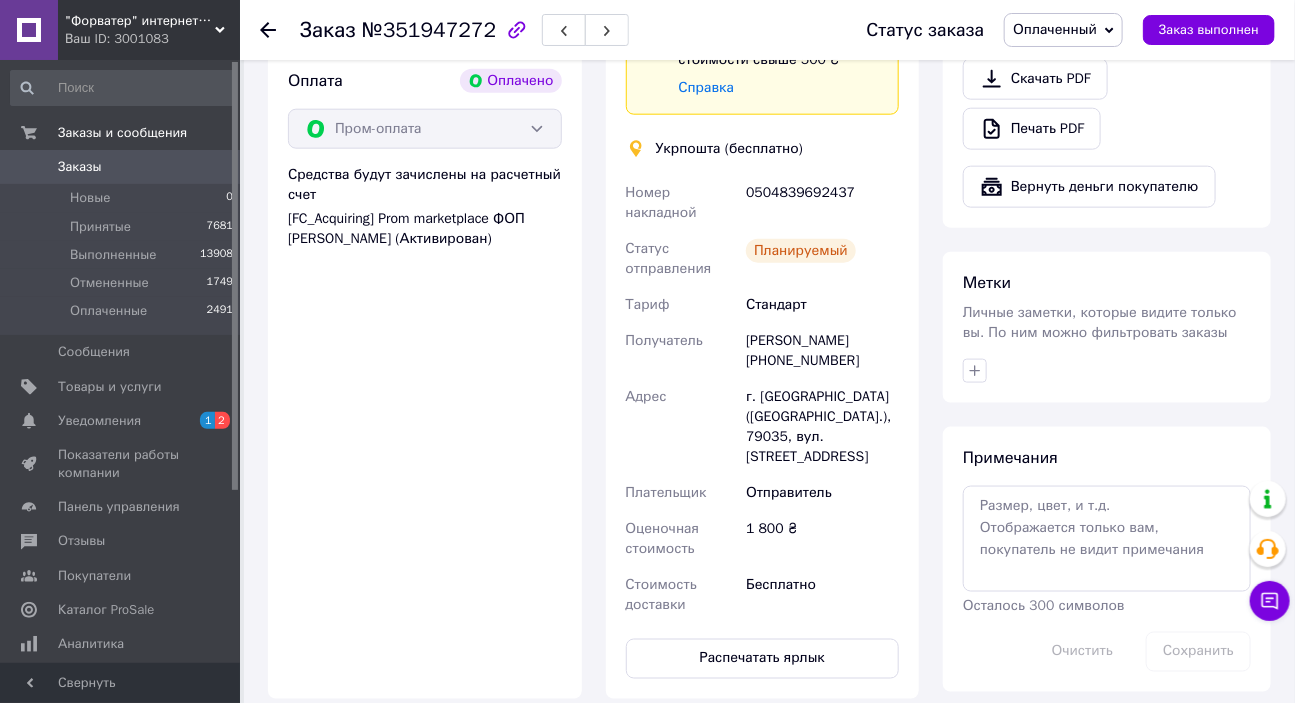 scroll, scrollTop: 788, scrollLeft: 0, axis: vertical 